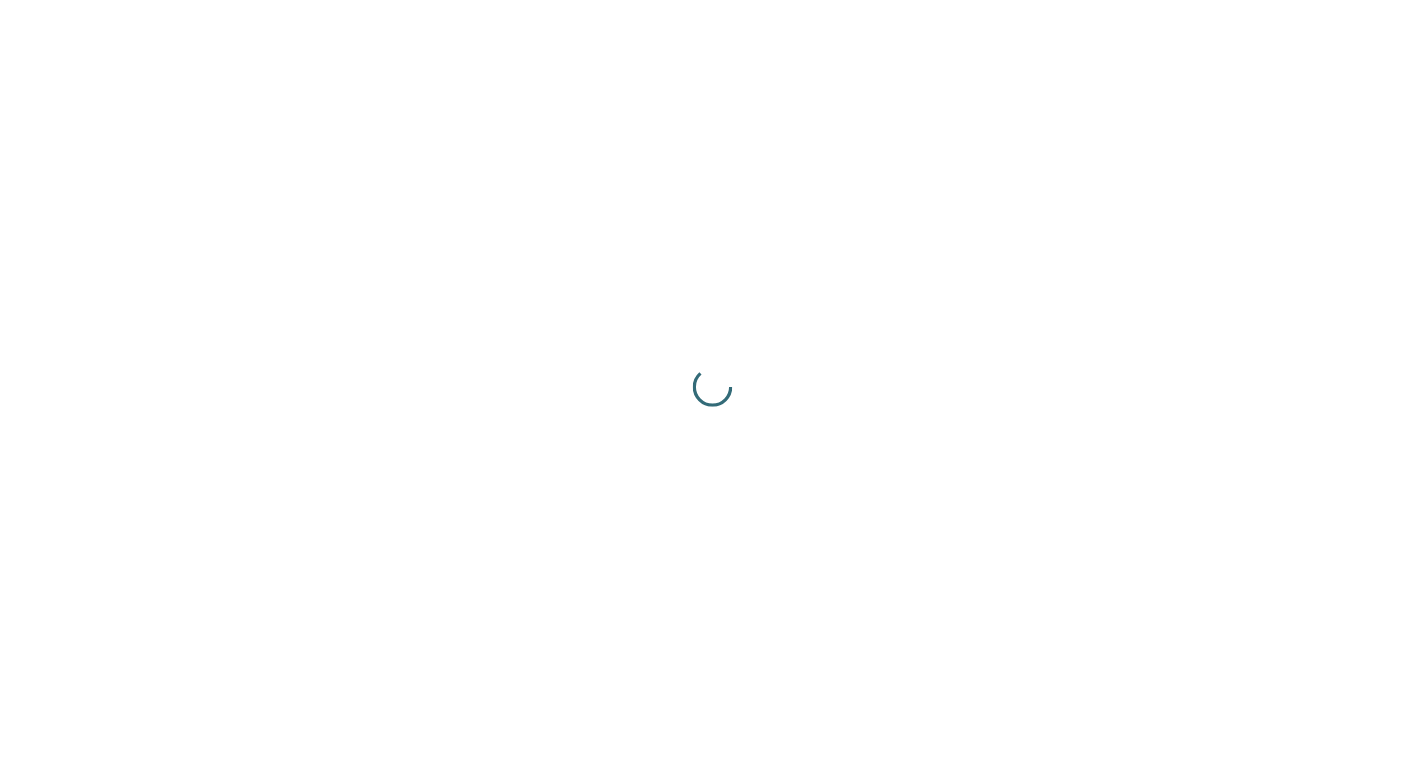 scroll, scrollTop: 0, scrollLeft: 0, axis: both 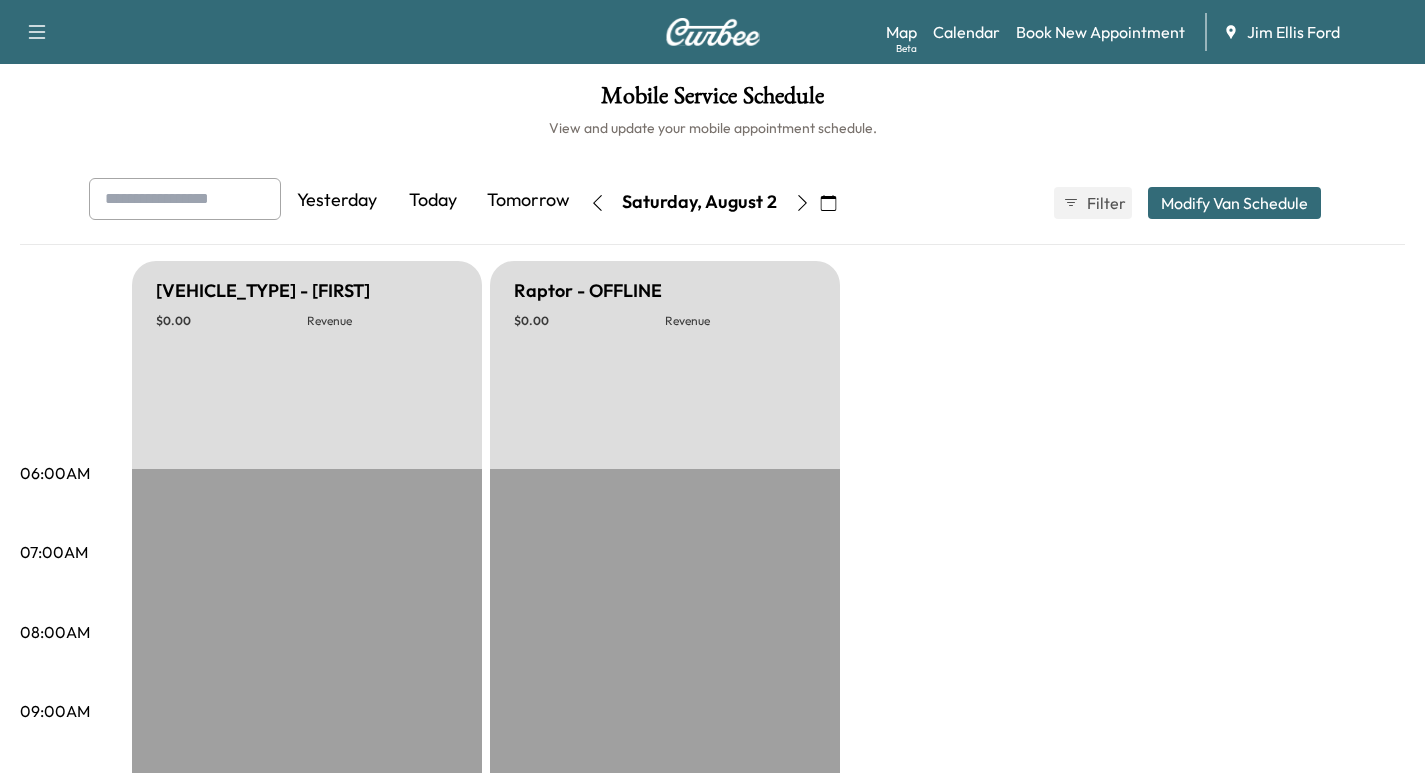 click 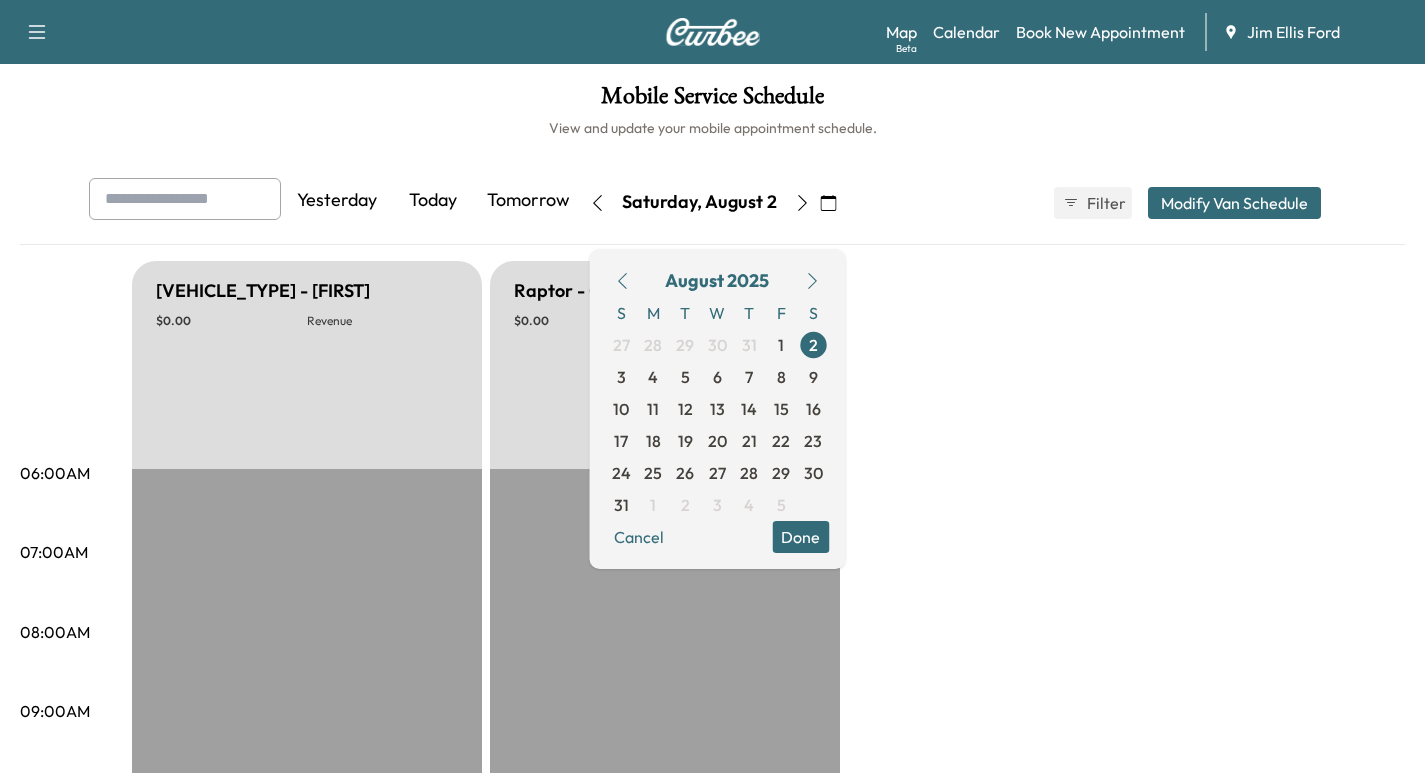 click 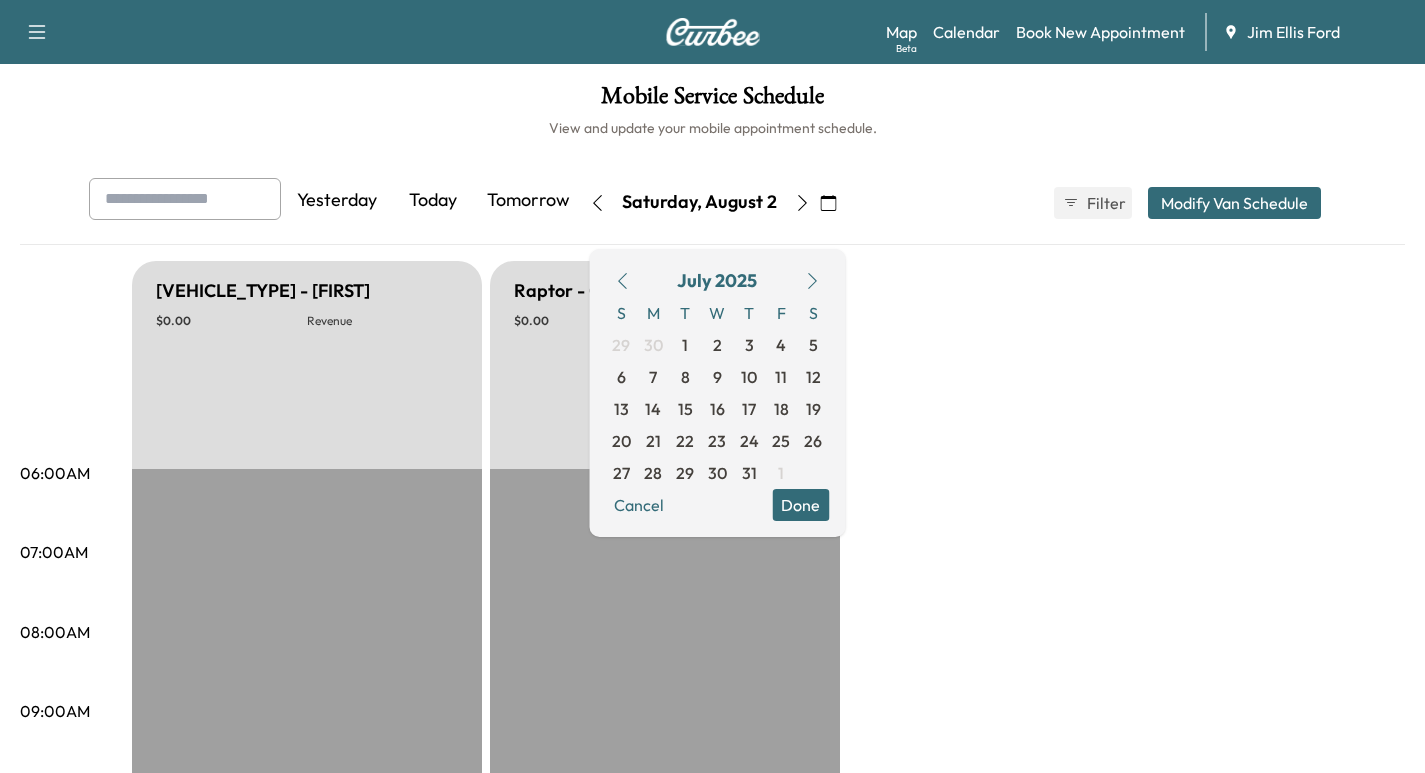 click 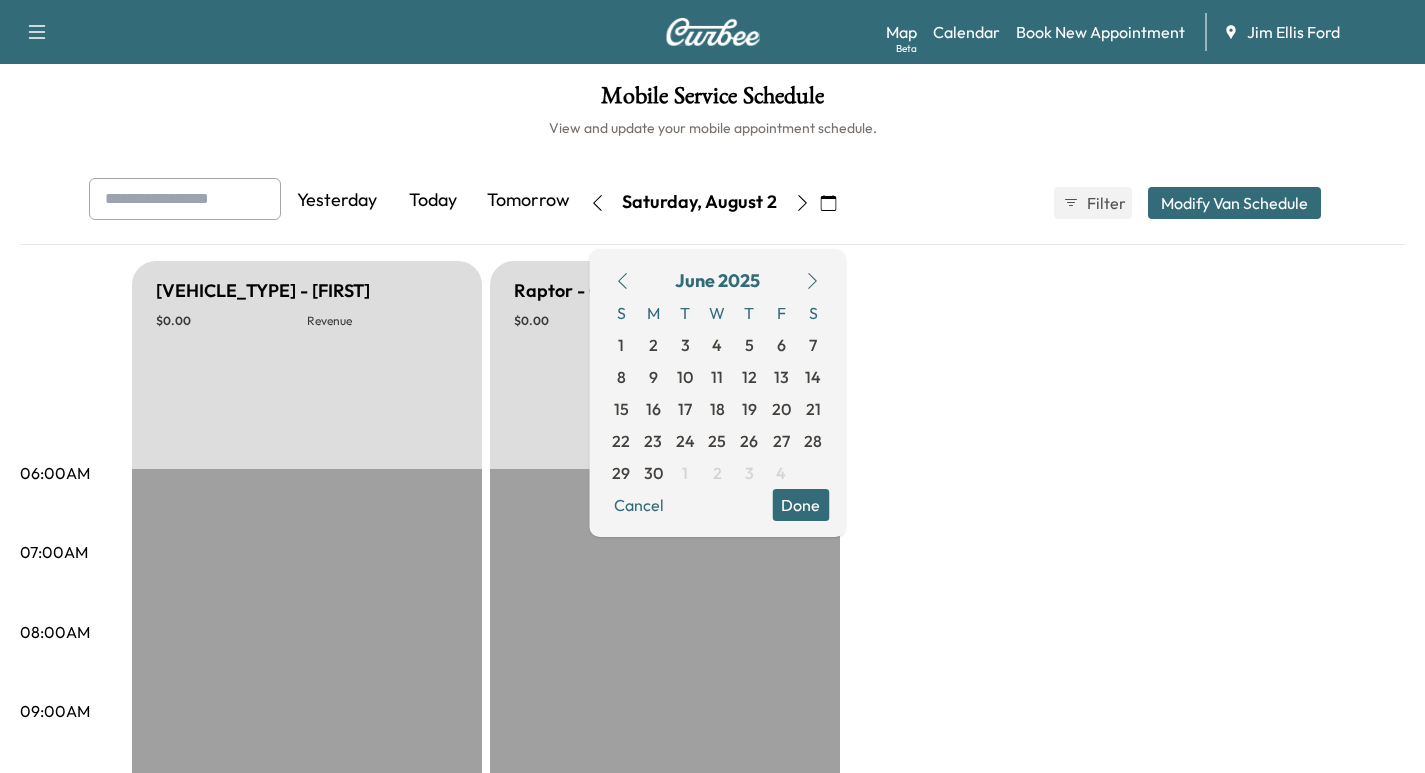 click 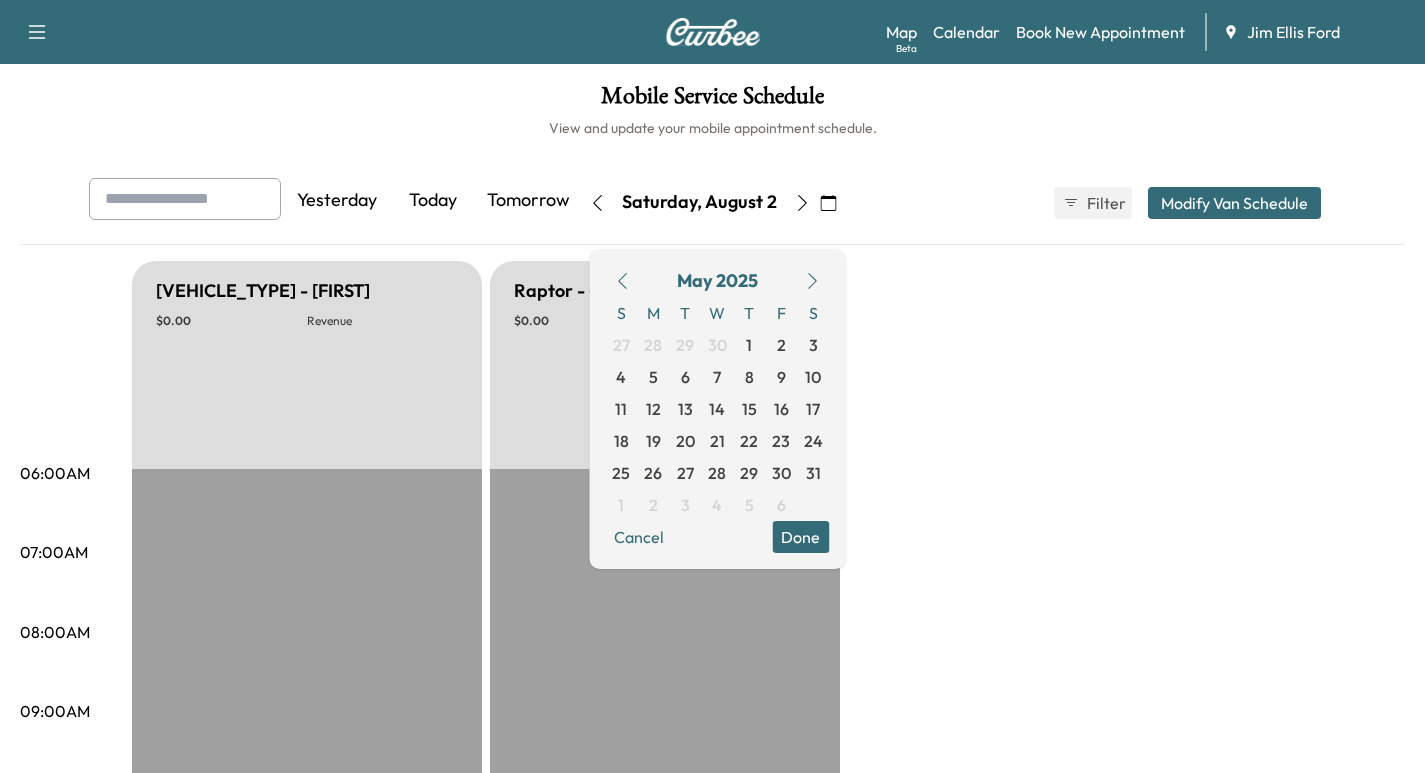 click 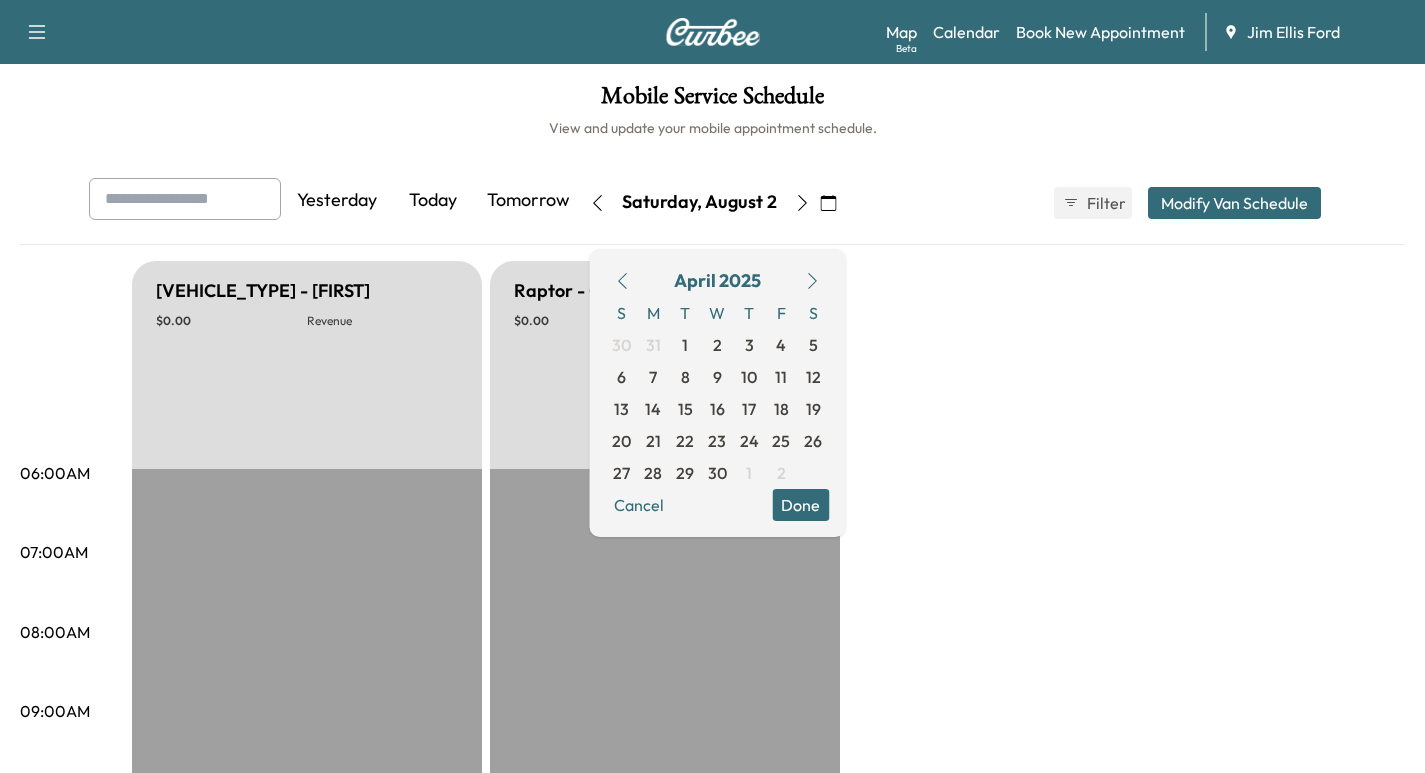 click 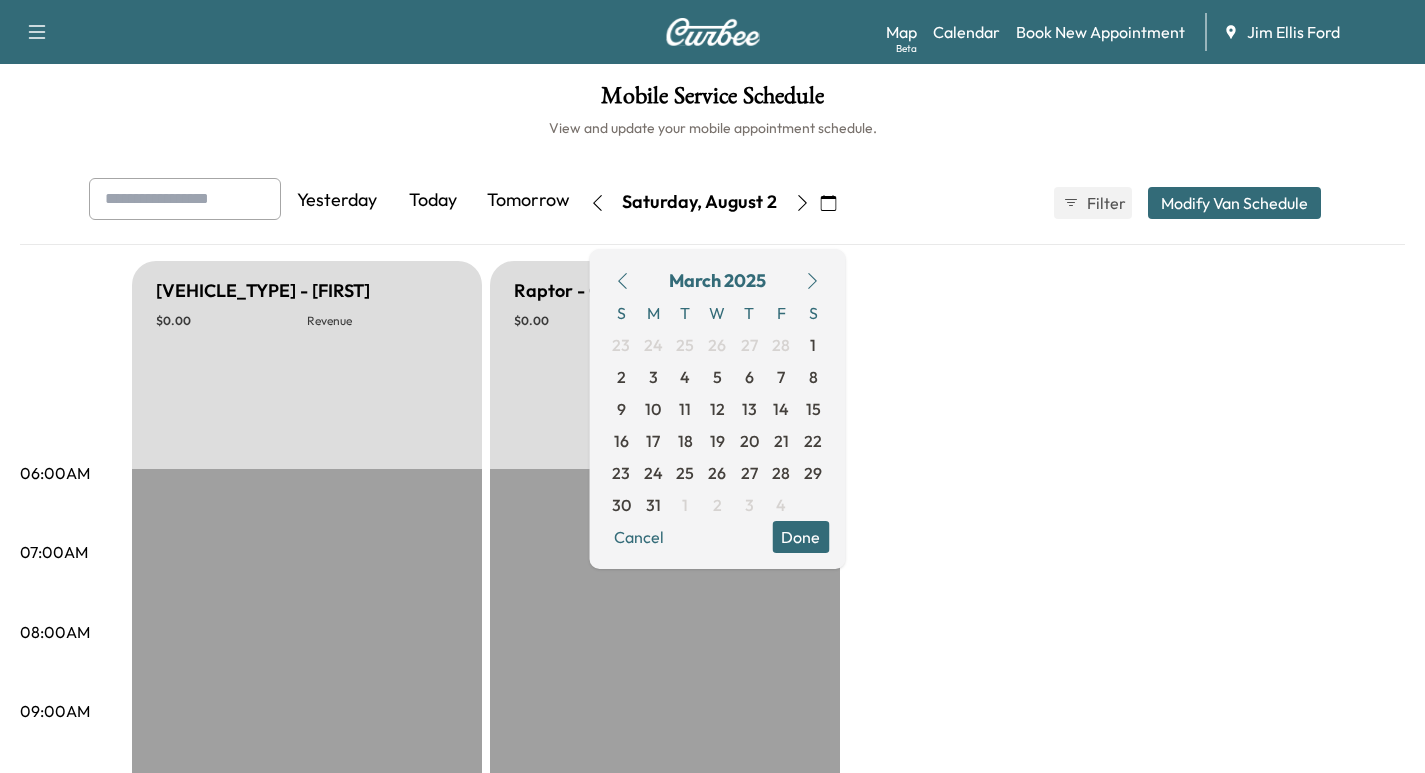 click 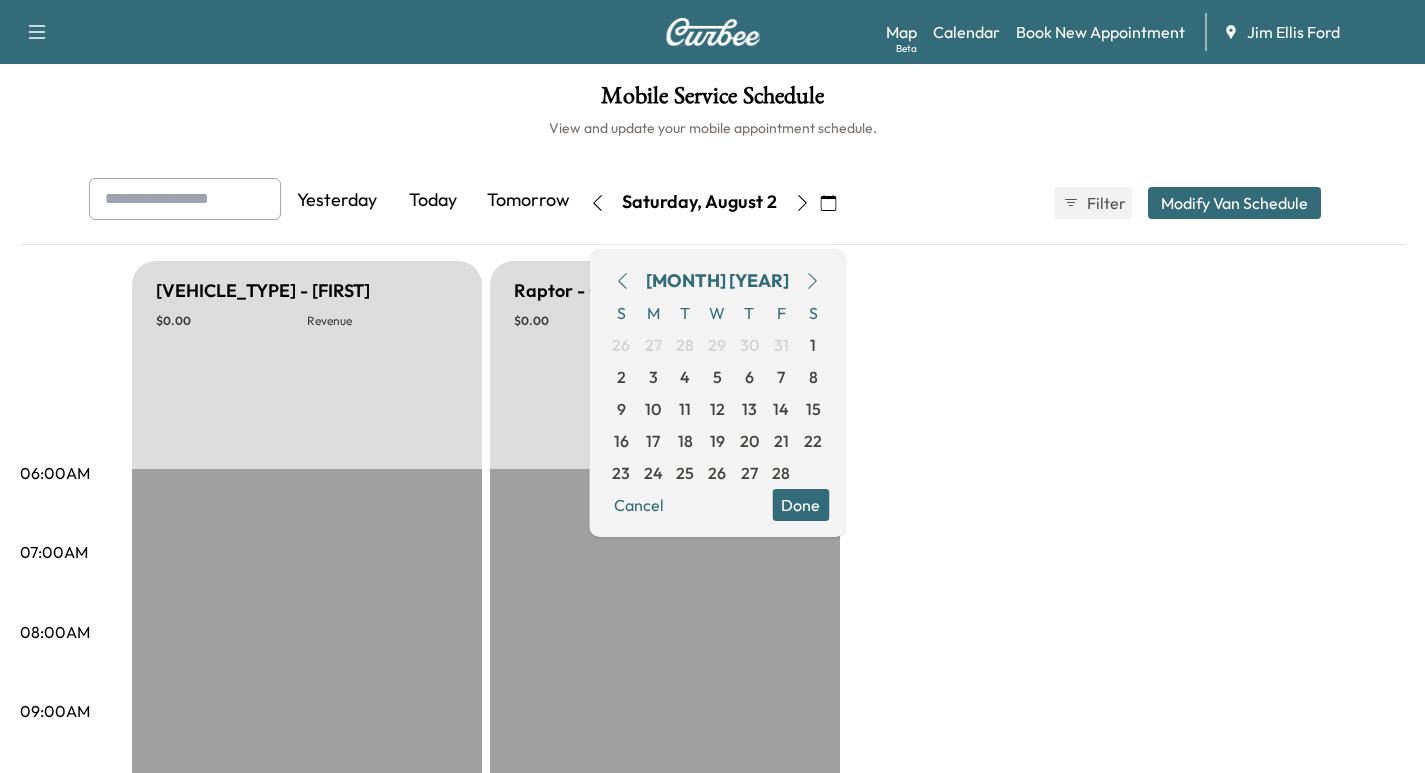 click on "Done" at bounding box center [800, 505] 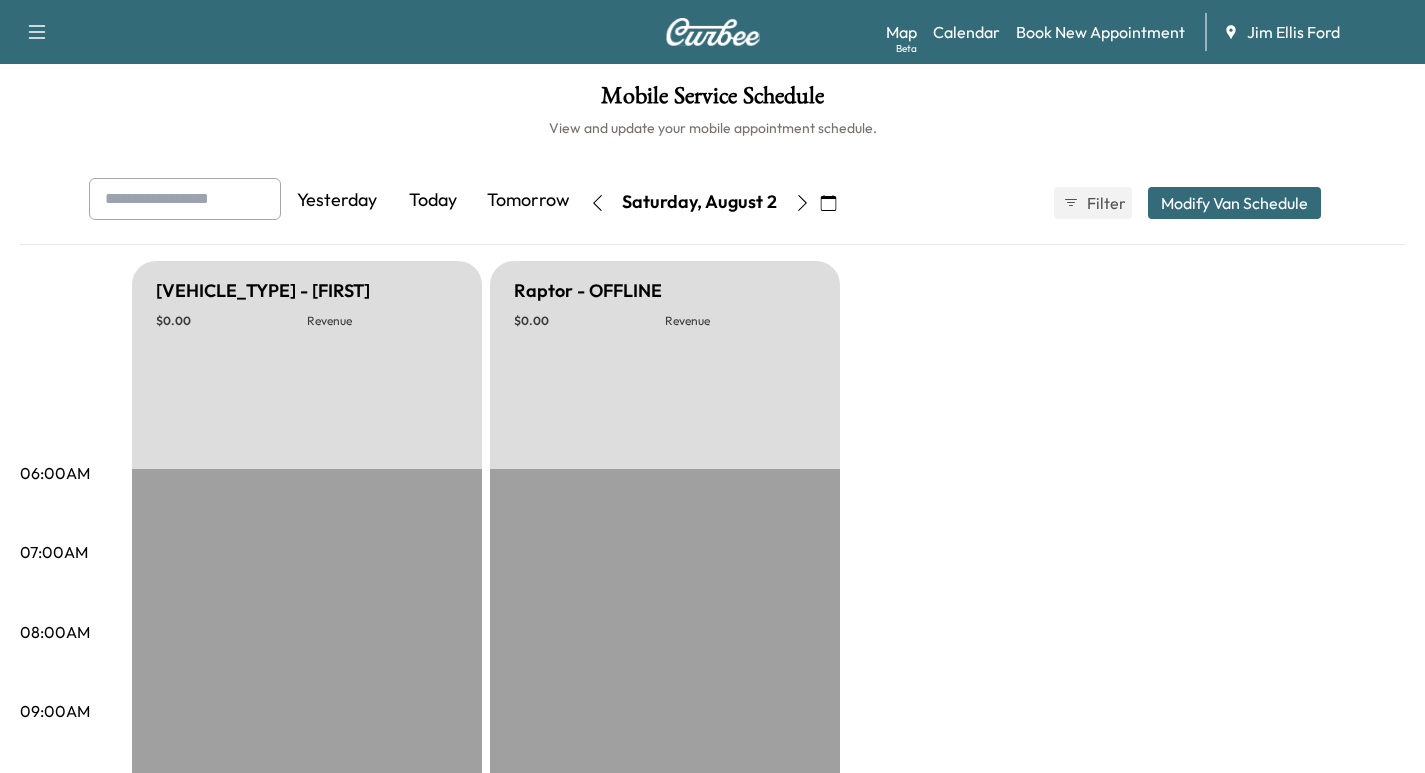 click 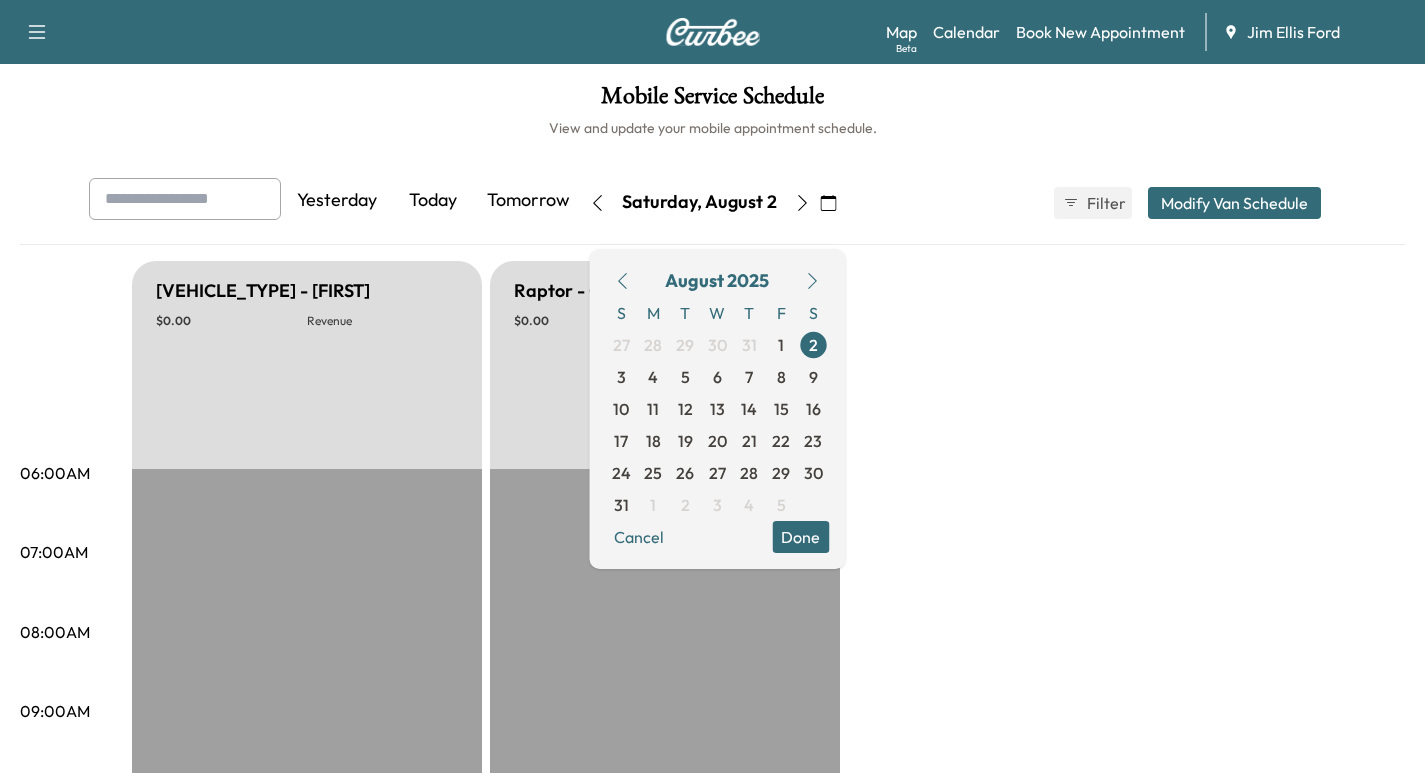 click 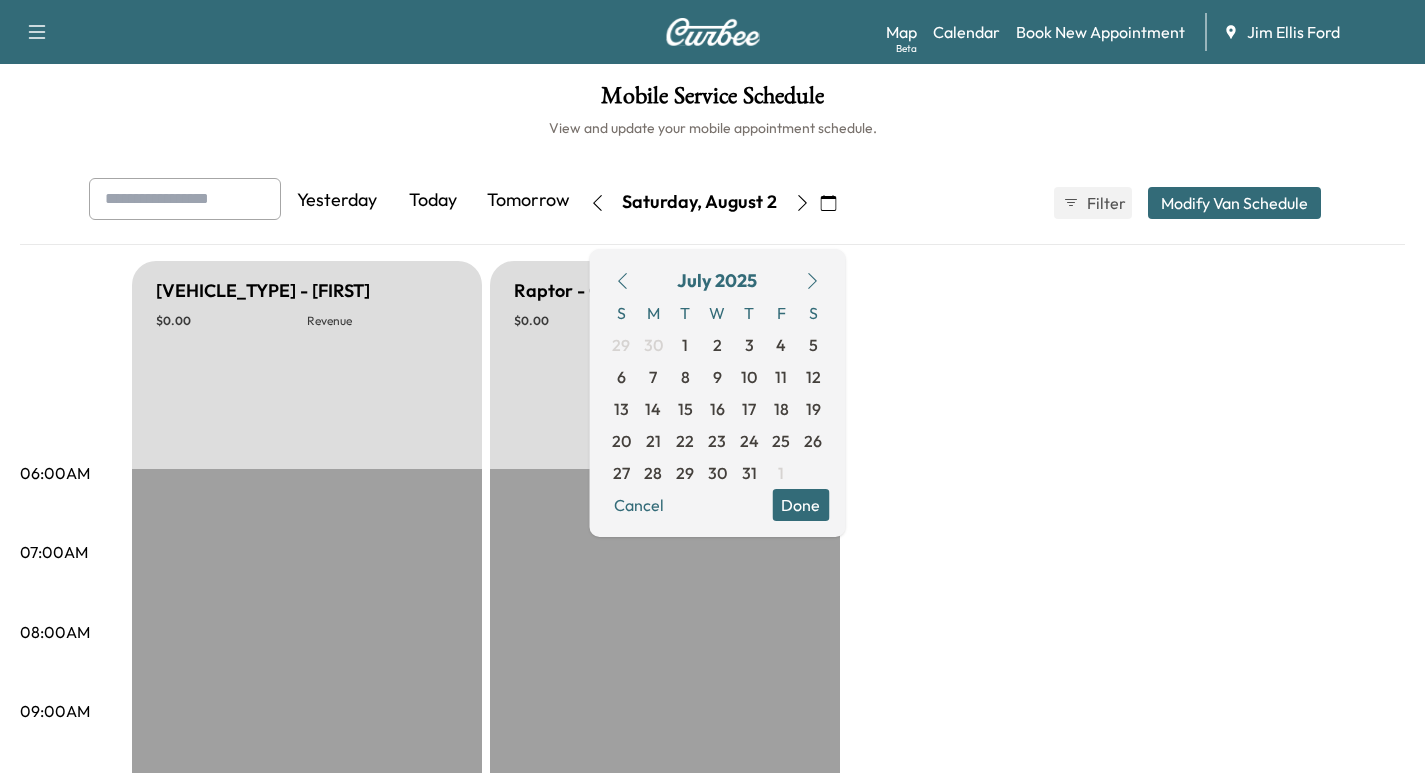 click 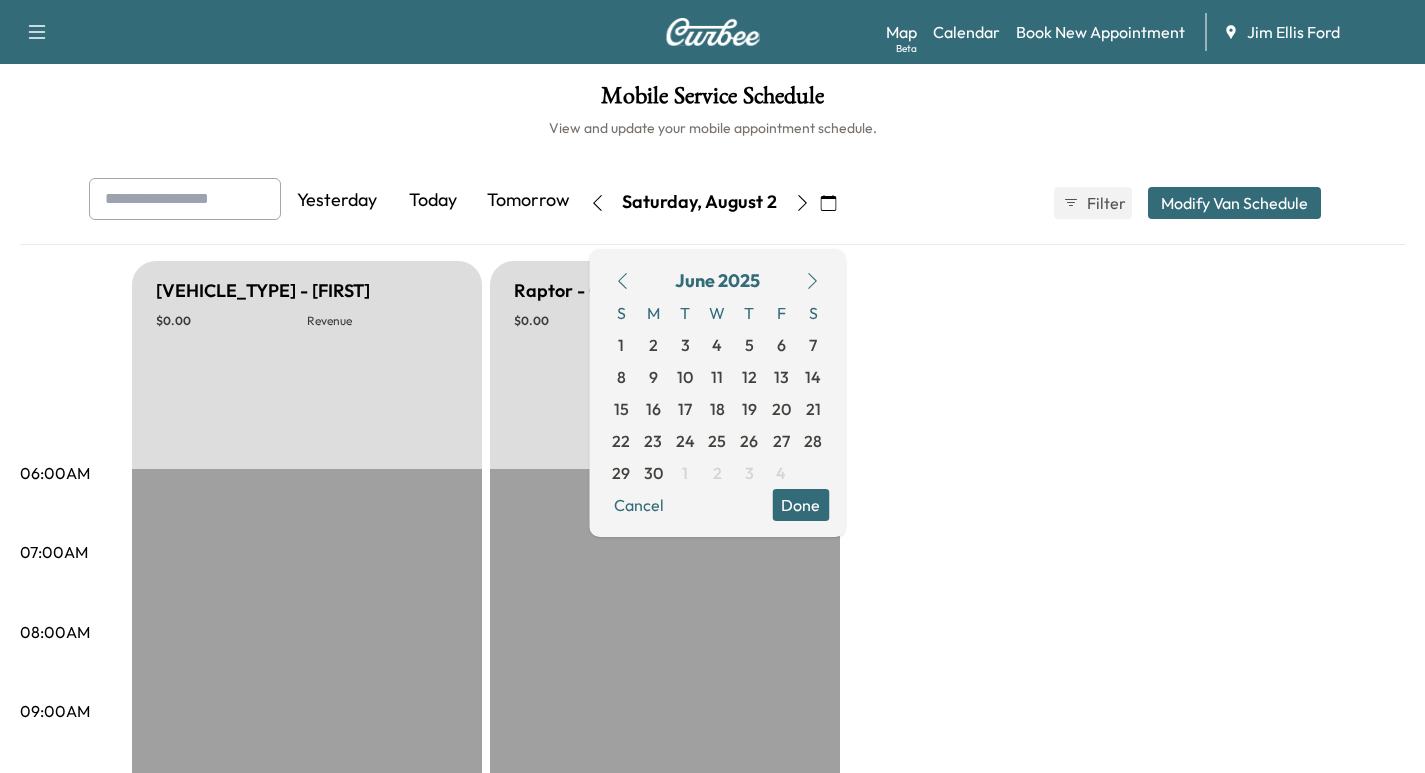 click 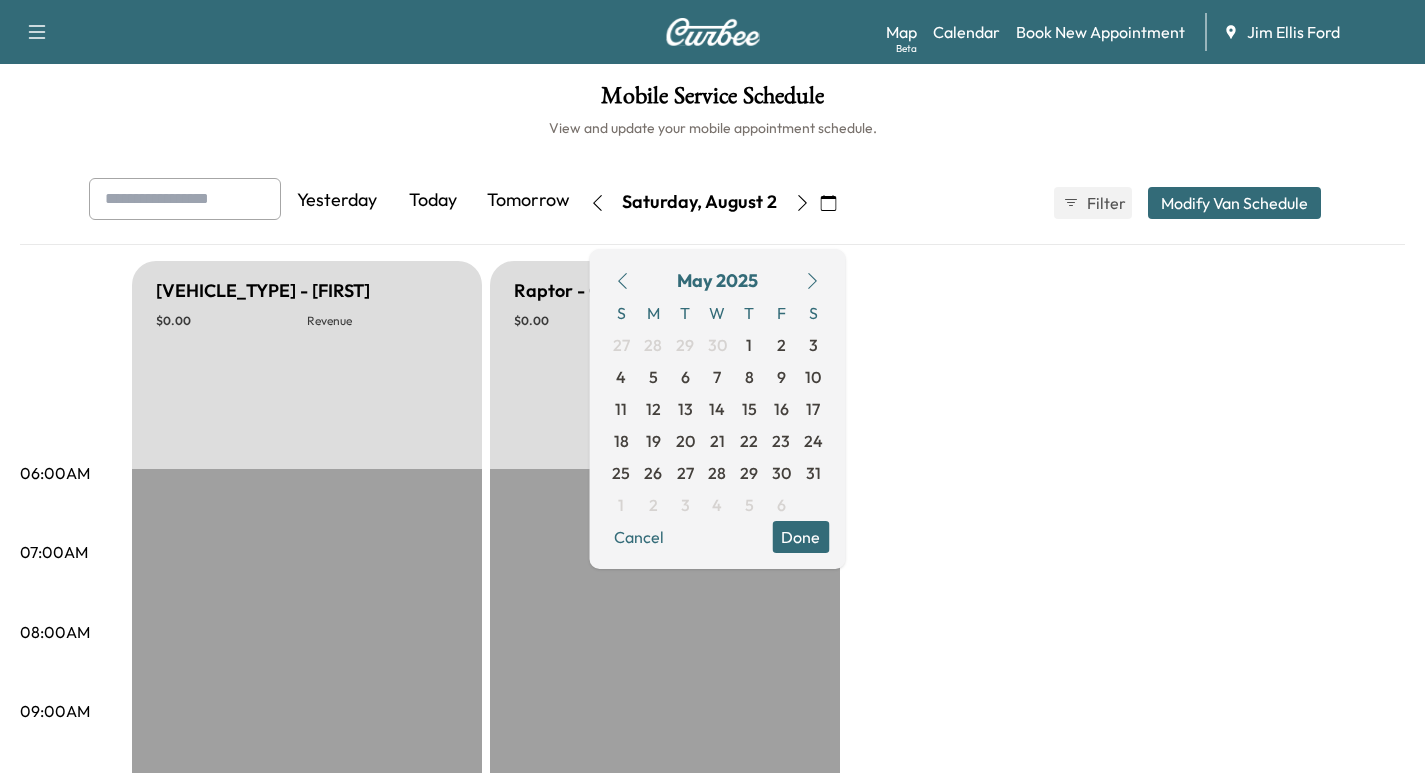 click 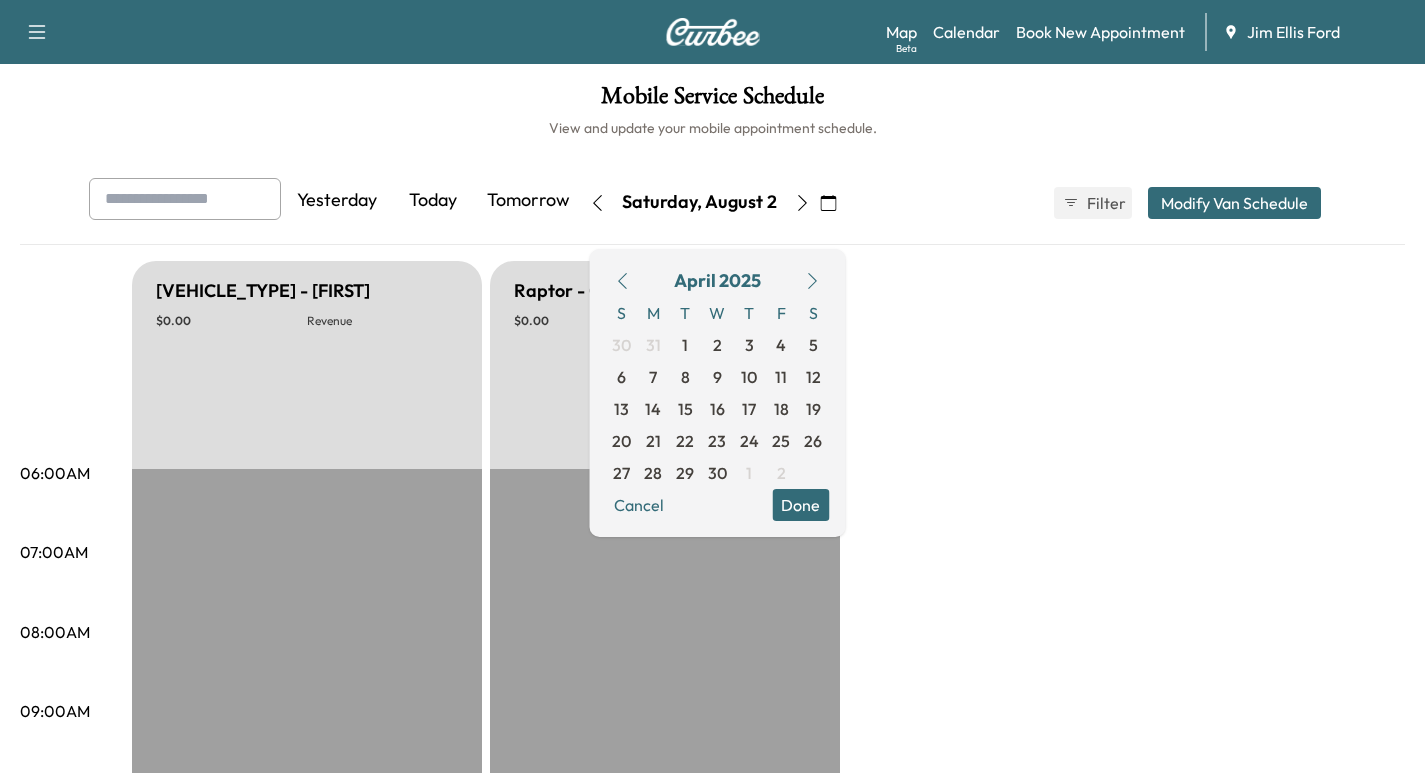 click 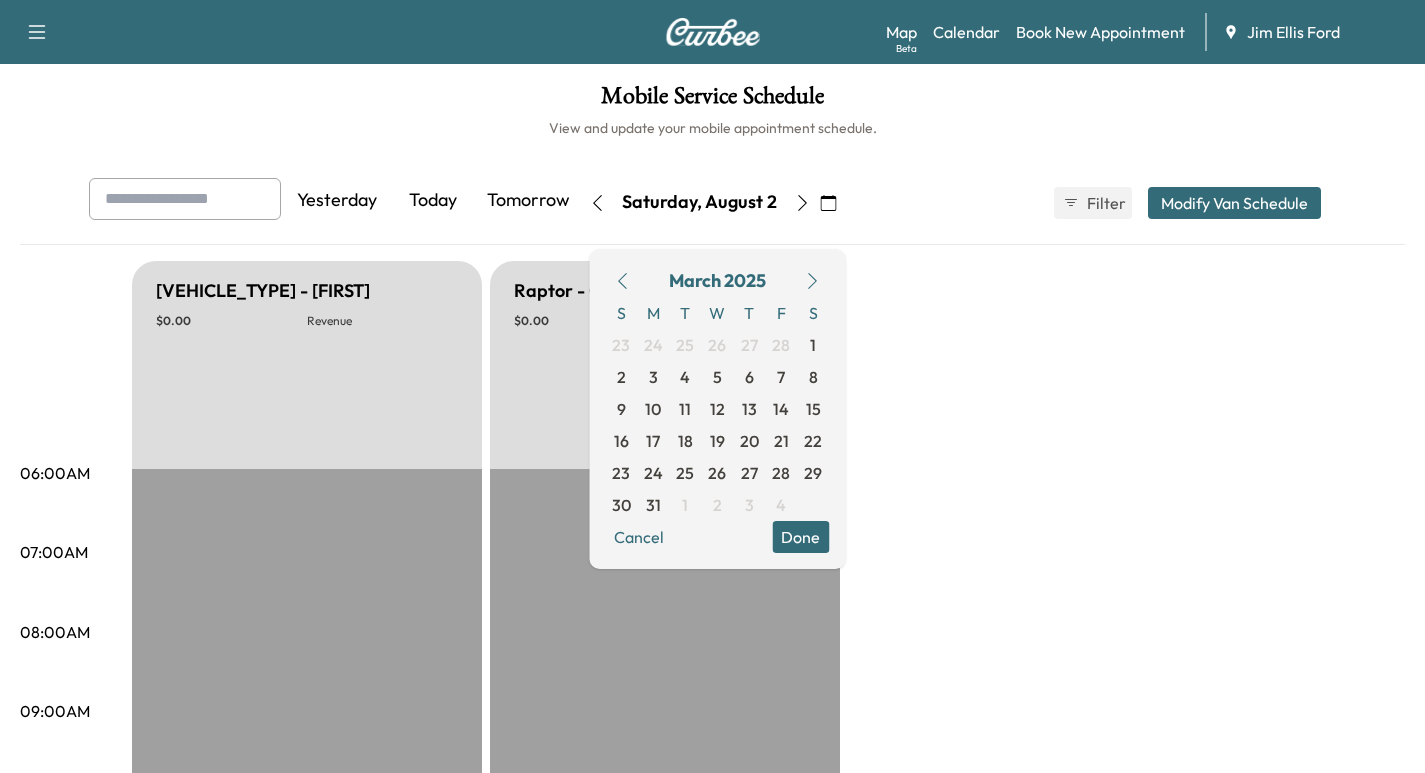 click 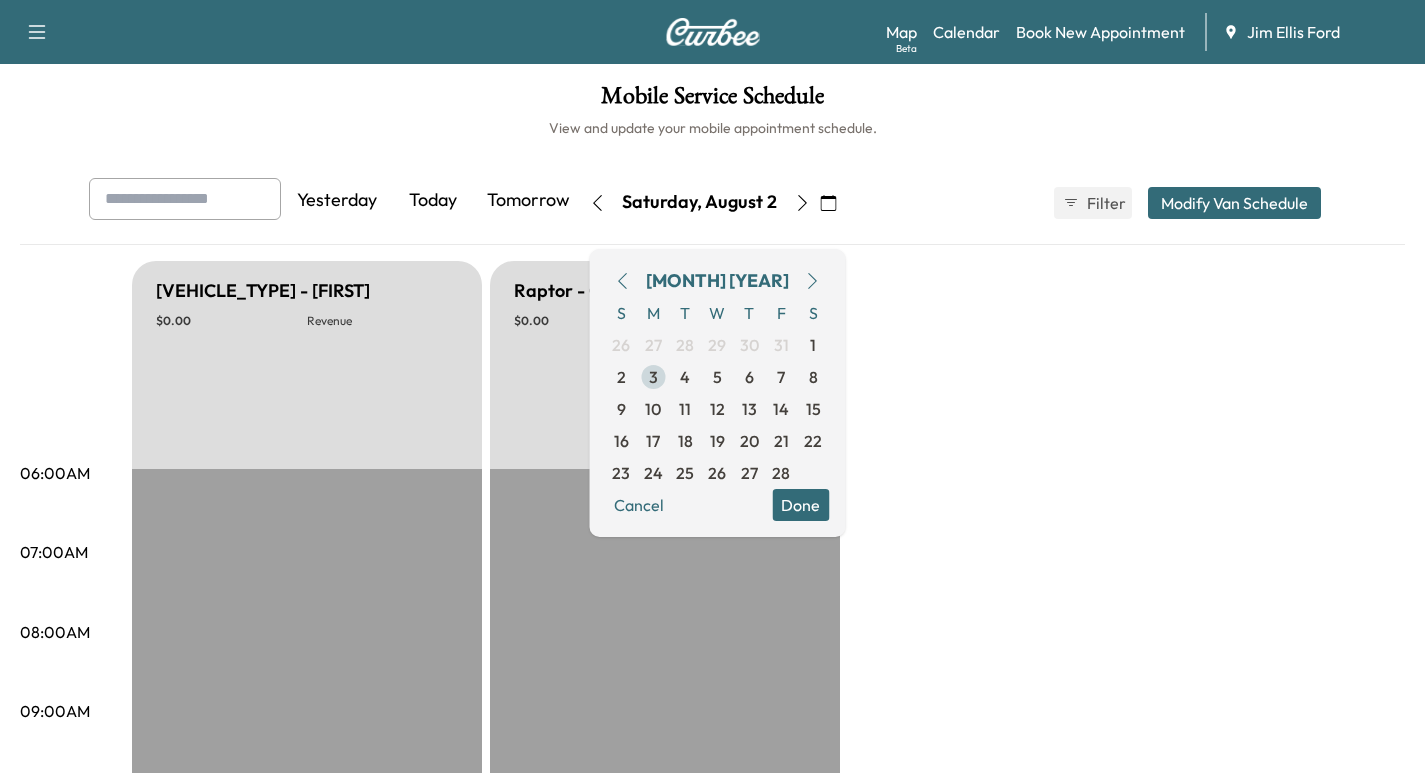 click on "3" at bounding box center [653, 377] 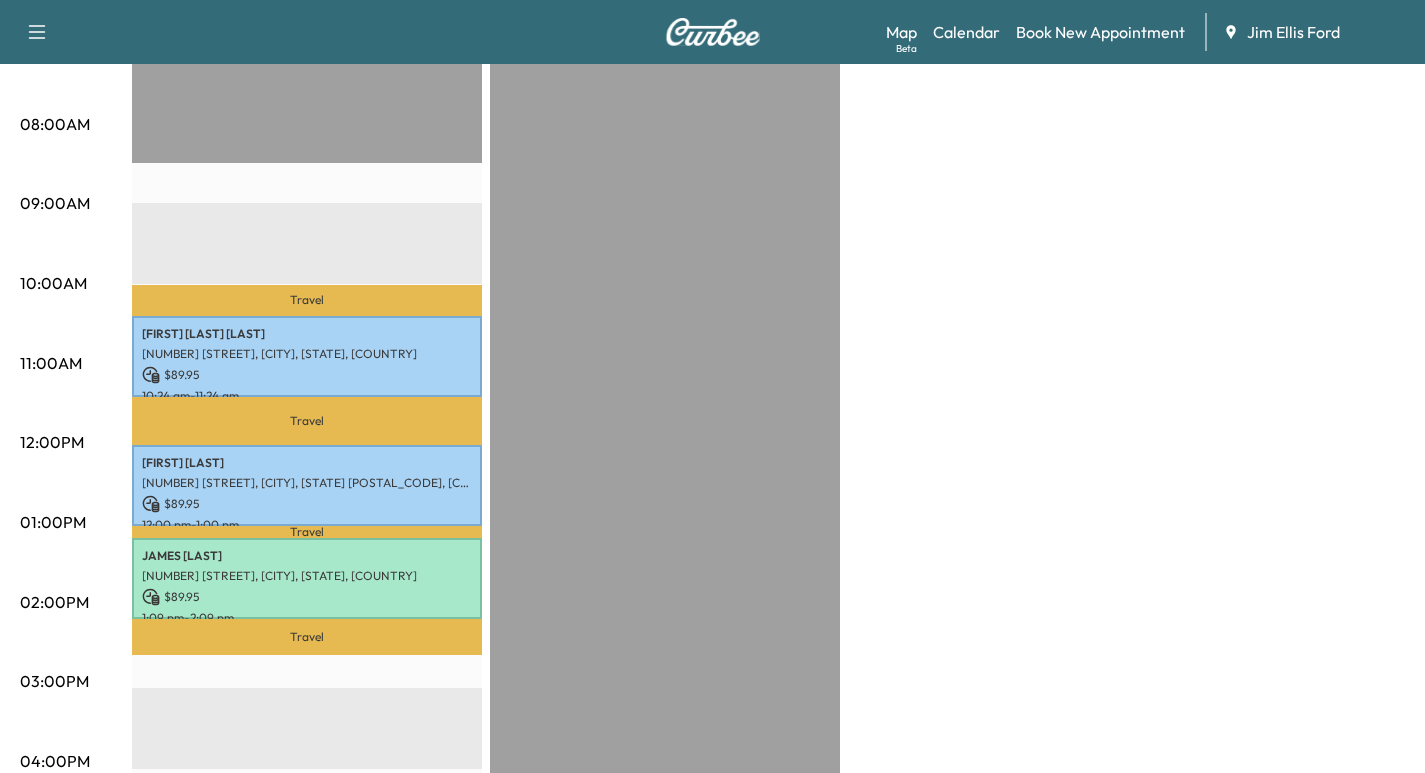 scroll, scrollTop: 546, scrollLeft: 0, axis: vertical 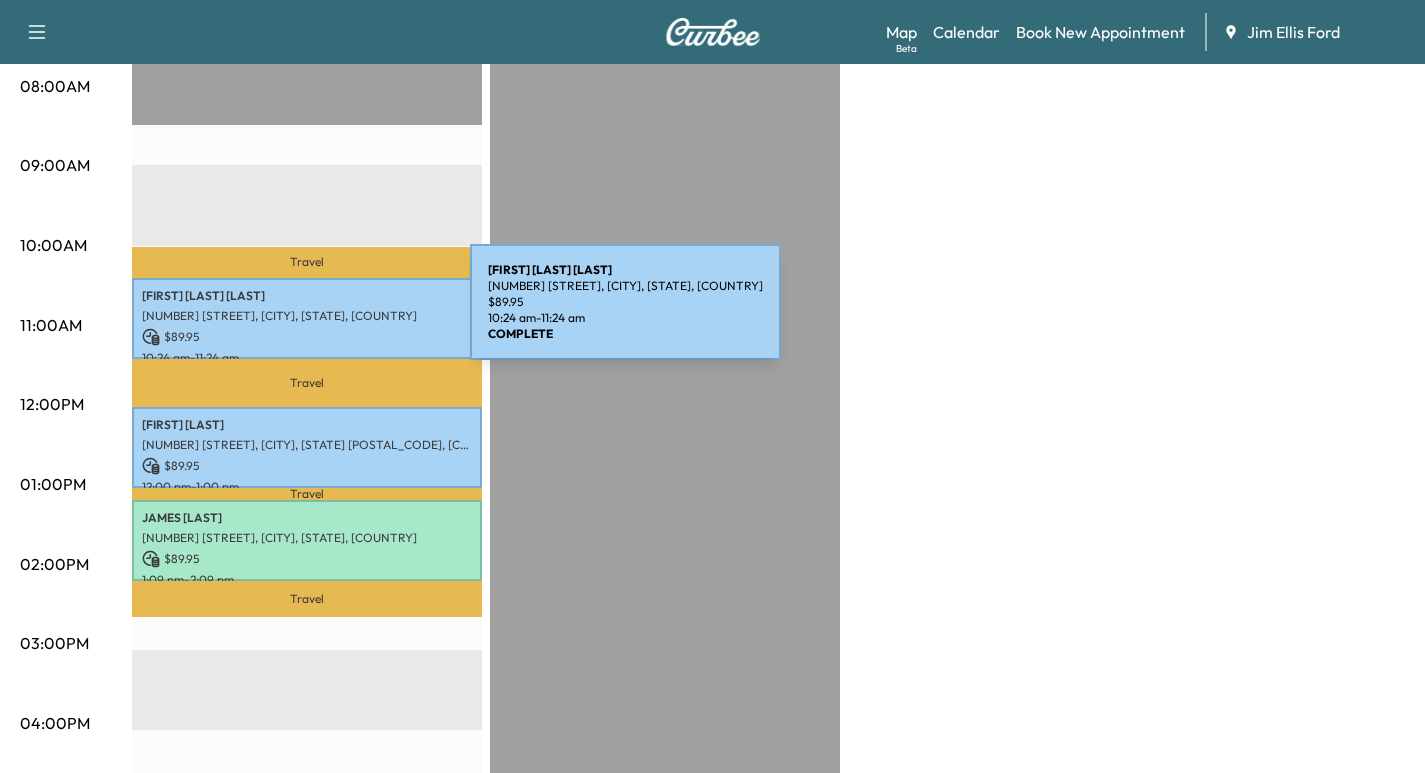 click on "[NUMBER] [STREET], [CITY], [STATE], [COUNTRY]" at bounding box center [307, 316] 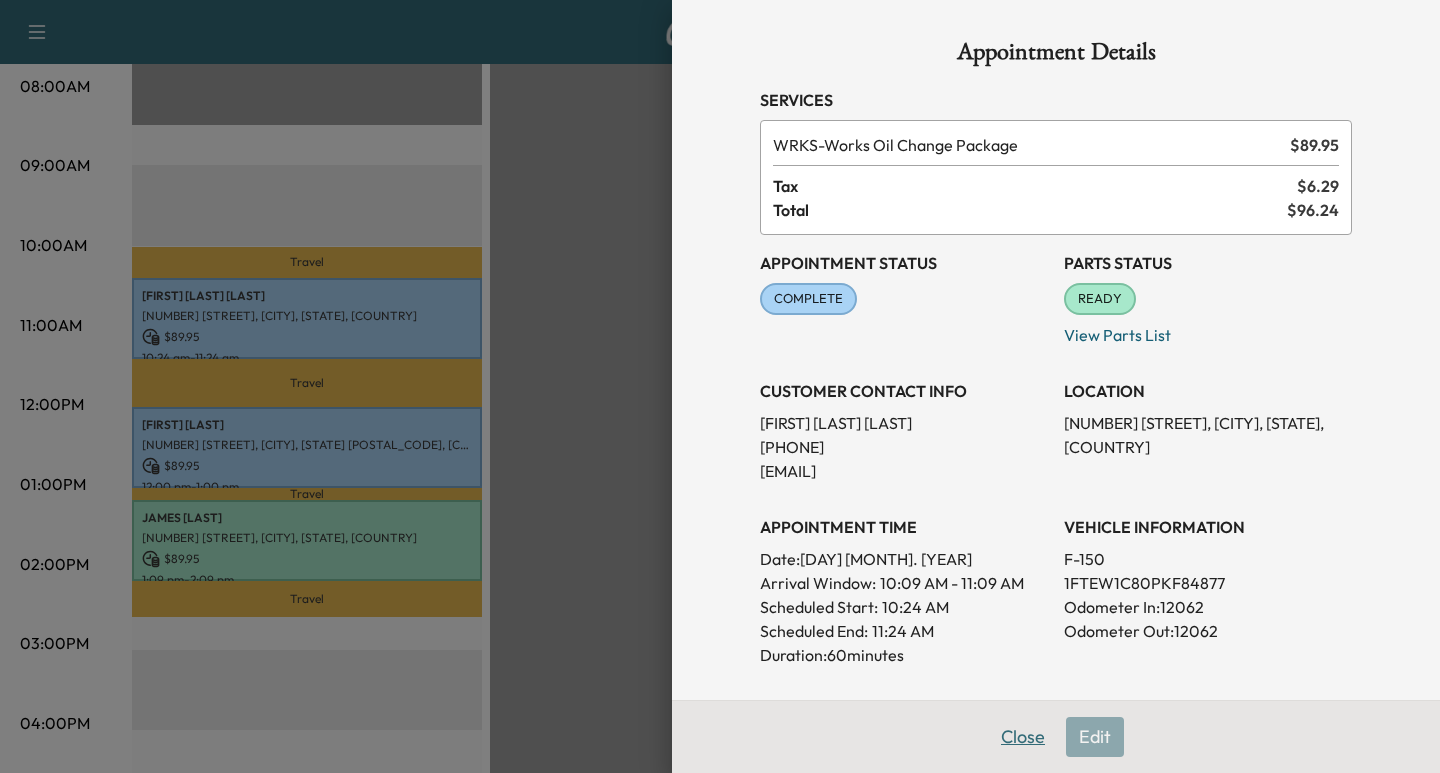 click on "Close" at bounding box center [1023, 737] 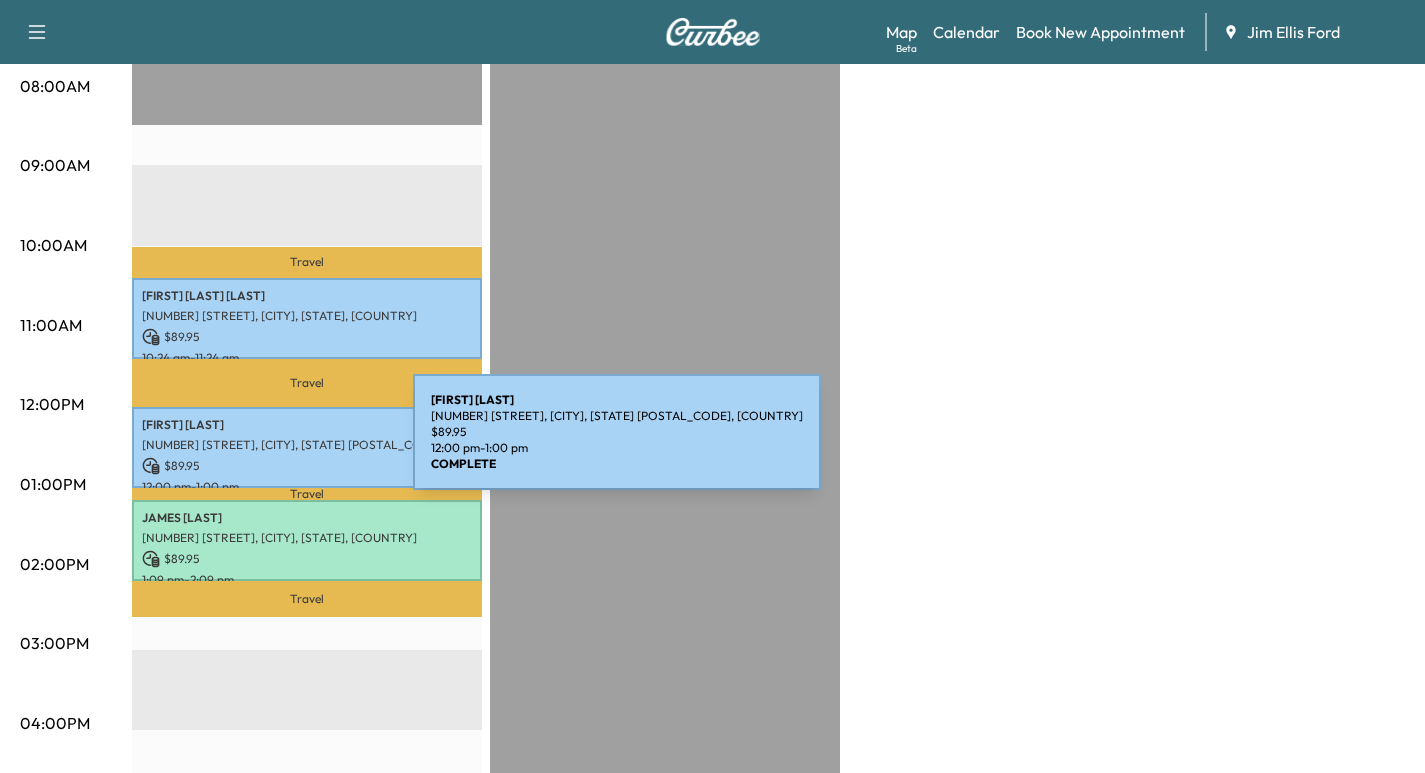 click on "[NUMBER] [STREET], [CITY], [STATE] [POSTAL_CODE], [COUNTRY]" at bounding box center (307, 445) 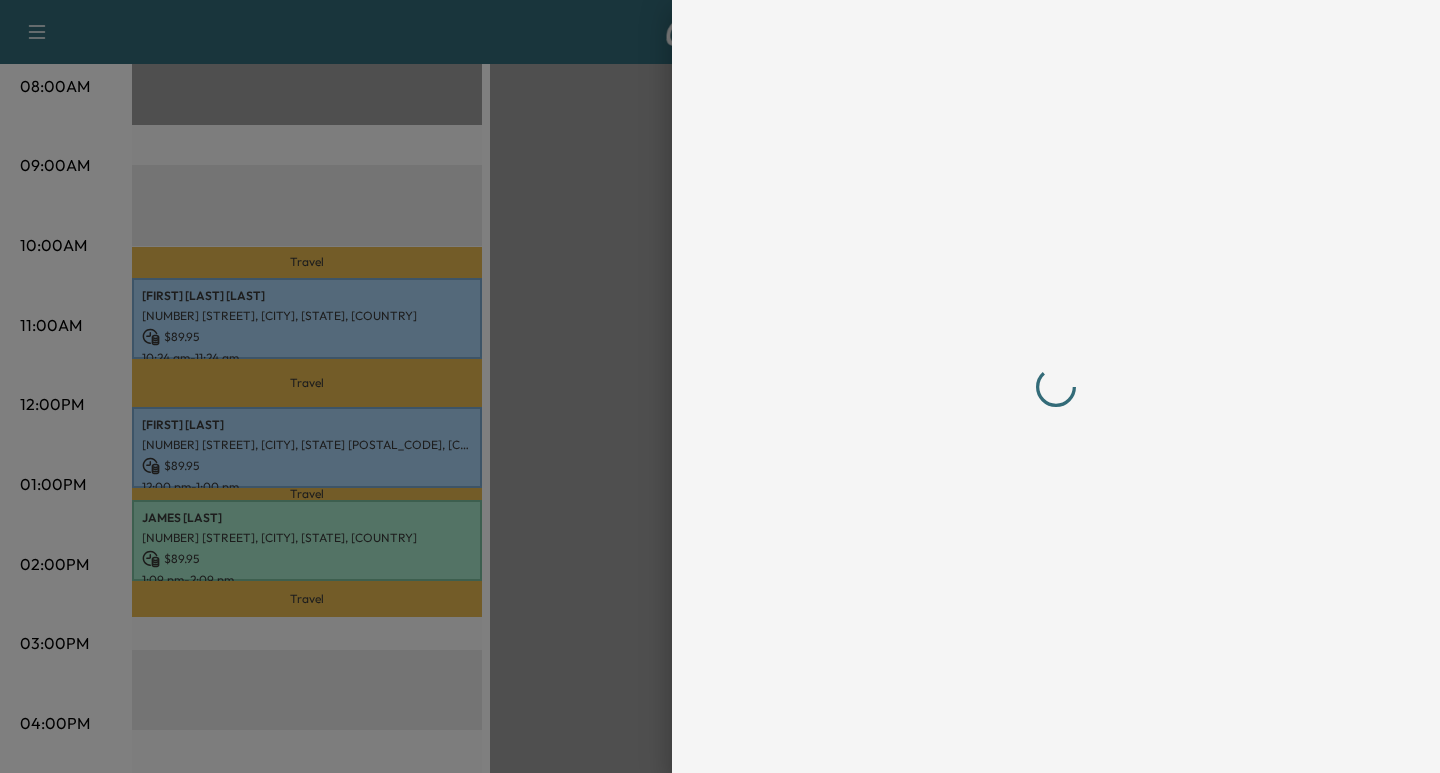click at bounding box center (720, 386) 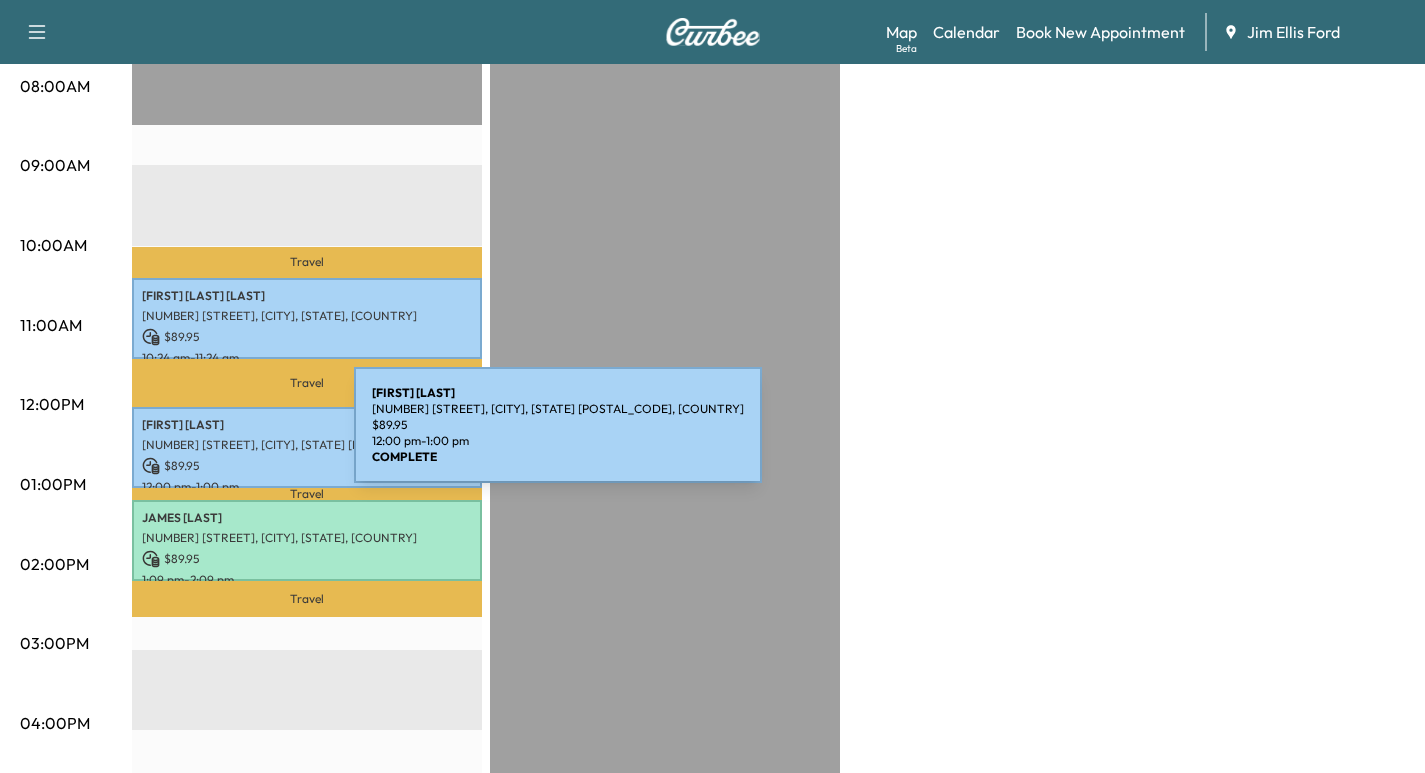 click on "[NUMBER] [STREET], [CITY], [STATE] [POSTAL_CODE], [COUNTRY]" at bounding box center (307, 445) 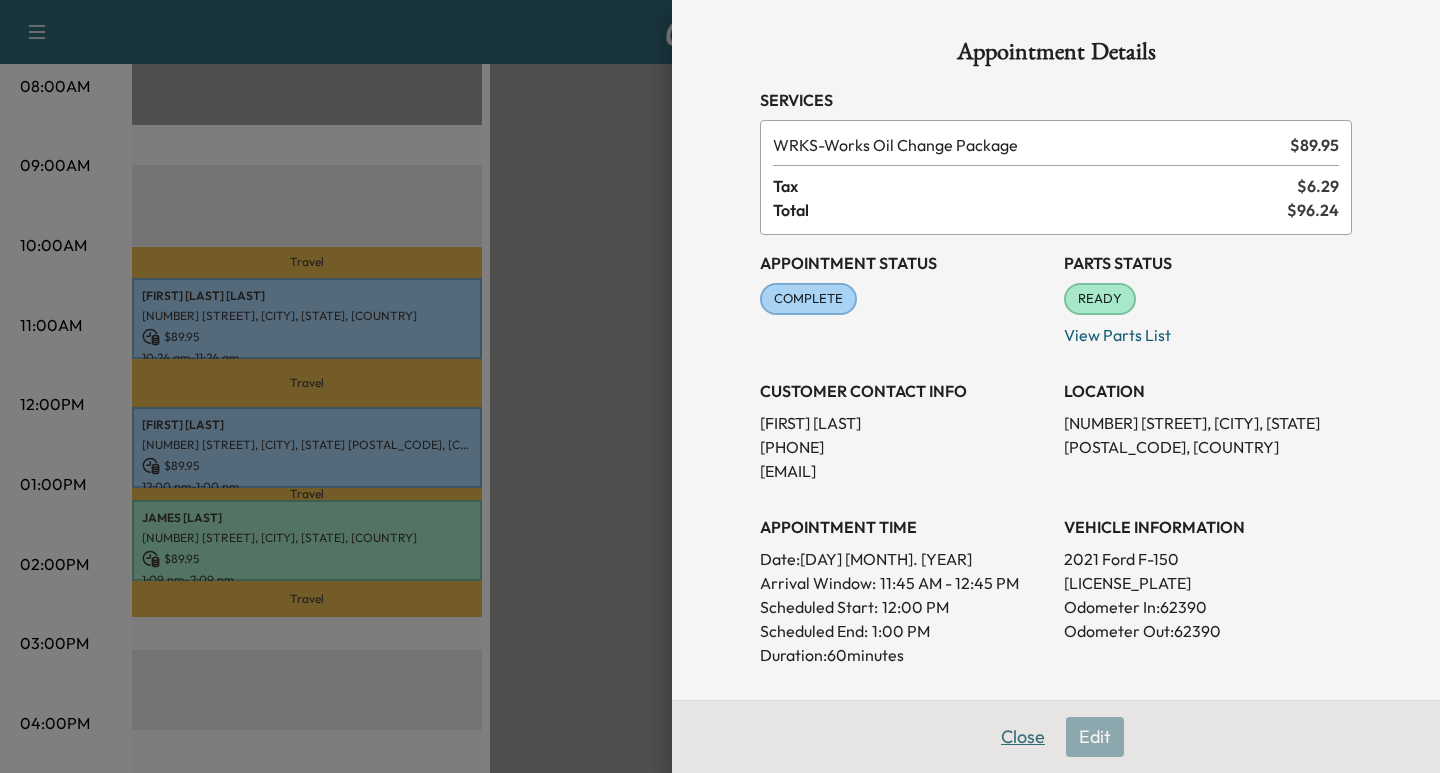 click on "Close" at bounding box center (1023, 737) 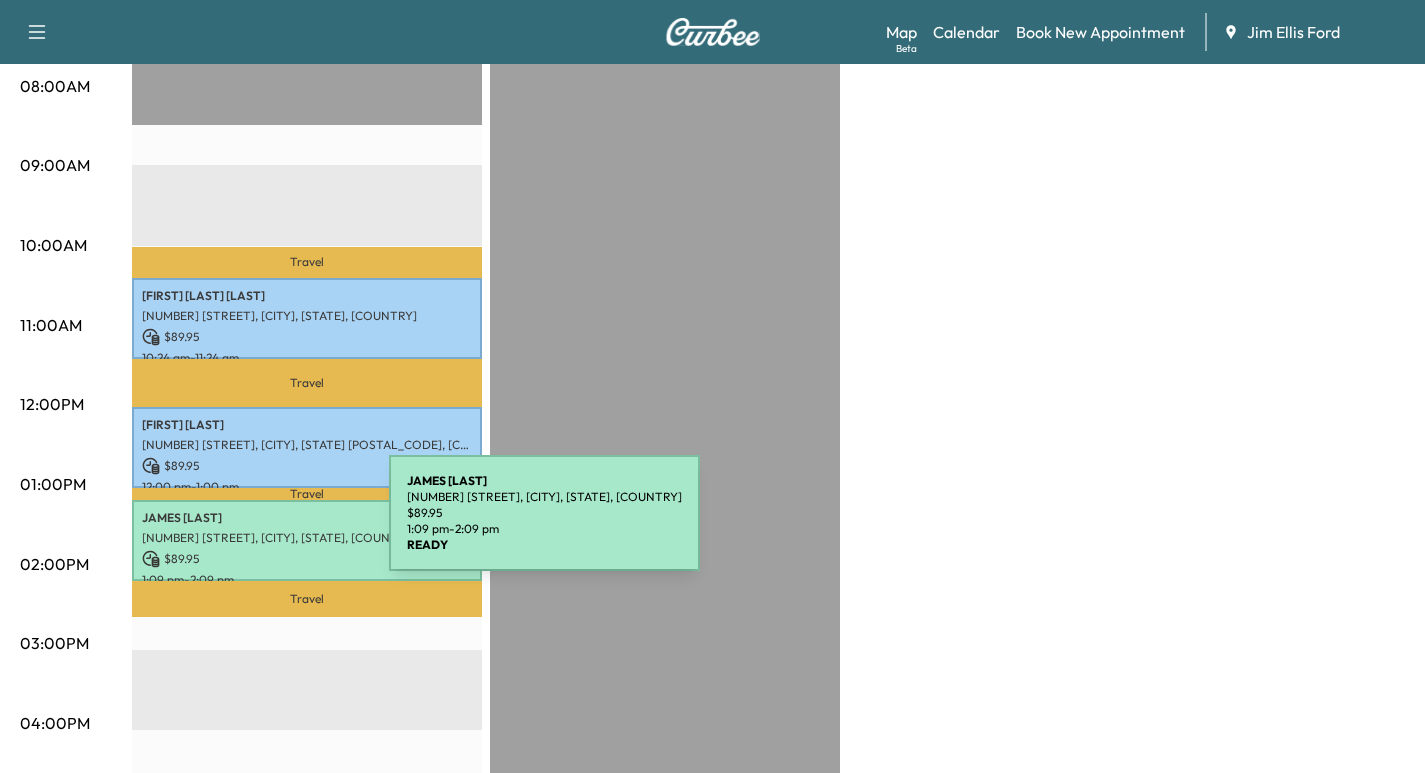 click on "[NUMBER] [STREET], [CITY], [STATE], [COUNTRY]" at bounding box center (307, 538) 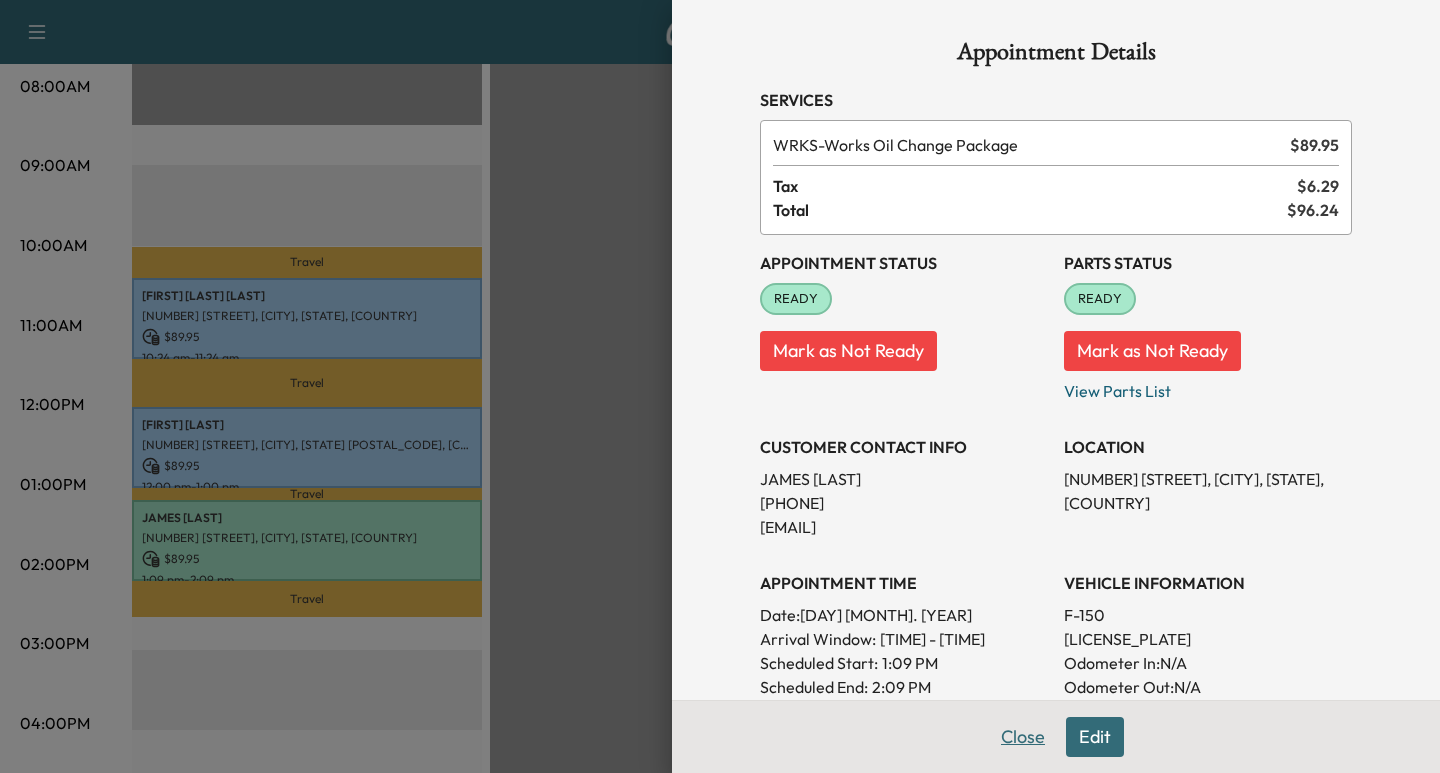 click on "Close" at bounding box center (1023, 737) 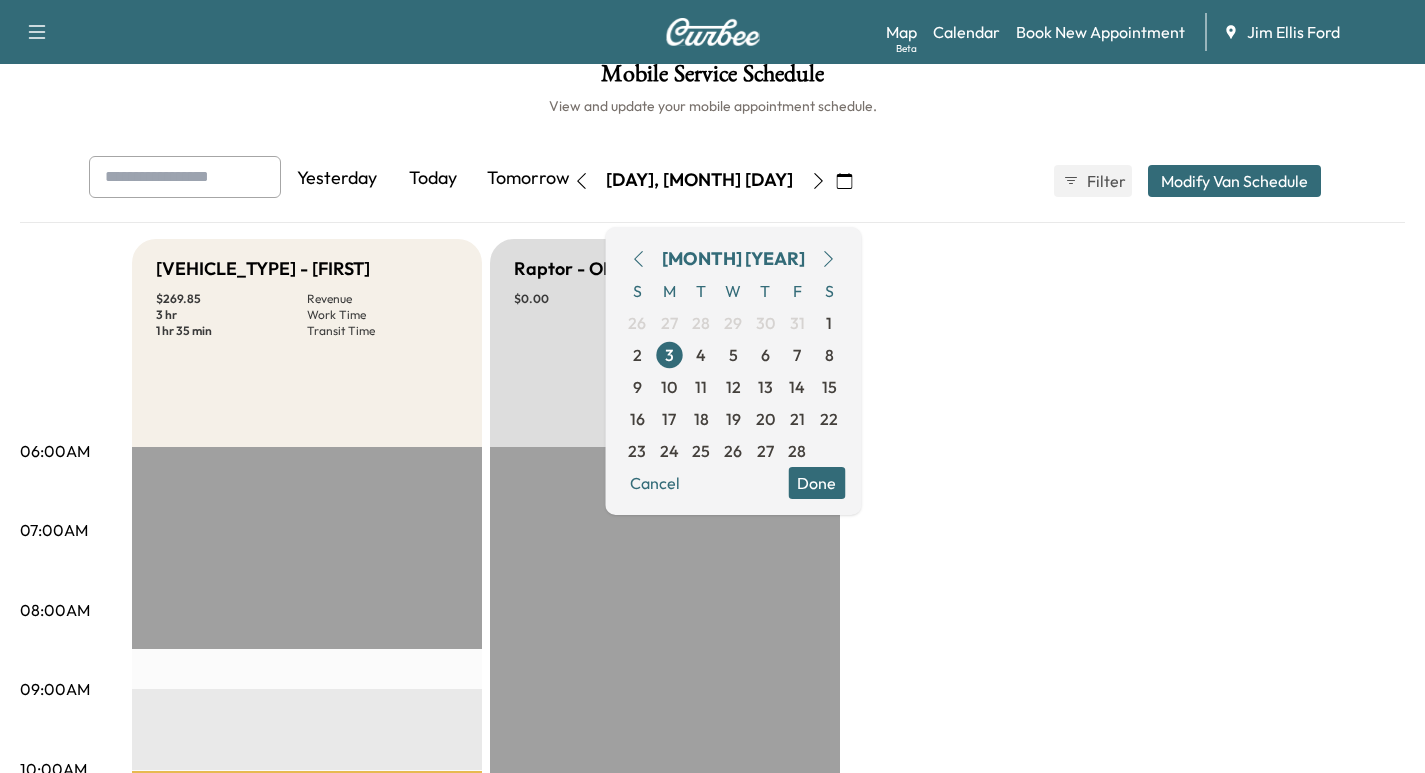 scroll, scrollTop: 0, scrollLeft: 0, axis: both 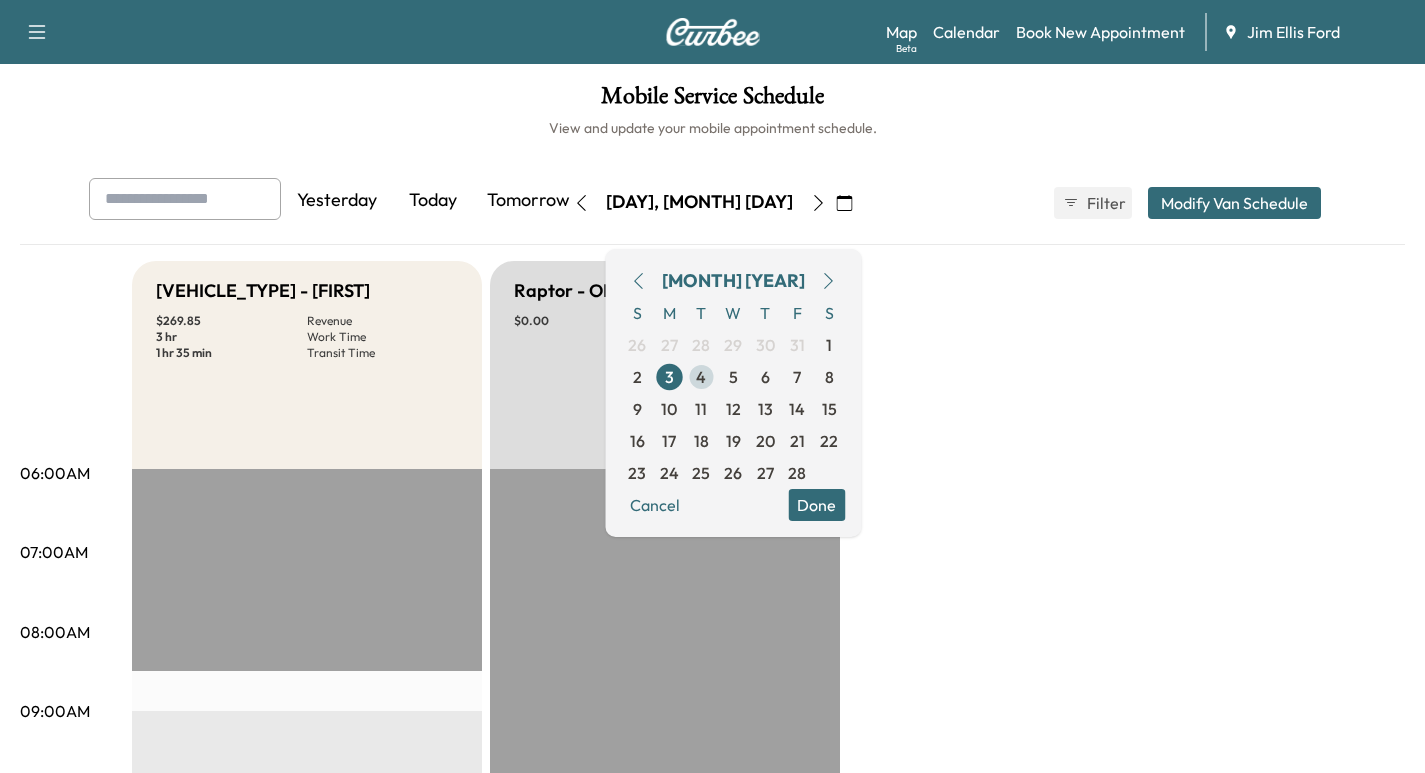 click on "4" at bounding box center [701, 377] 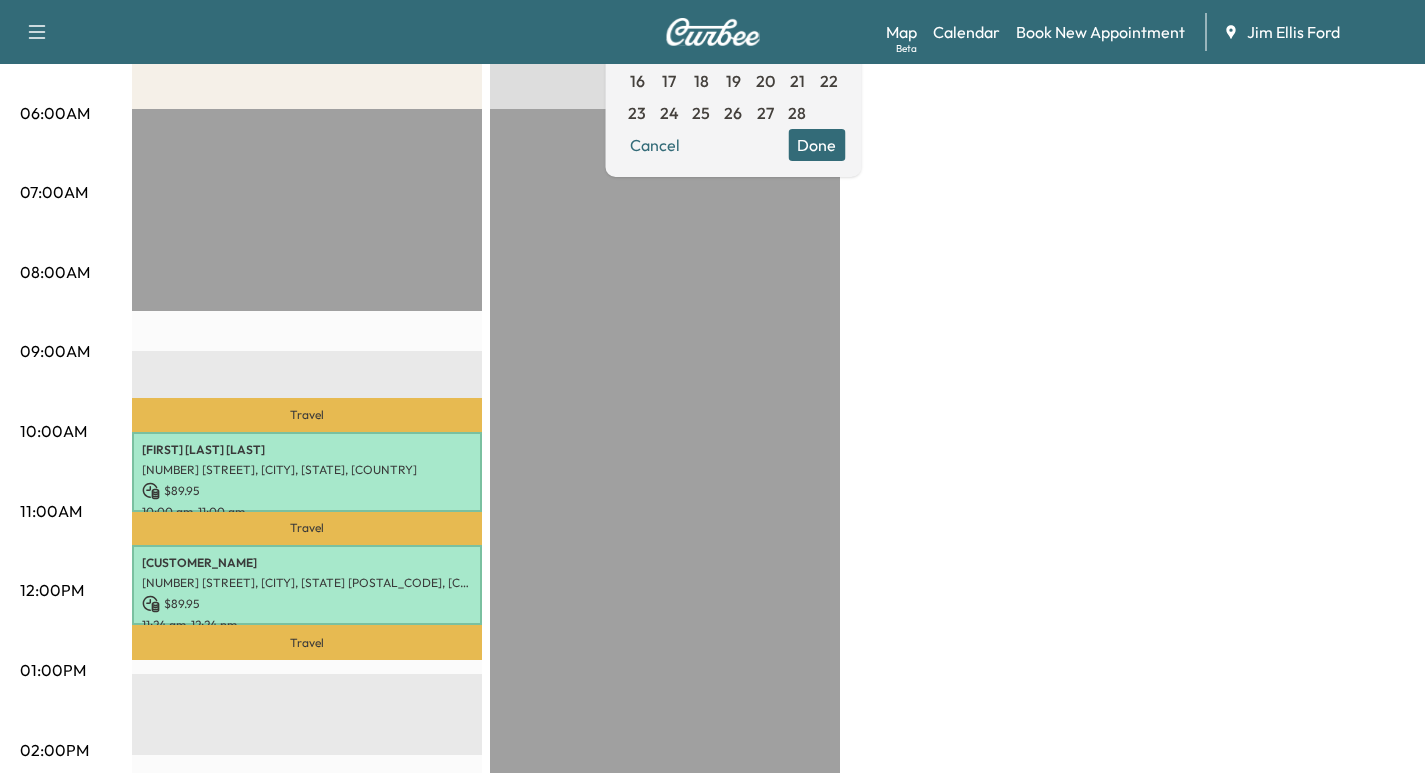scroll, scrollTop: 491, scrollLeft: 0, axis: vertical 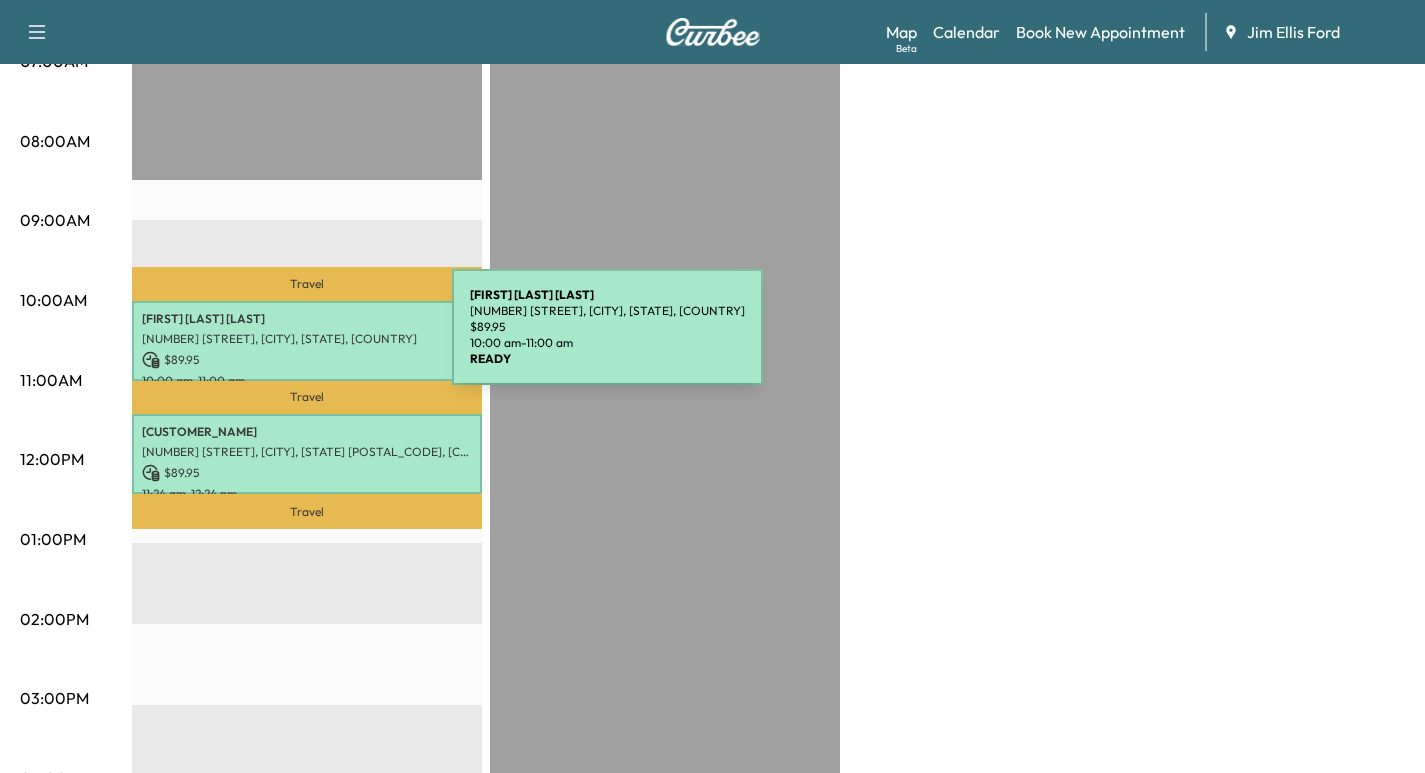 click on "[NUMBER] [STREET], [CITY], [STATE], [COUNTRY]" at bounding box center [307, 339] 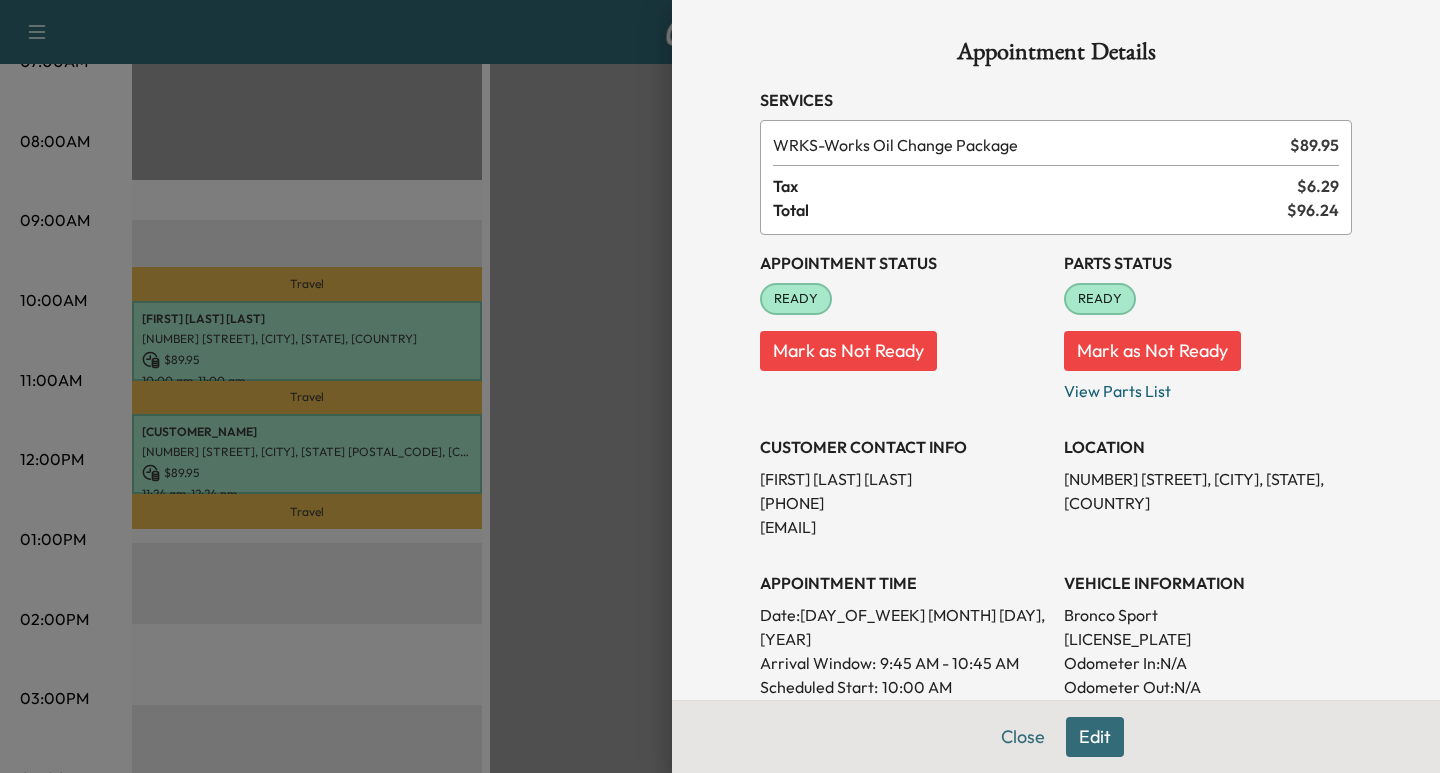 drag, startPoint x: 997, startPoint y: 736, endPoint x: 1008, endPoint y: 698, distance: 39.56008 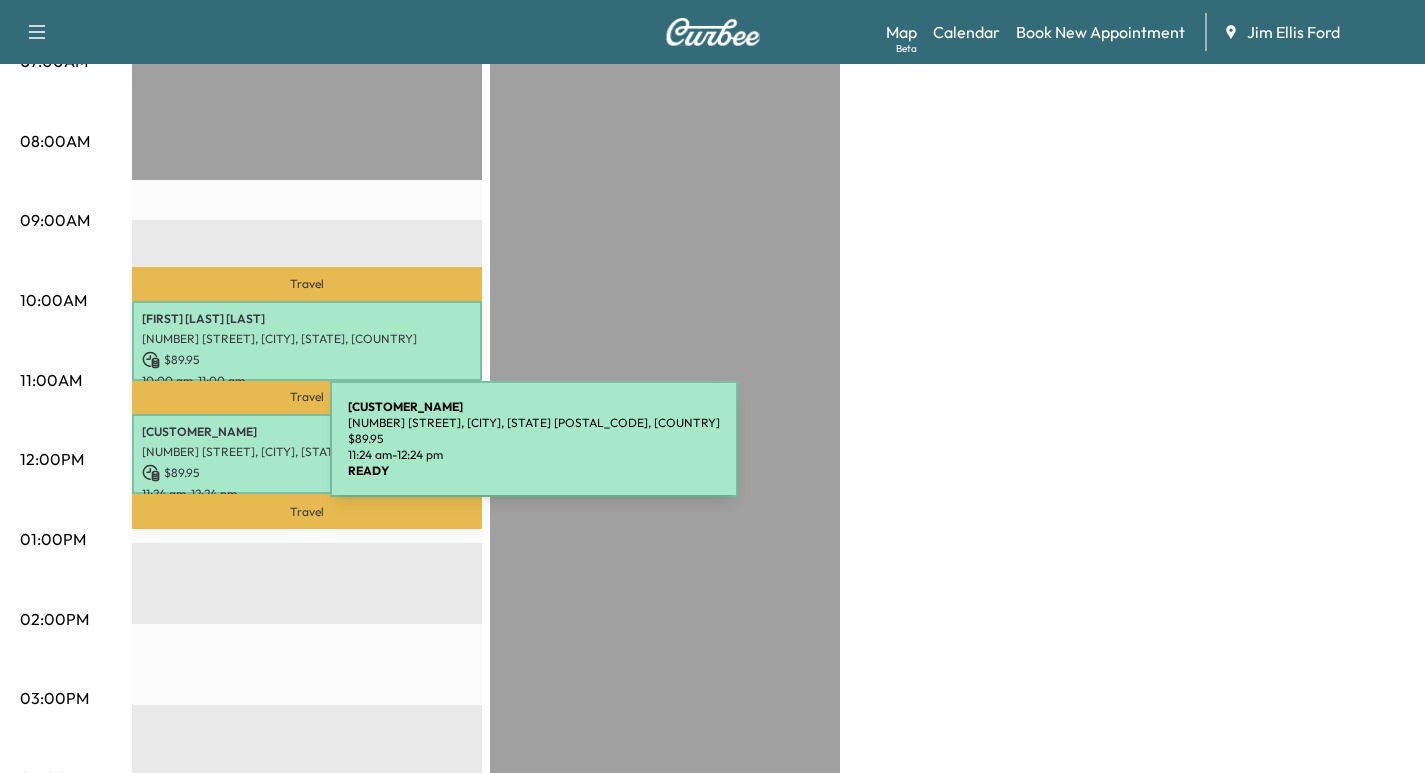 click on "[NUMBER] [STREET], [CITY], [STATE] [POSTAL_CODE], [COUNTRY]" at bounding box center (307, 452) 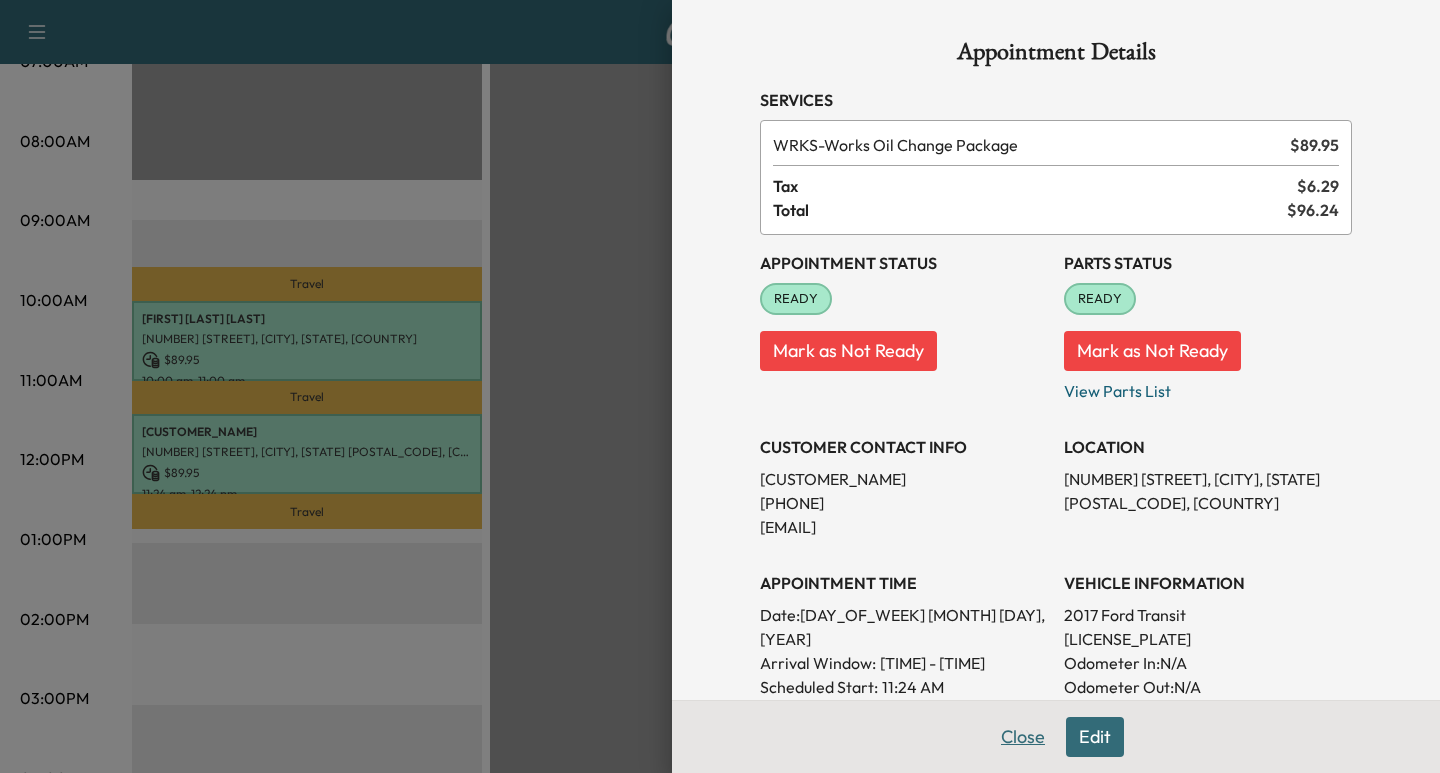click on "Close" at bounding box center (1023, 737) 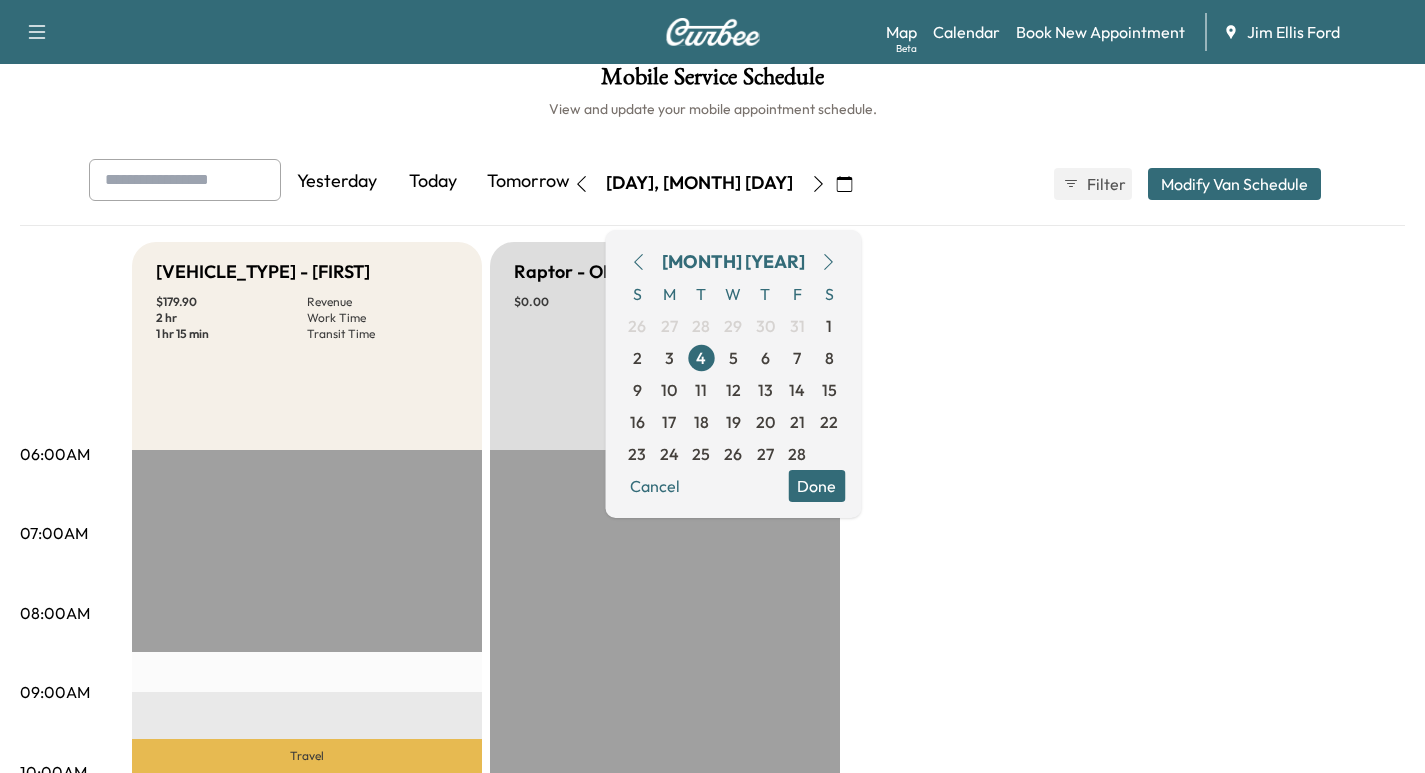 scroll, scrollTop: 2, scrollLeft: 0, axis: vertical 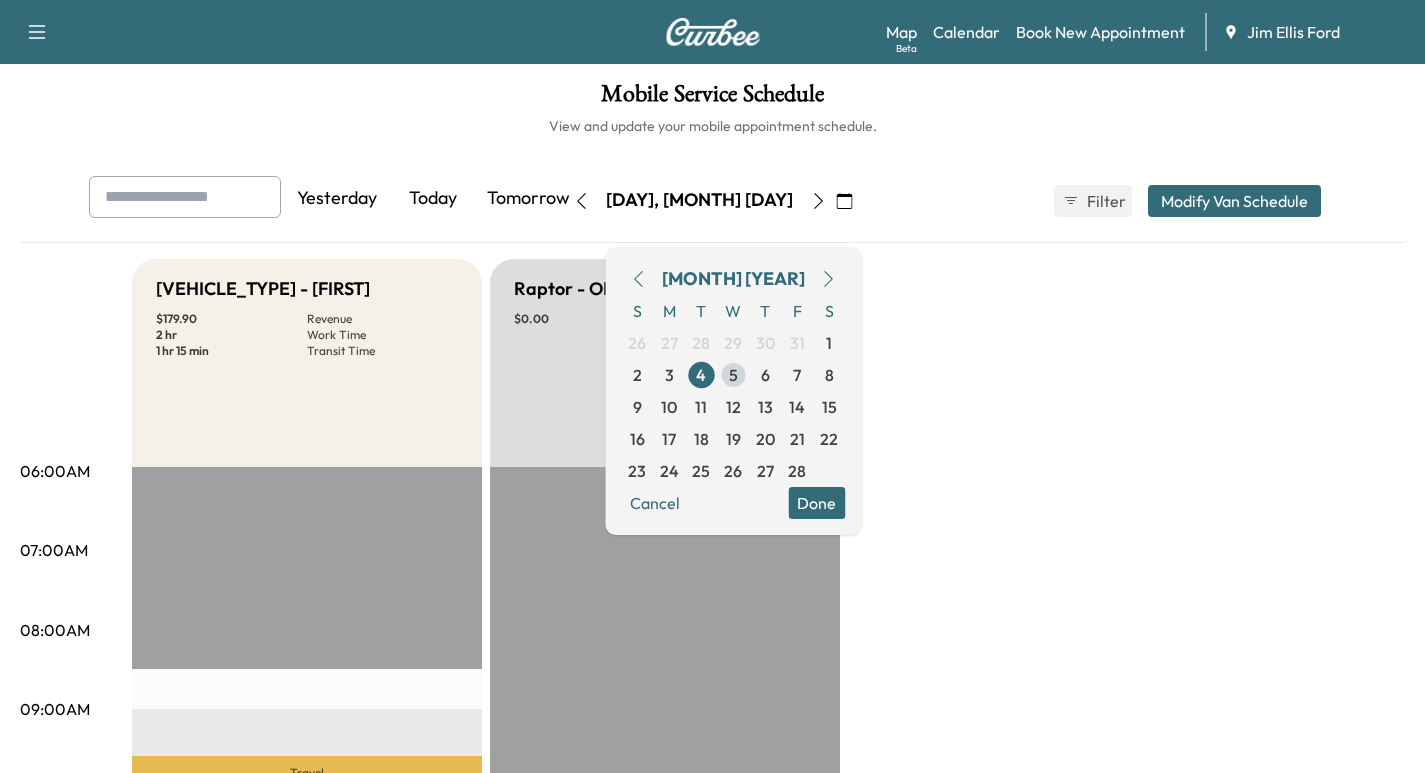 click on "5" at bounding box center (733, 375) 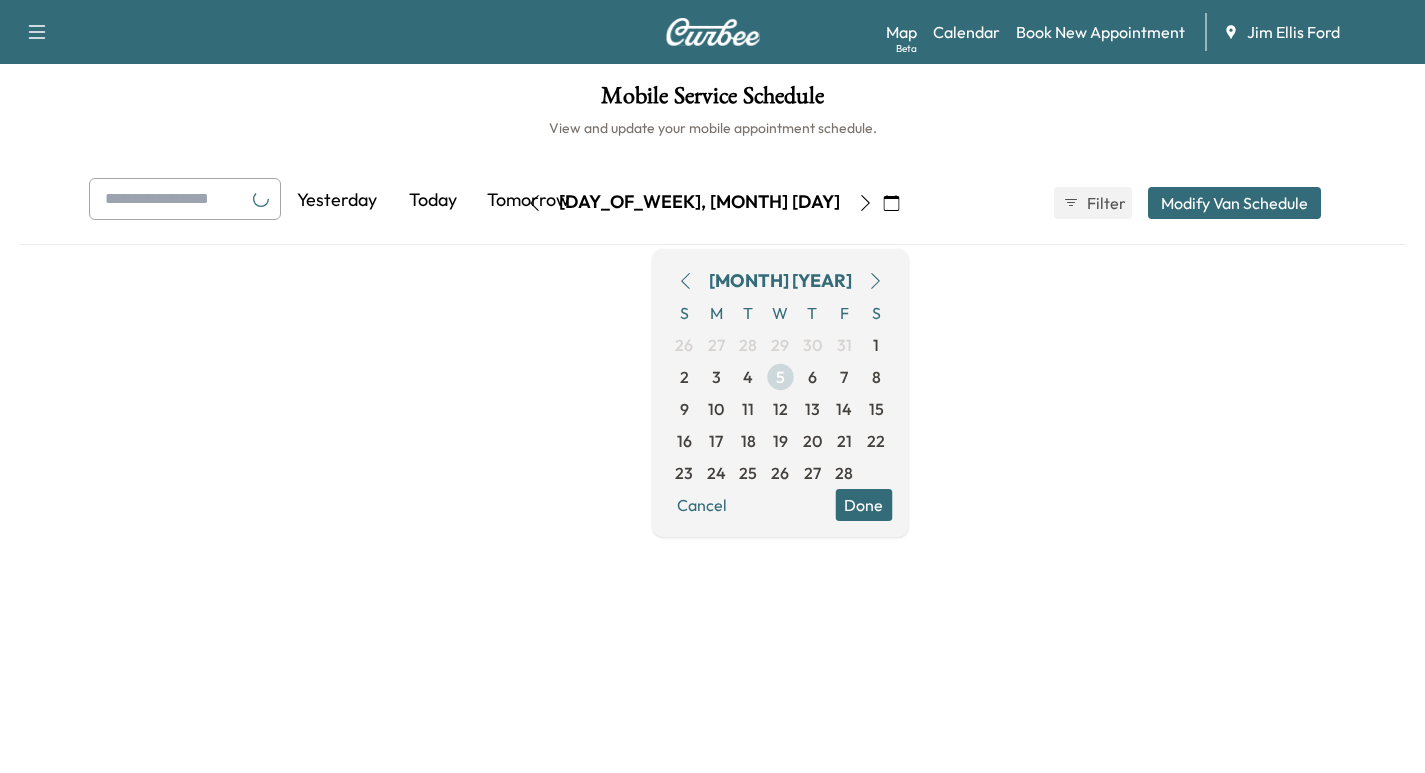 scroll, scrollTop: 0, scrollLeft: 0, axis: both 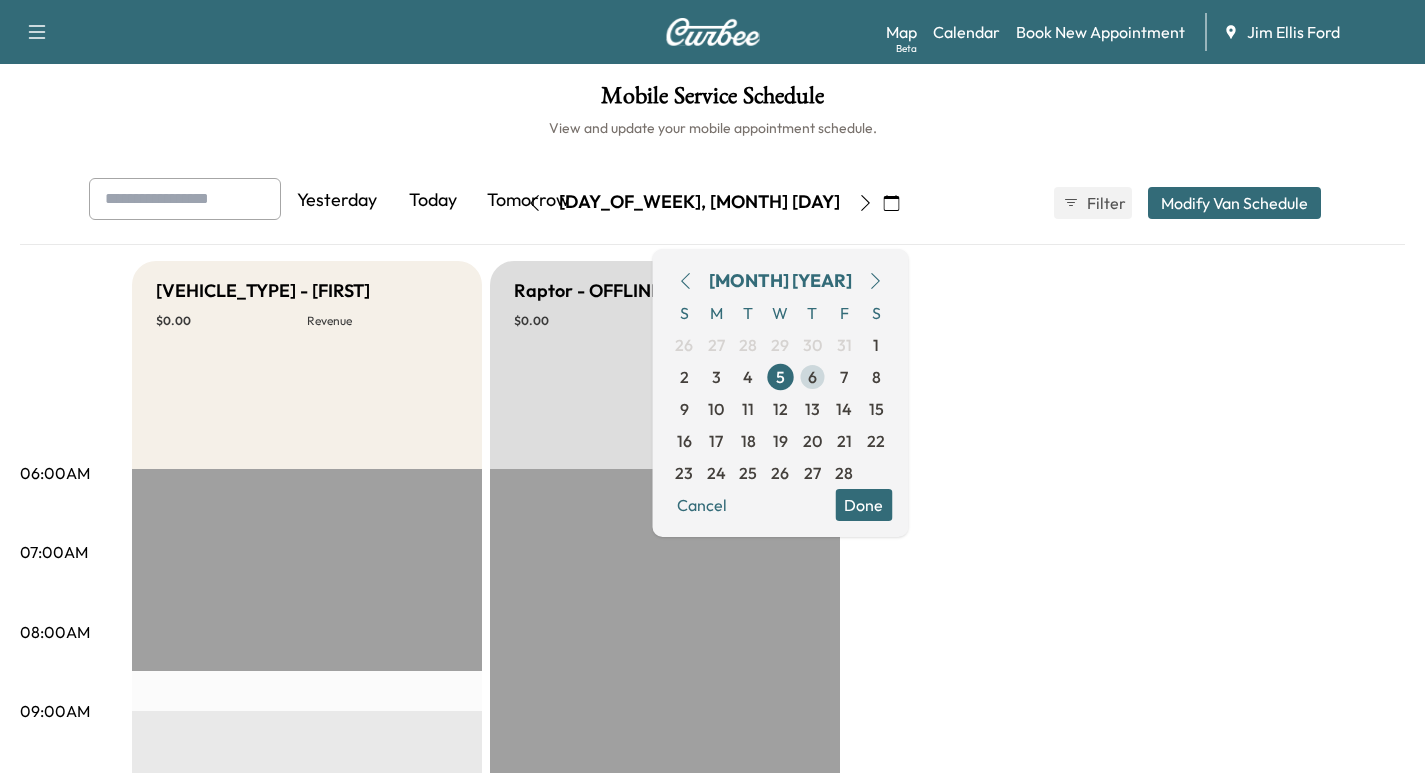 click on "6" at bounding box center [812, 377] 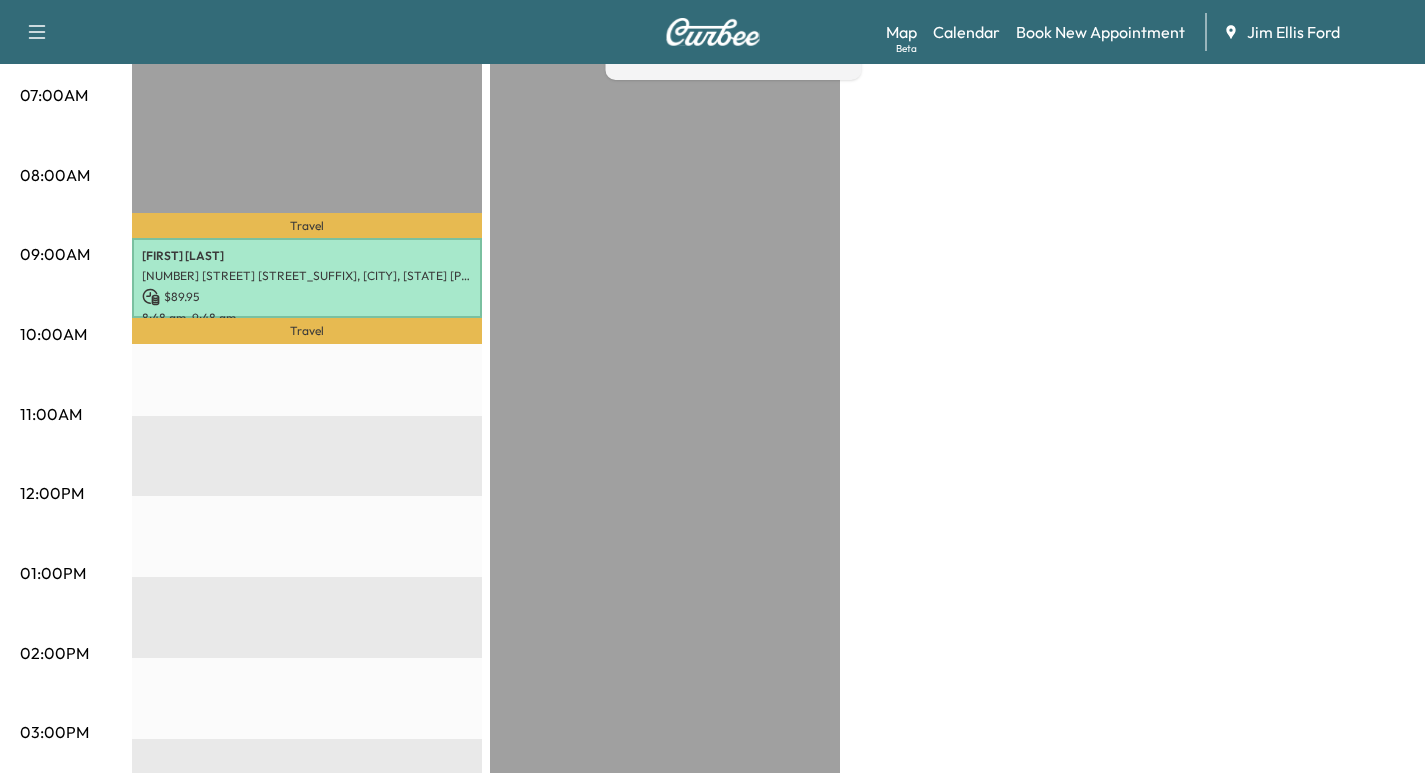 scroll, scrollTop: 474, scrollLeft: 0, axis: vertical 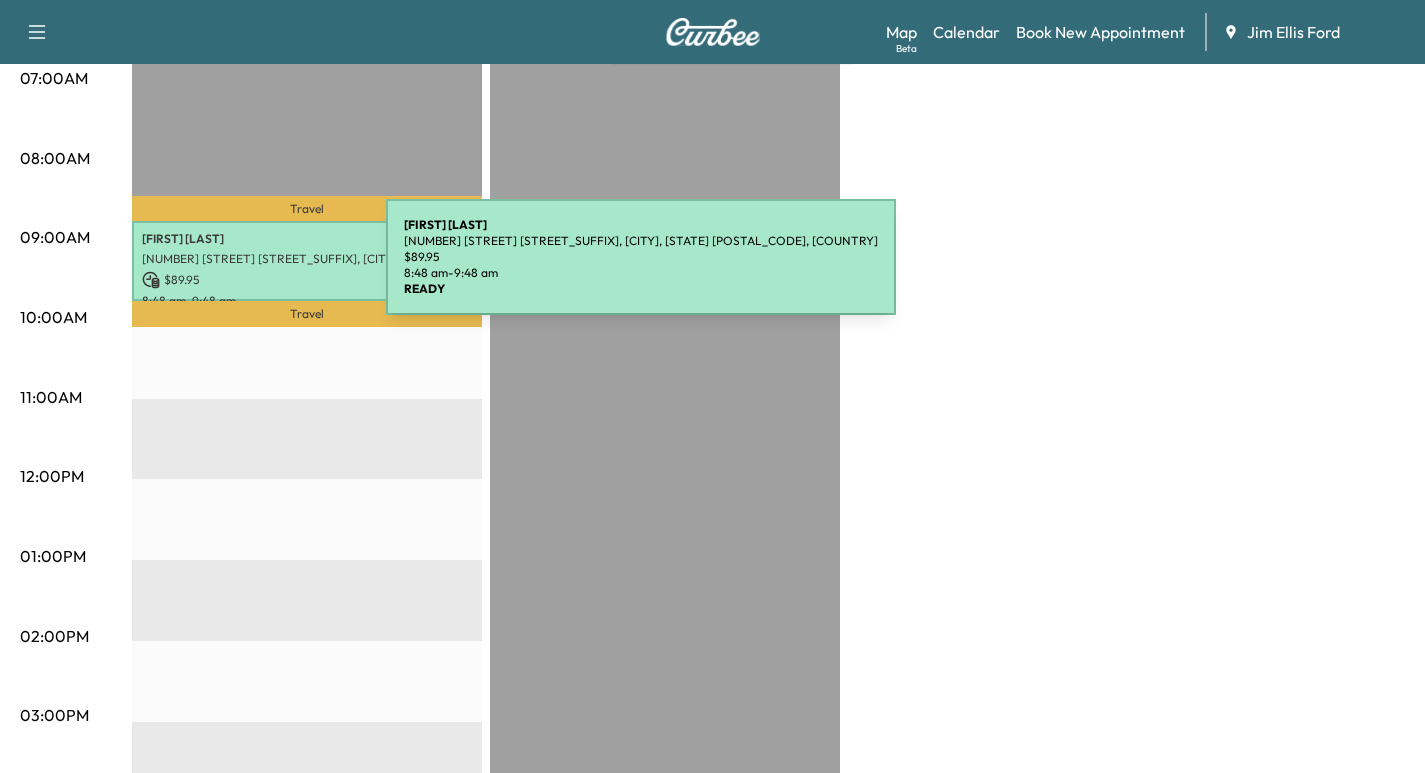 click on "$ 89.95" at bounding box center [307, 280] 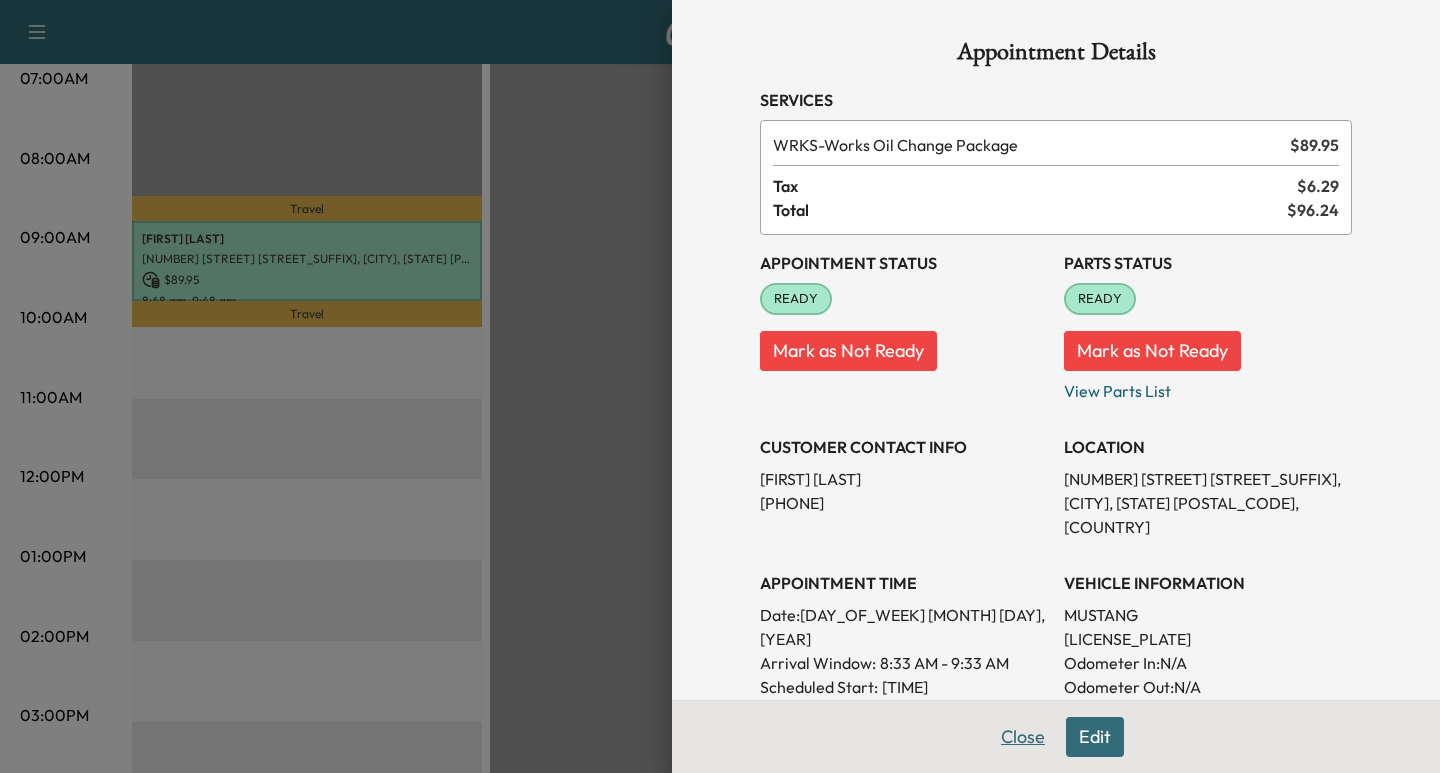 click on "Close" at bounding box center (1023, 737) 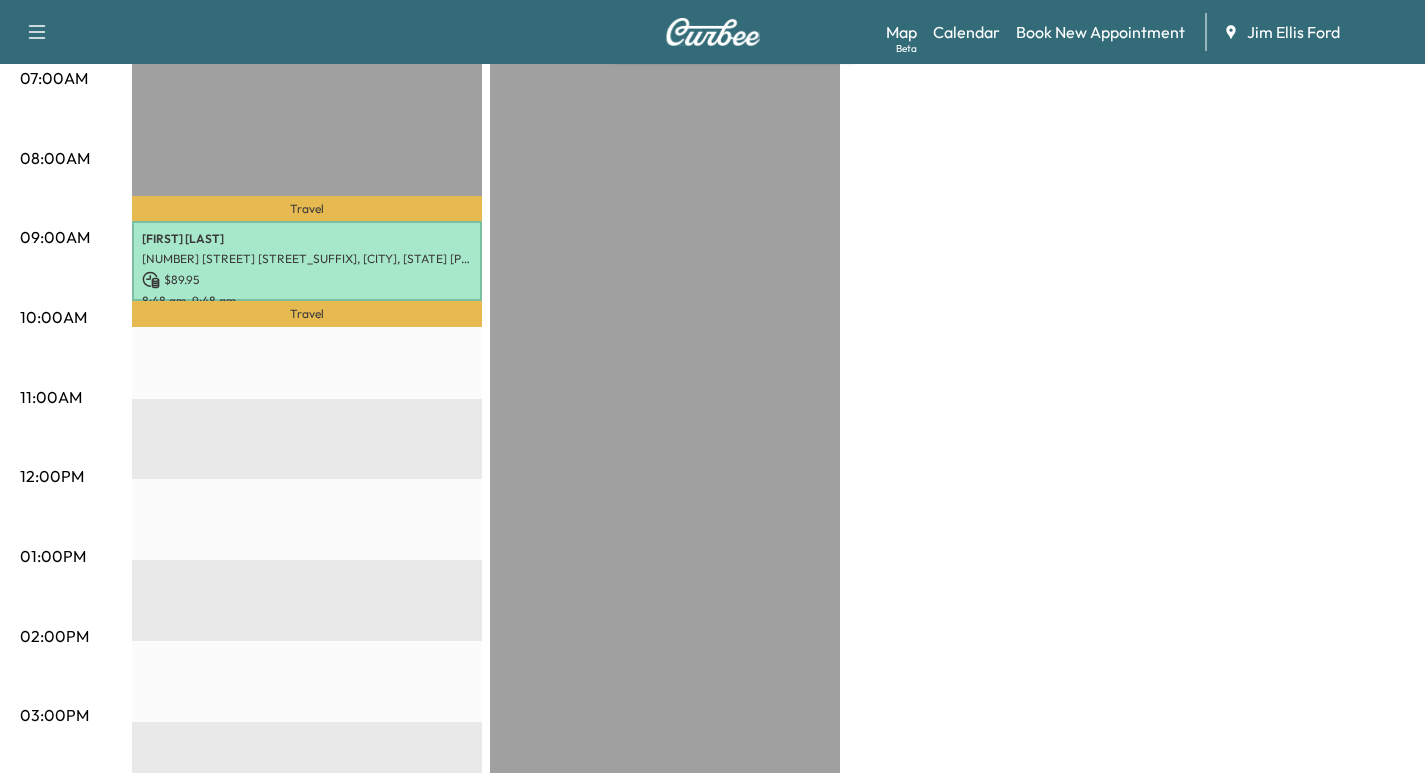 scroll, scrollTop: 99, scrollLeft: 0, axis: vertical 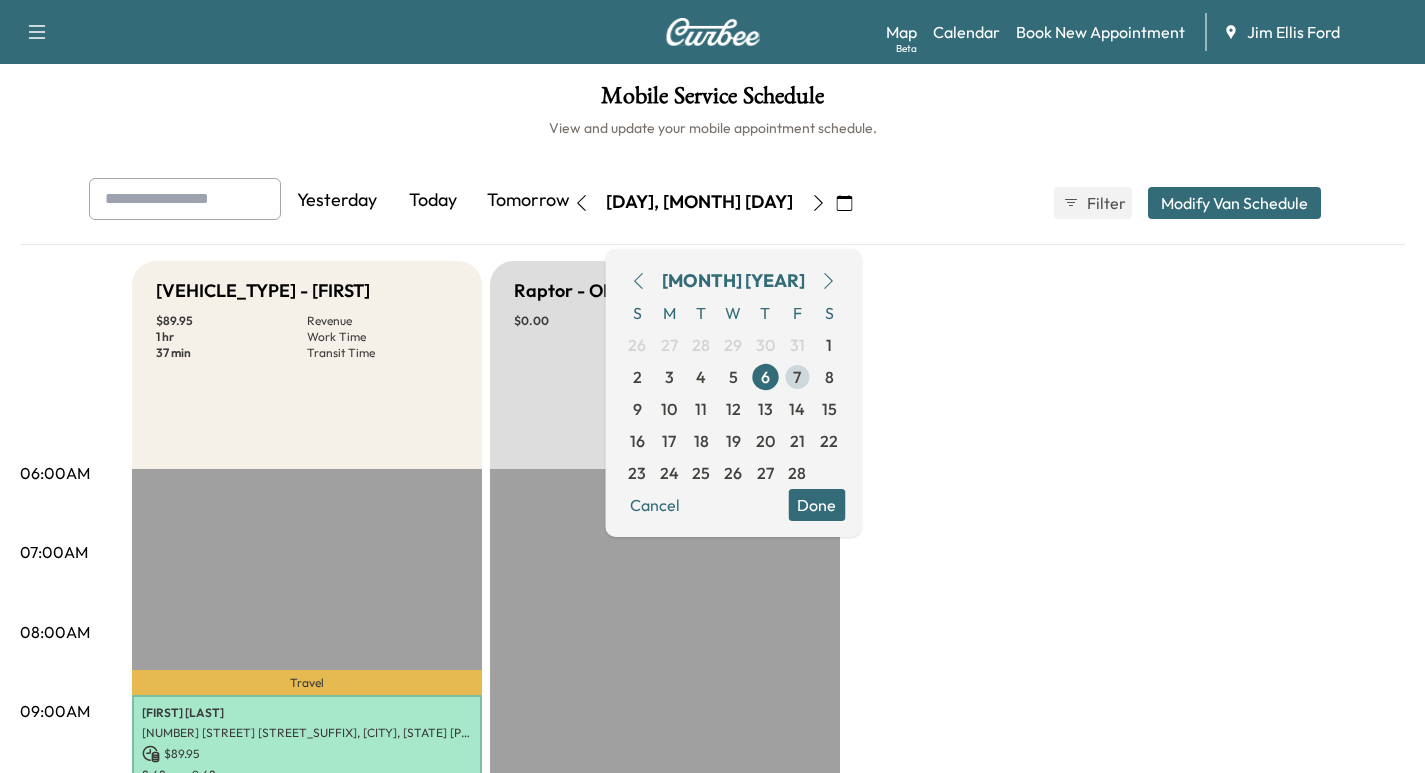 click on "7" at bounding box center (797, 377) 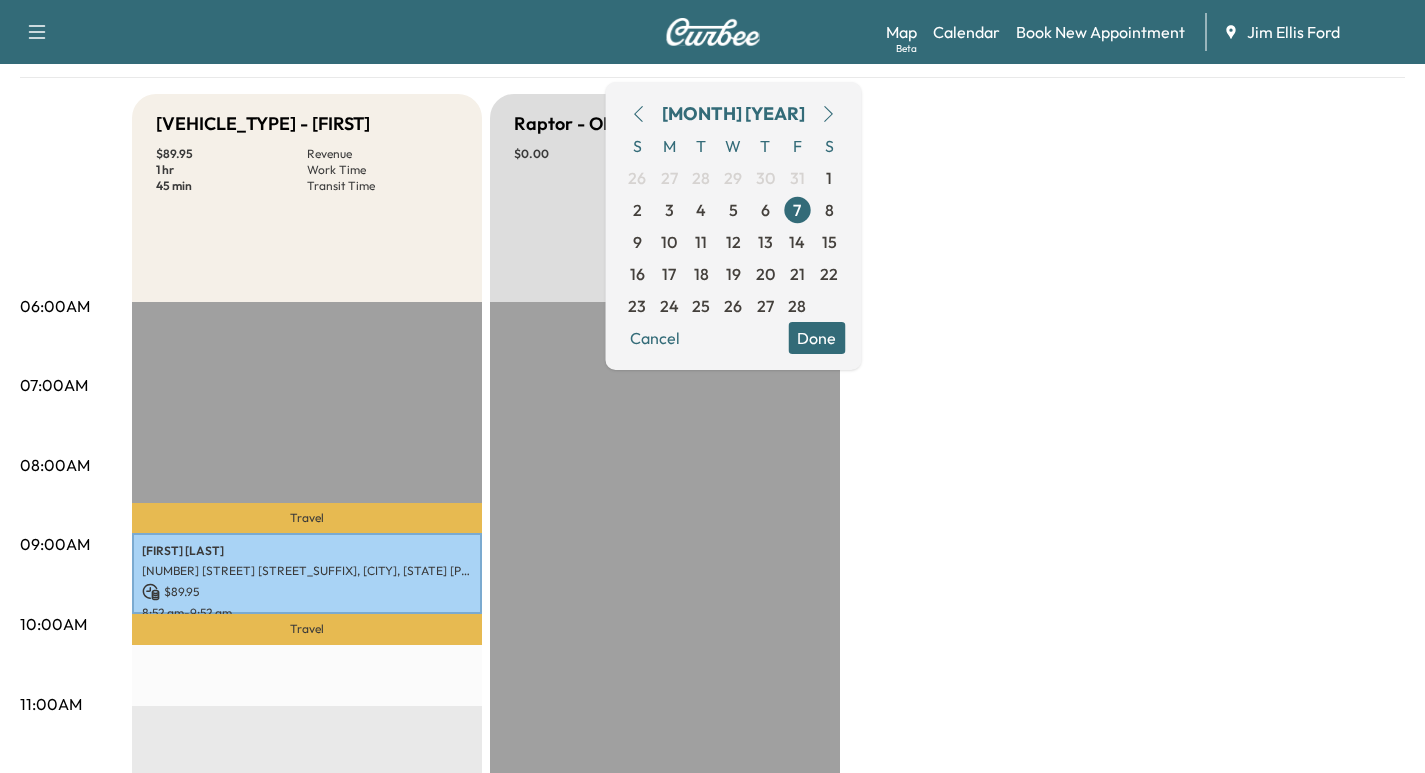 scroll, scrollTop: 118, scrollLeft: 0, axis: vertical 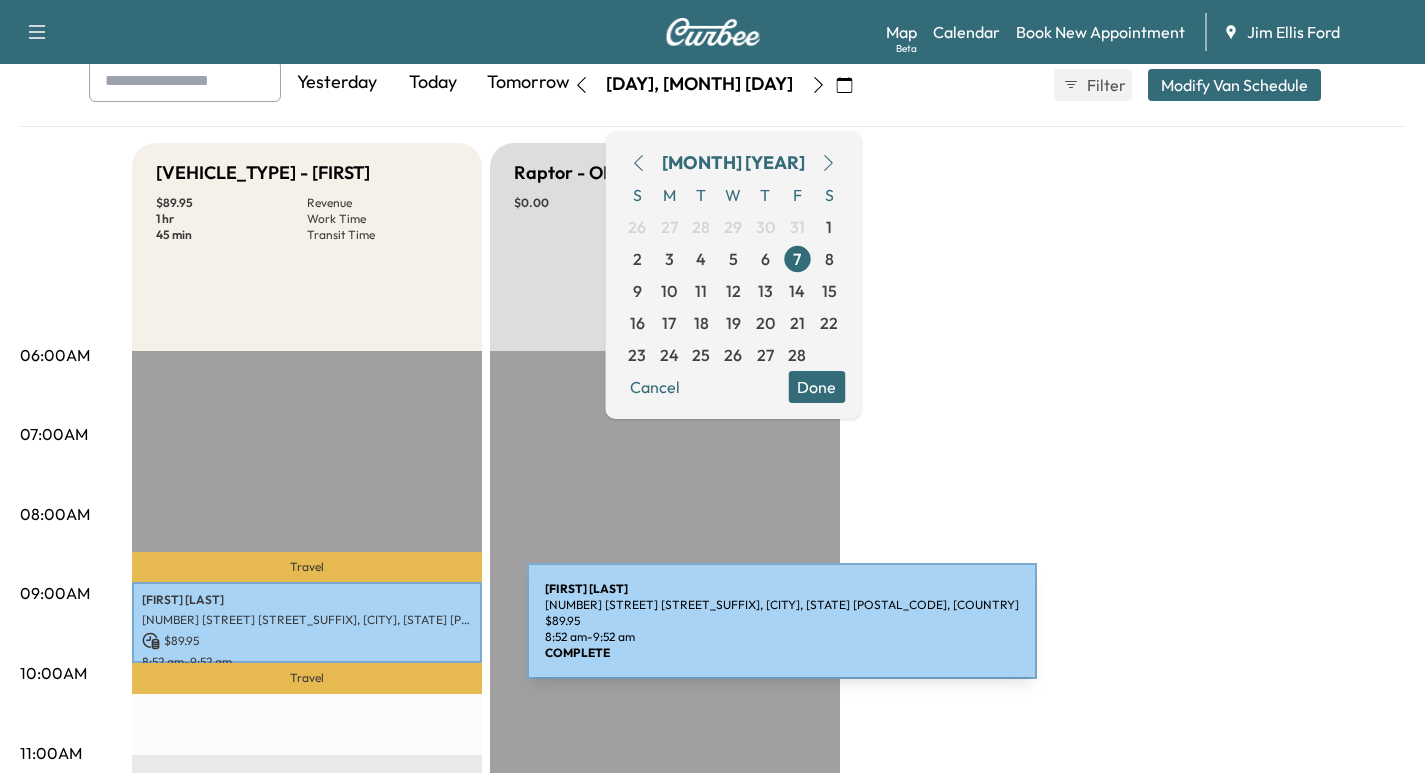 click on "$ 89.95" at bounding box center [307, 641] 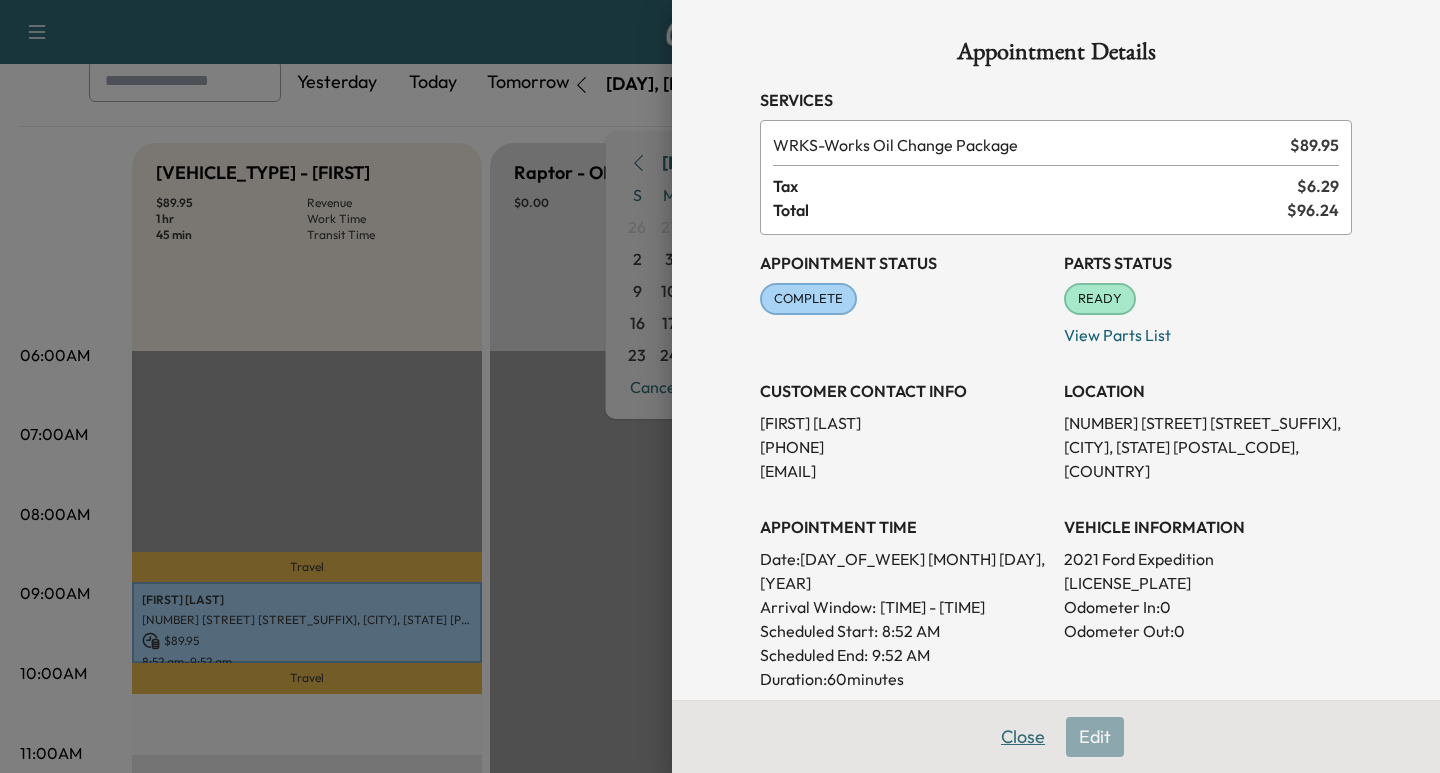 click on "Close" at bounding box center [1023, 737] 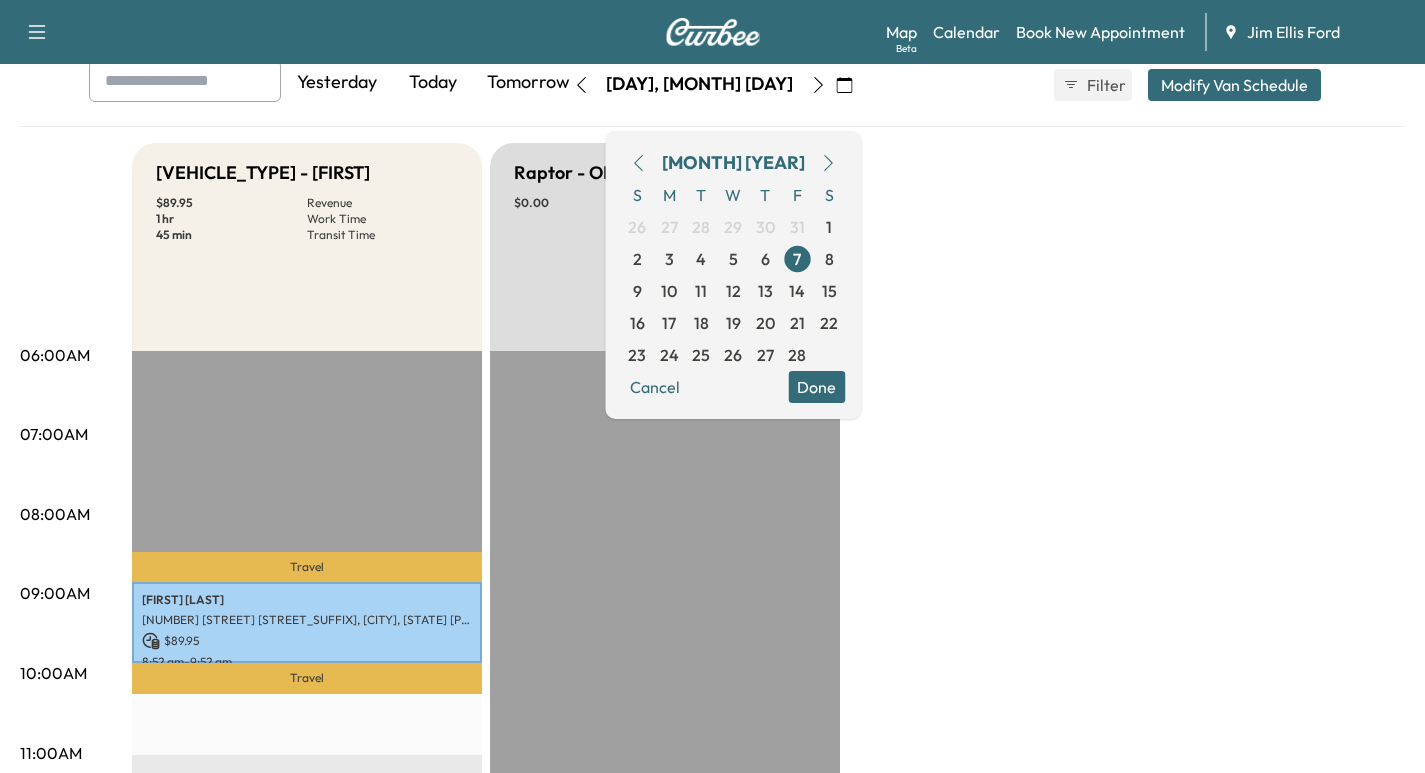 click 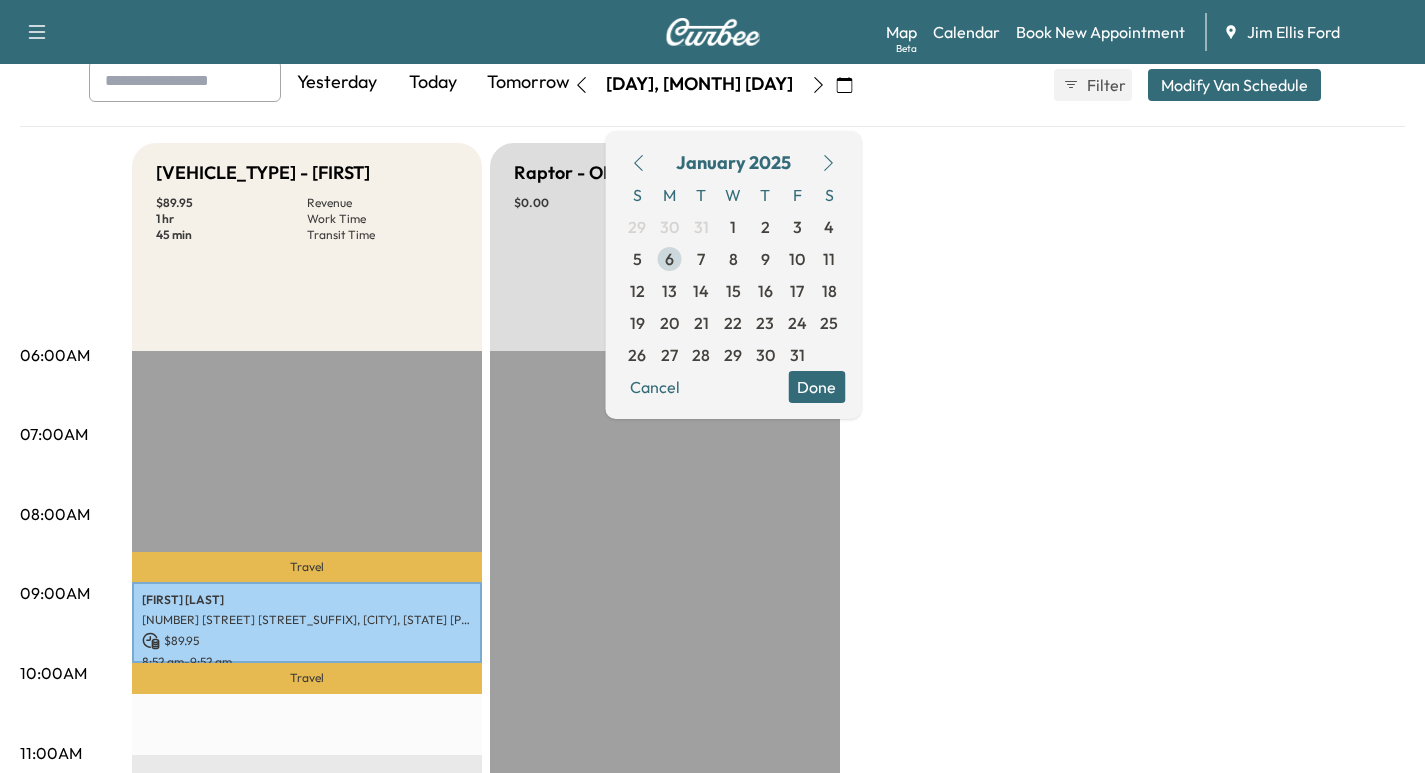 click on "6" at bounding box center [669, 259] 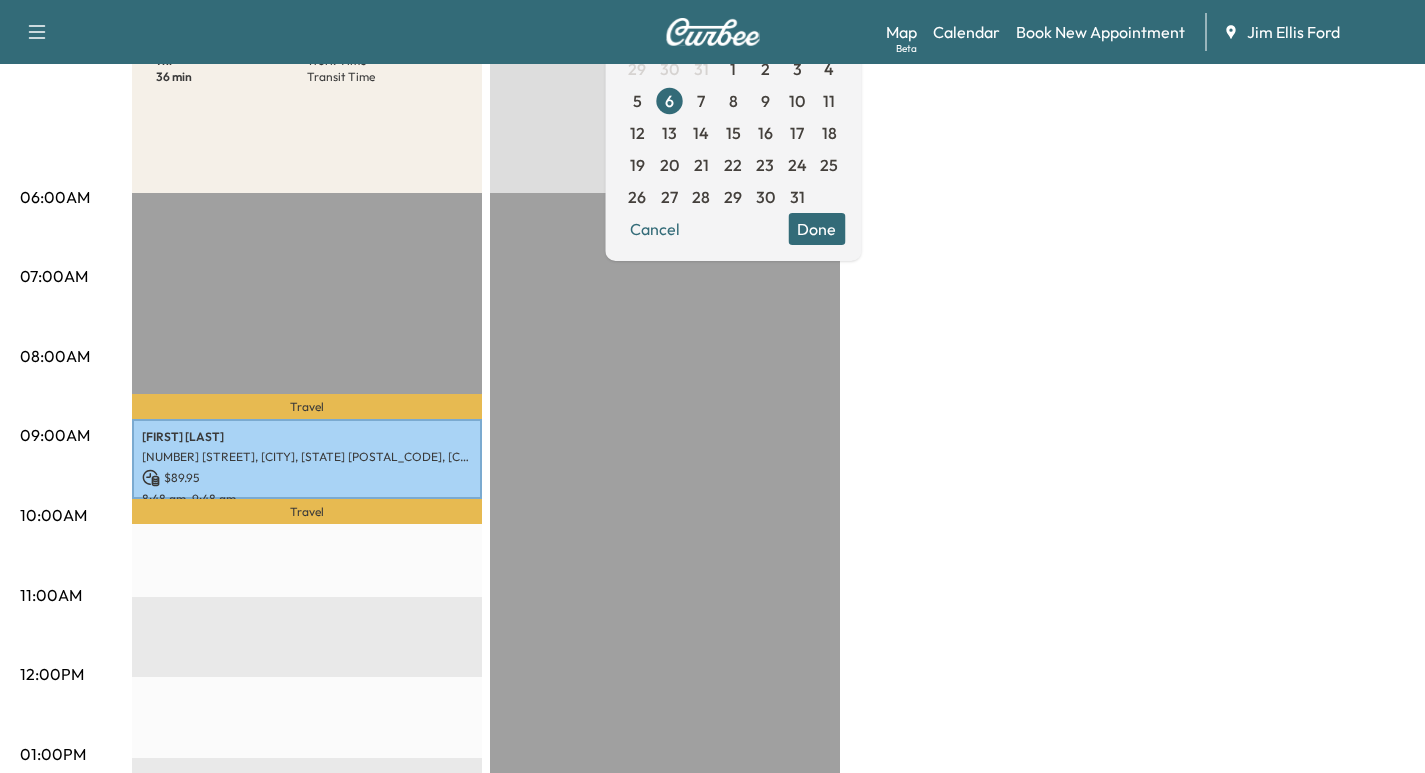 scroll, scrollTop: 292, scrollLeft: 0, axis: vertical 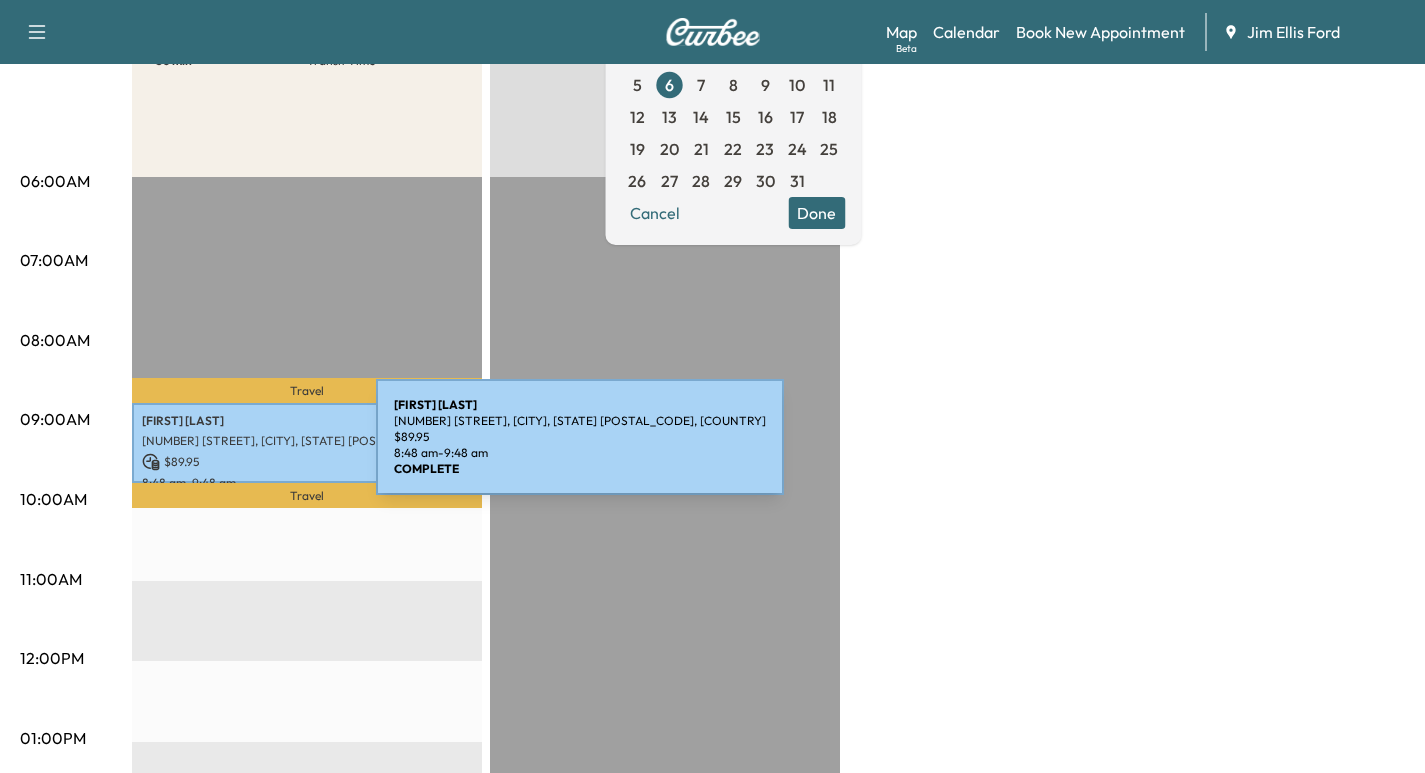 click on "[FIRST] [LAST] [NUMBER] [STREET] [STREET_SUFFIX], [CITY], [STATE], [COUNTRY]   $ [PRICE] [TIME]  -  [TIME]" at bounding box center (307, 443) 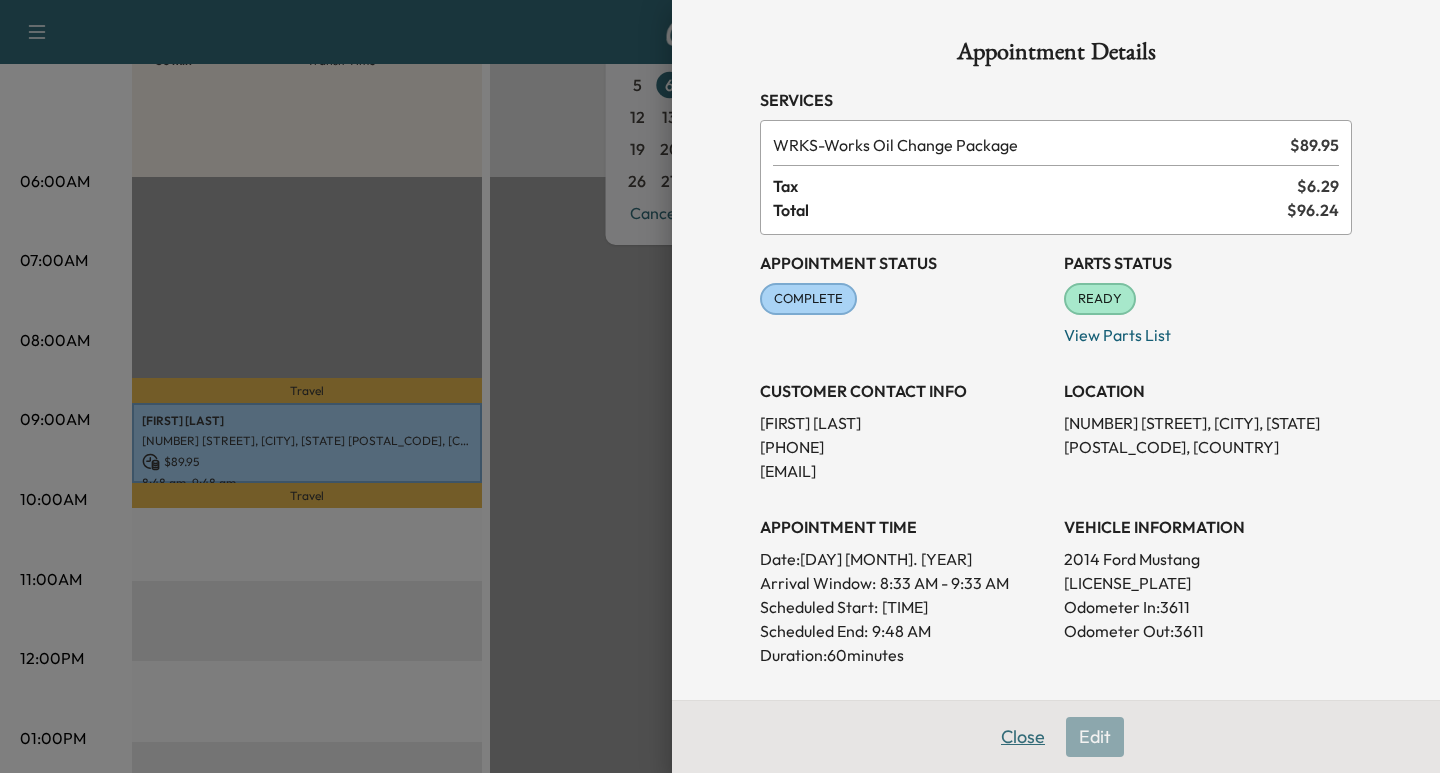 drag, startPoint x: 1004, startPoint y: 737, endPoint x: 999, endPoint y: 706, distance: 31.400637 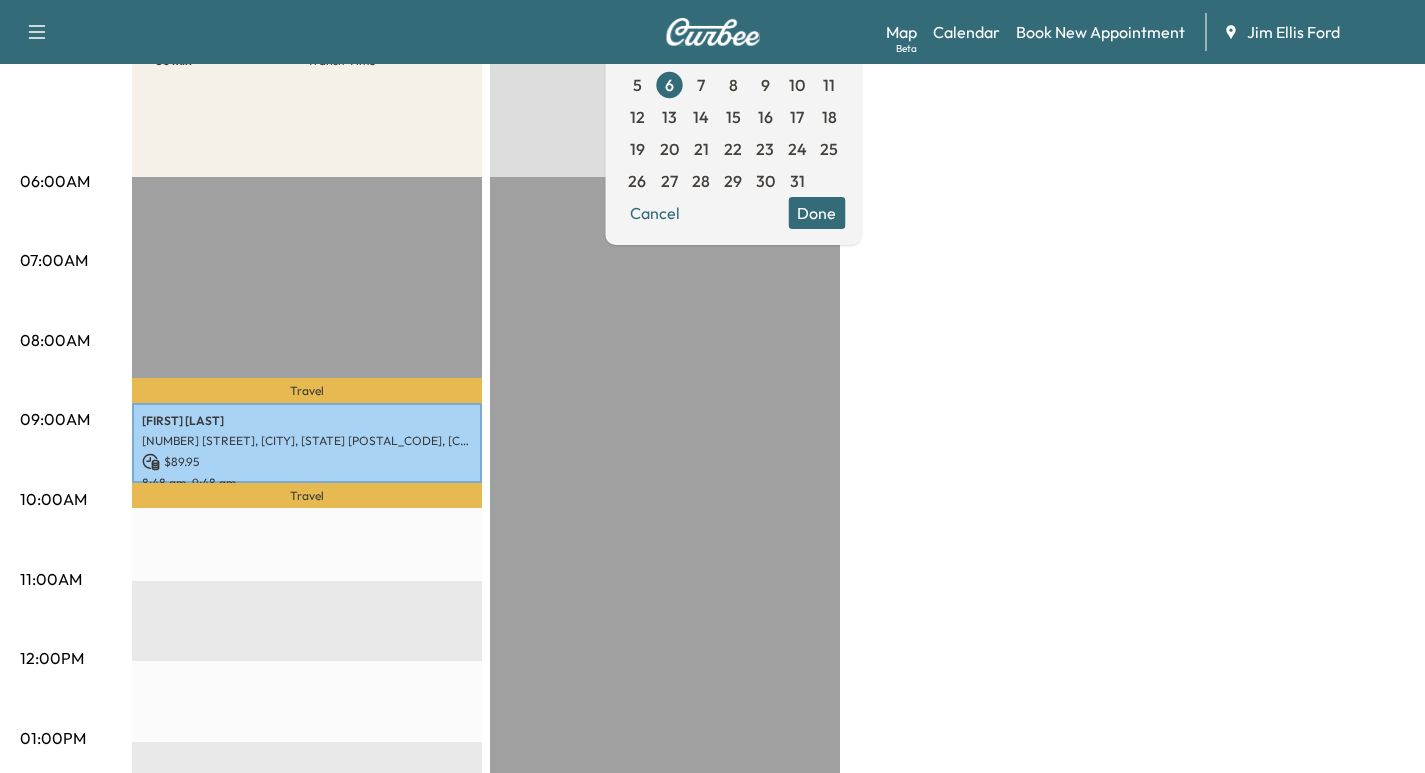 scroll, scrollTop: 118, scrollLeft: 0, axis: vertical 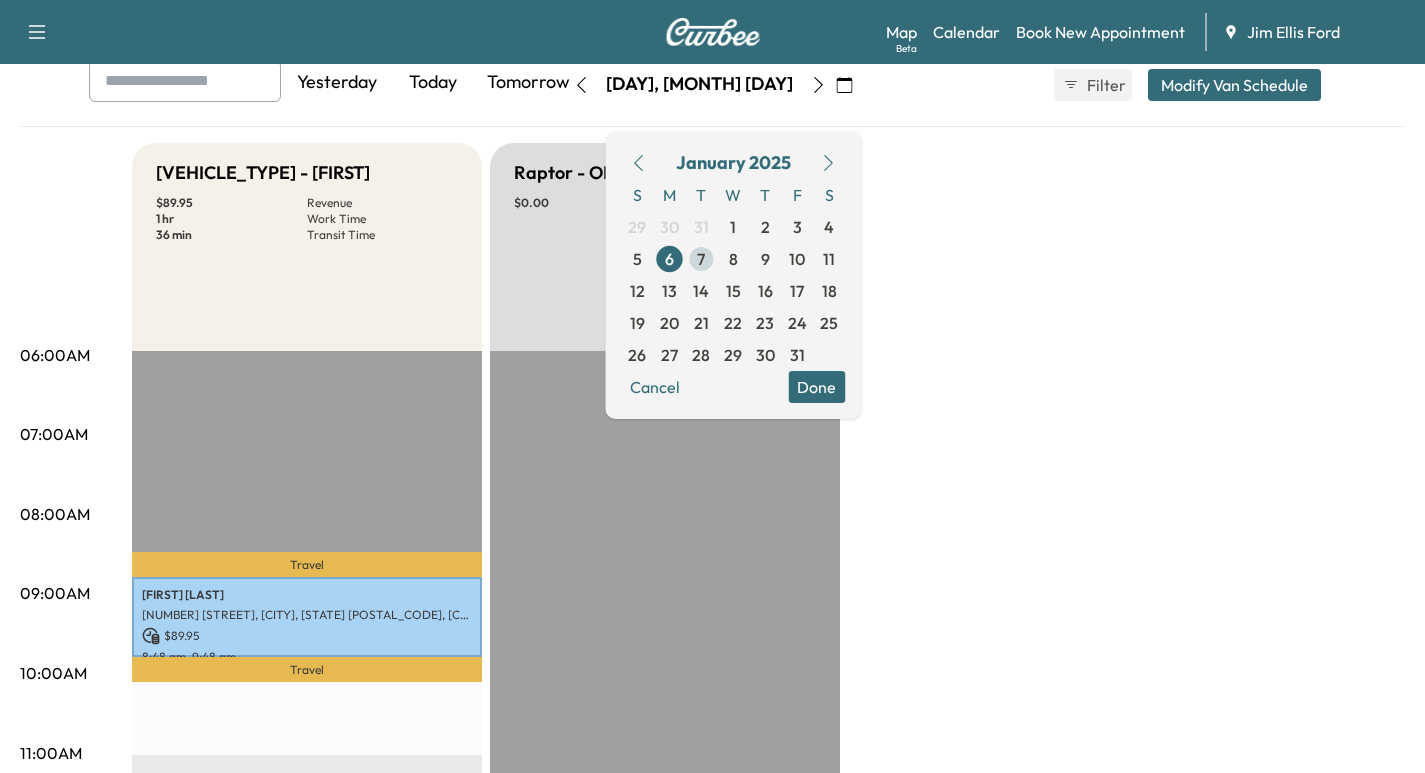 click on "7" at bounding box center (701, 259) 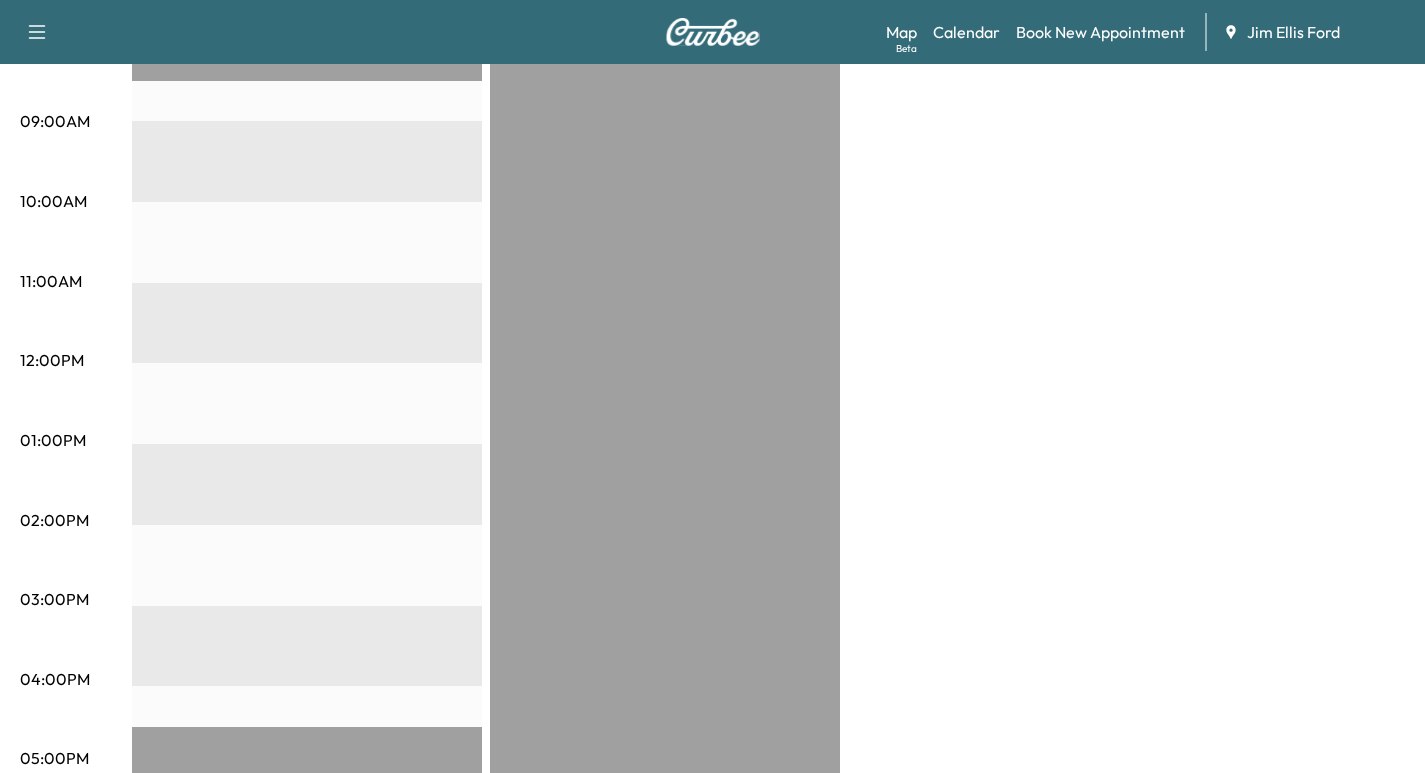 scroll, scrollTop: 143, scrollLeft: 0, axis: vertical 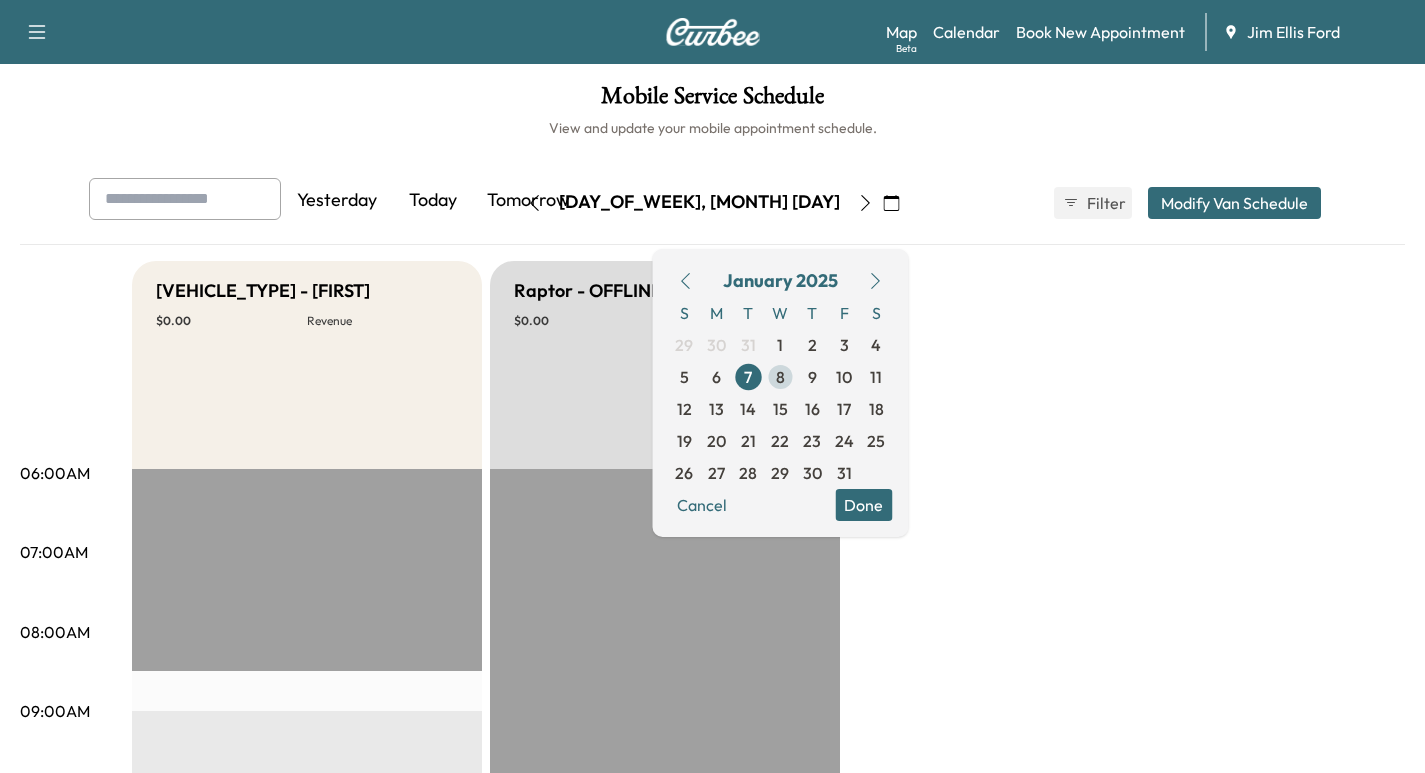 click on "8" at bounding box center [780, 377] 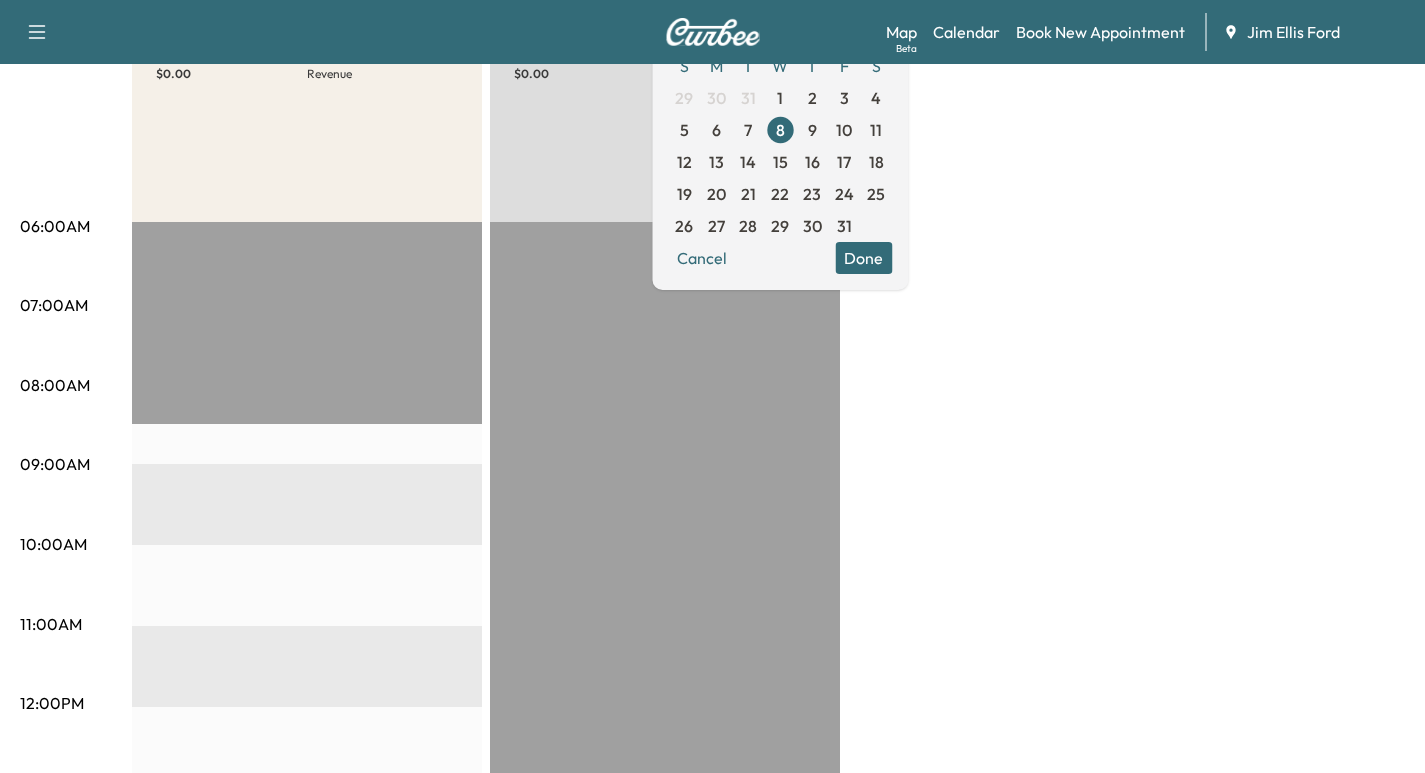 scroll, scrollTop: 0, scrollLeft: 0, axis: both 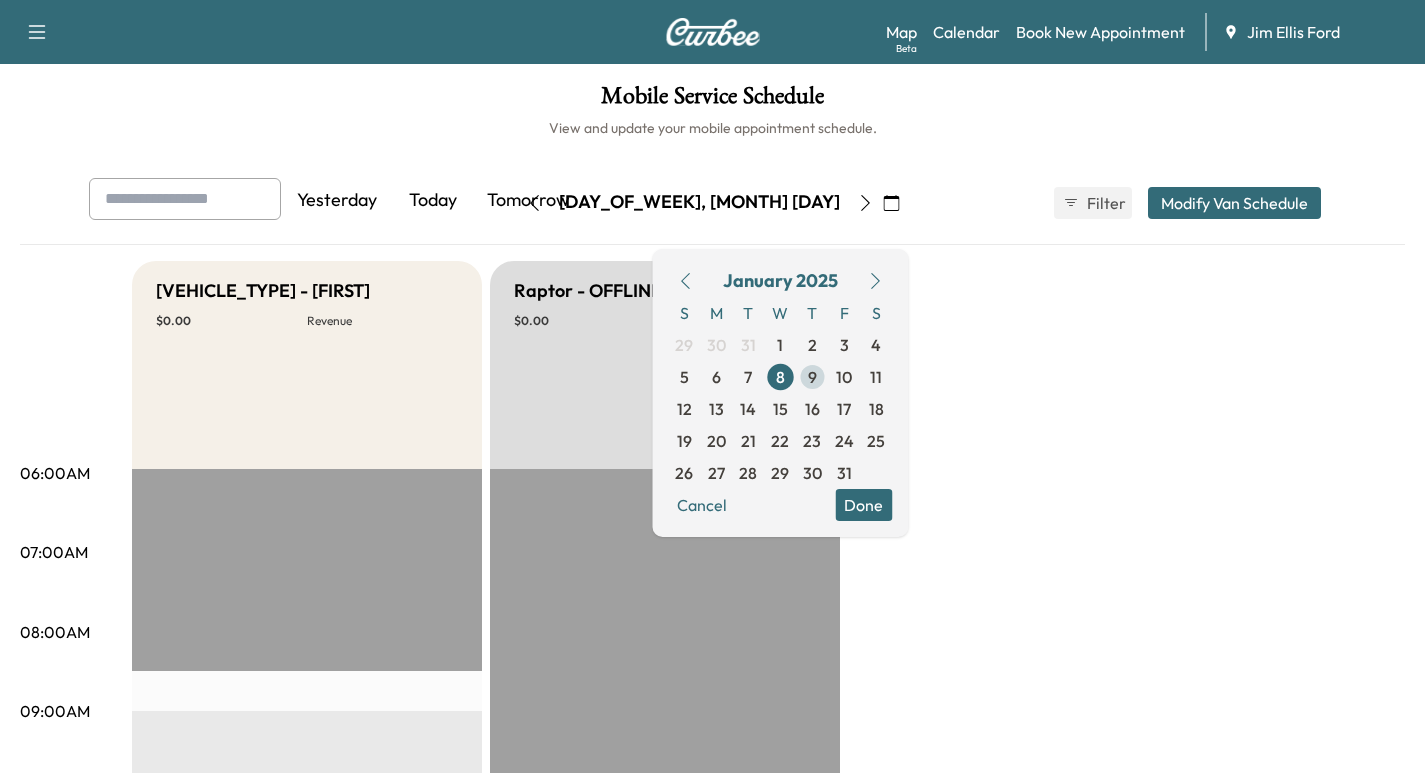 click on "9" at bounding box center [812, 377] 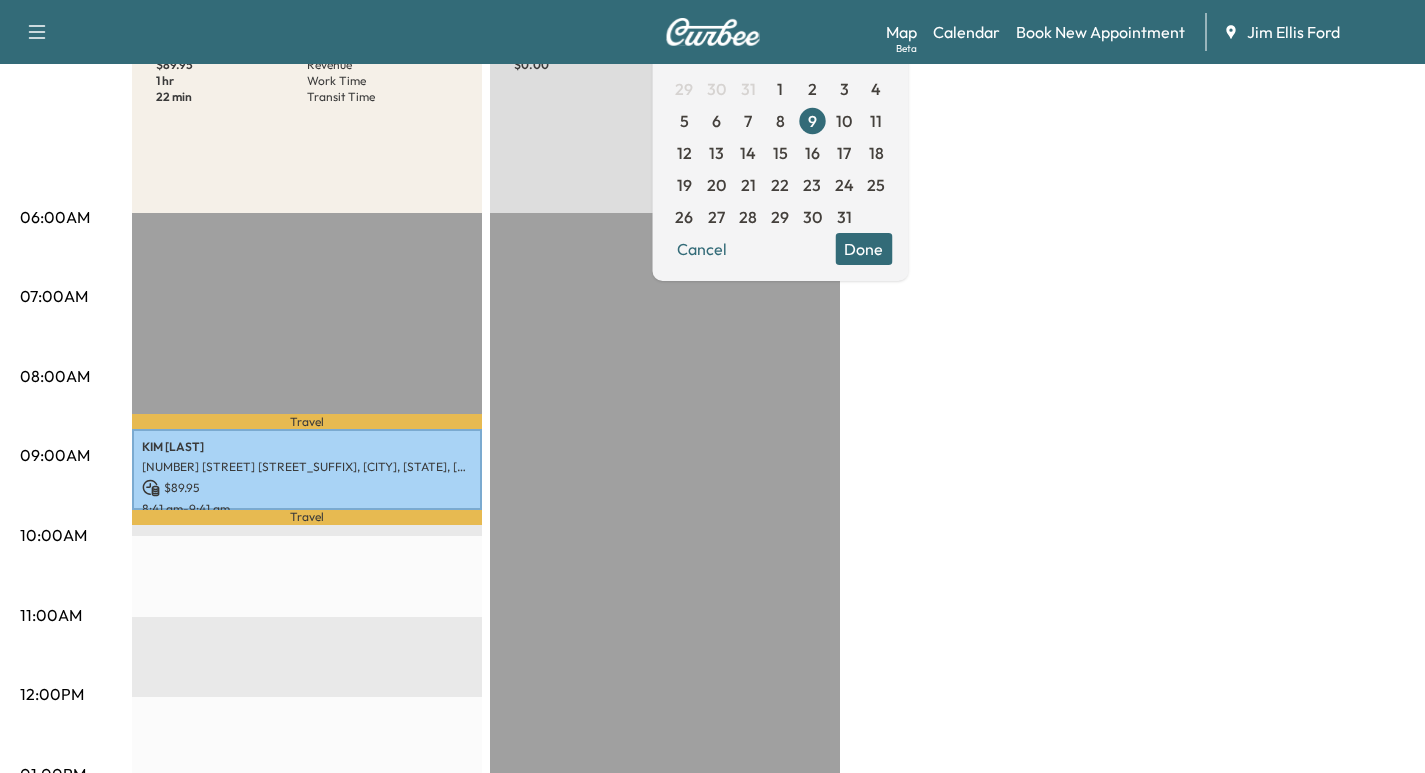 scroll, scrollTop: 0, scrollLeft: 0, axis: both 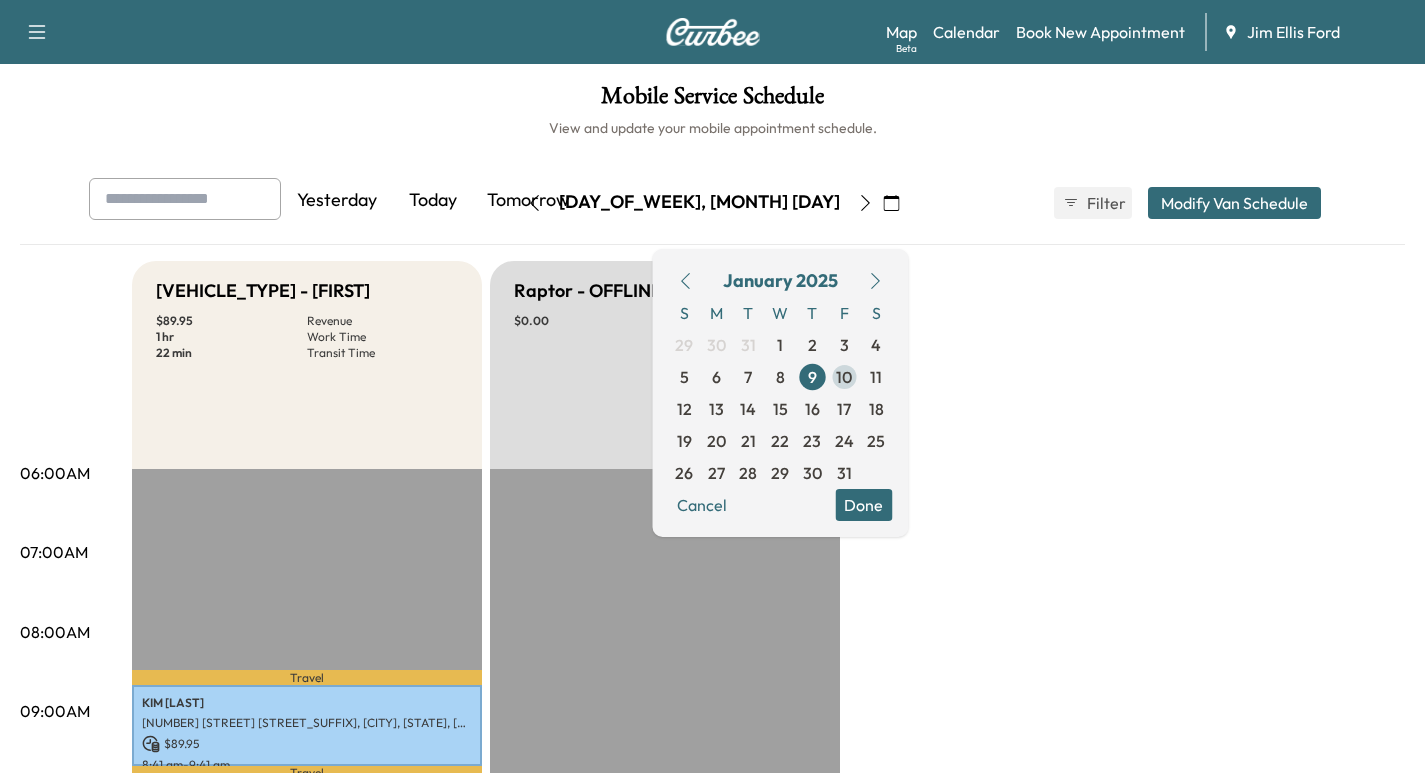 click on "10" at bounding box center [844, 377] 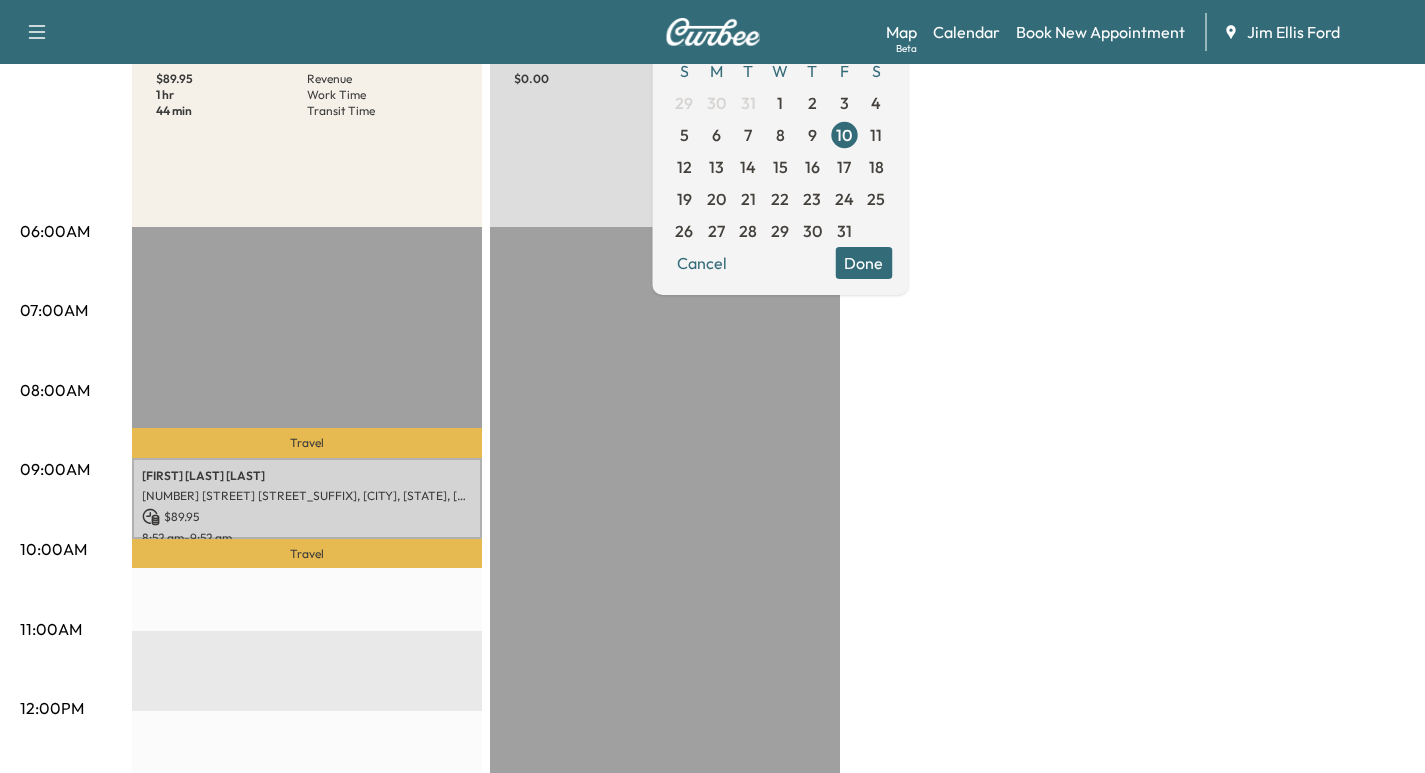 scroll, scrollTop: 237, scrollLeft: 0, axis: vertical 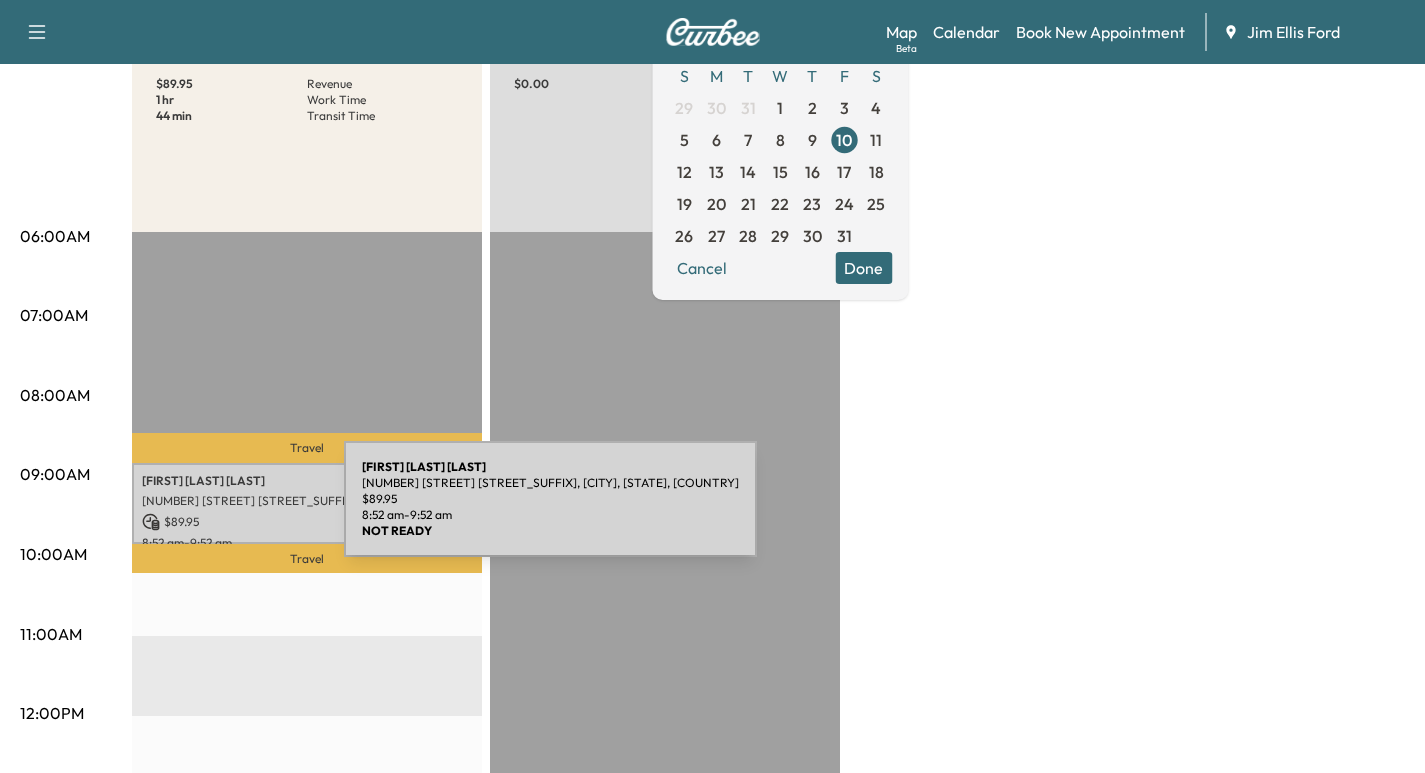click on "$ 89.95" at bounding box center (307, 522) 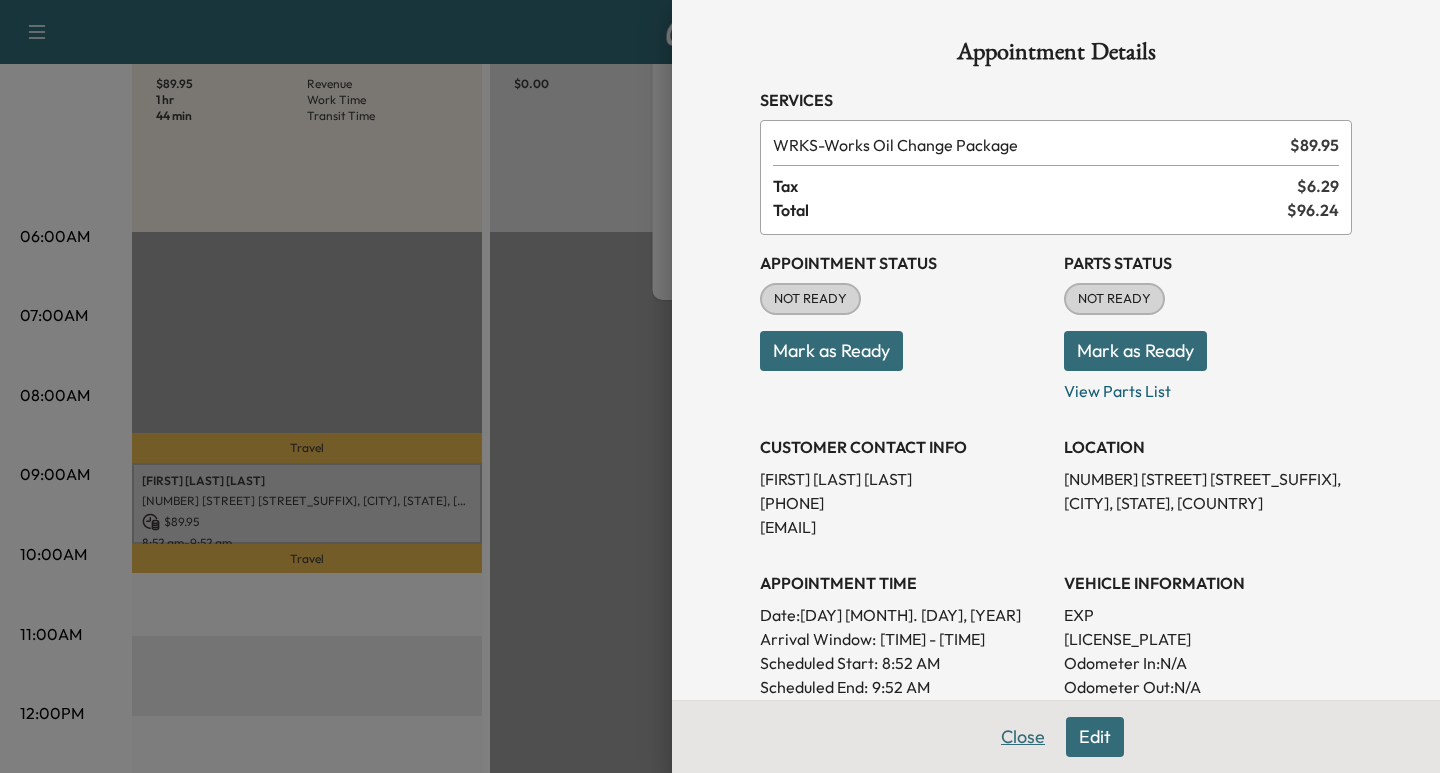 click on "Close" at bounding box center (1023, 737) 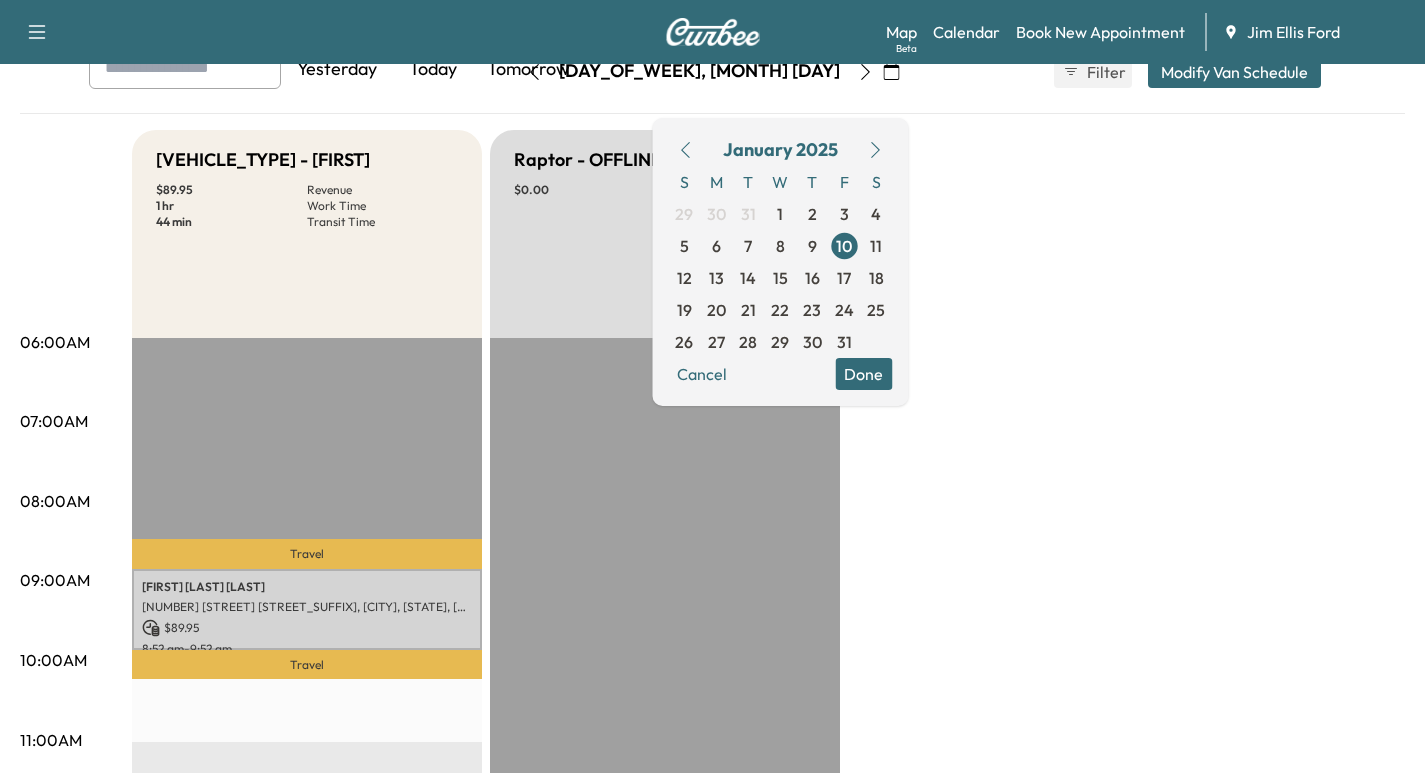 scroll, scrollTop: 85, scrollLeft: 0, axis: vertical 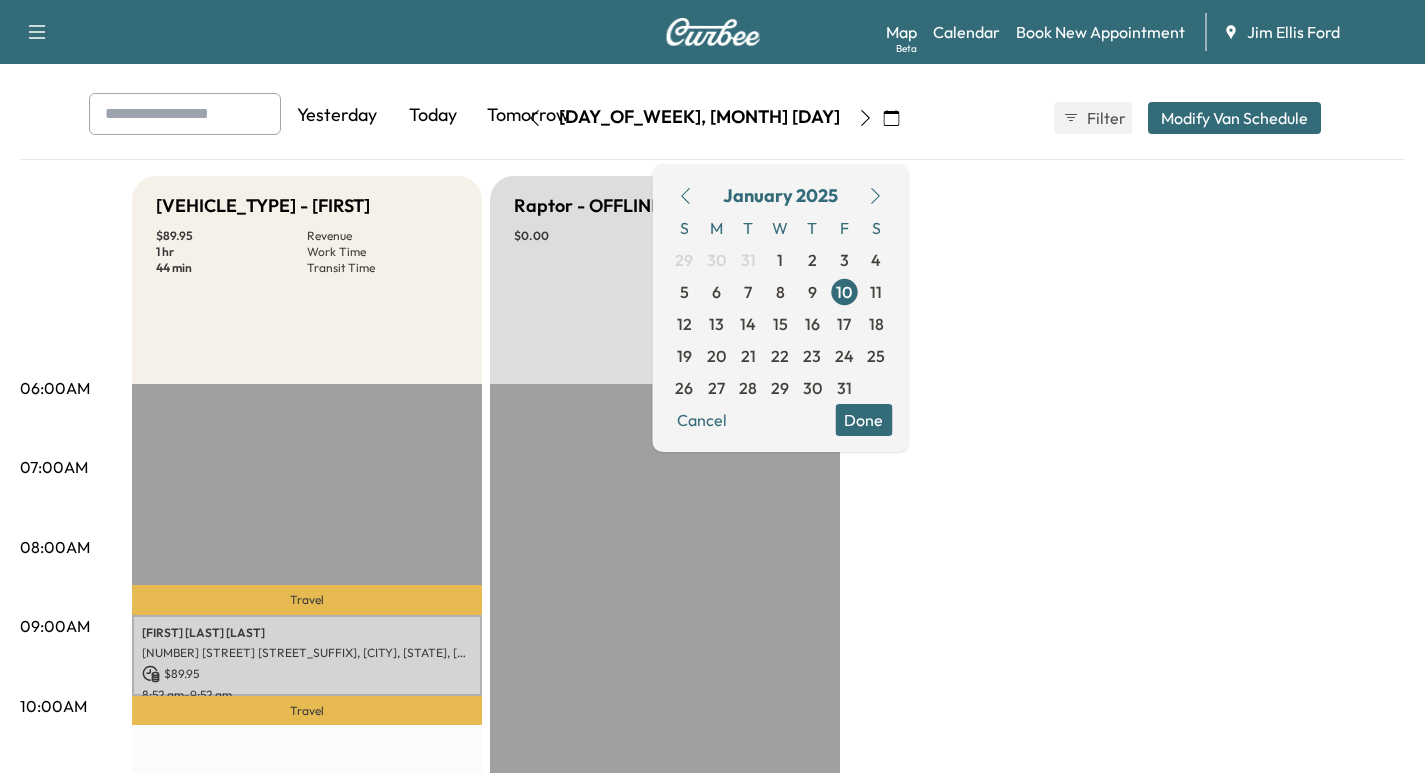 click on "13" at bounding box center (716, 324) 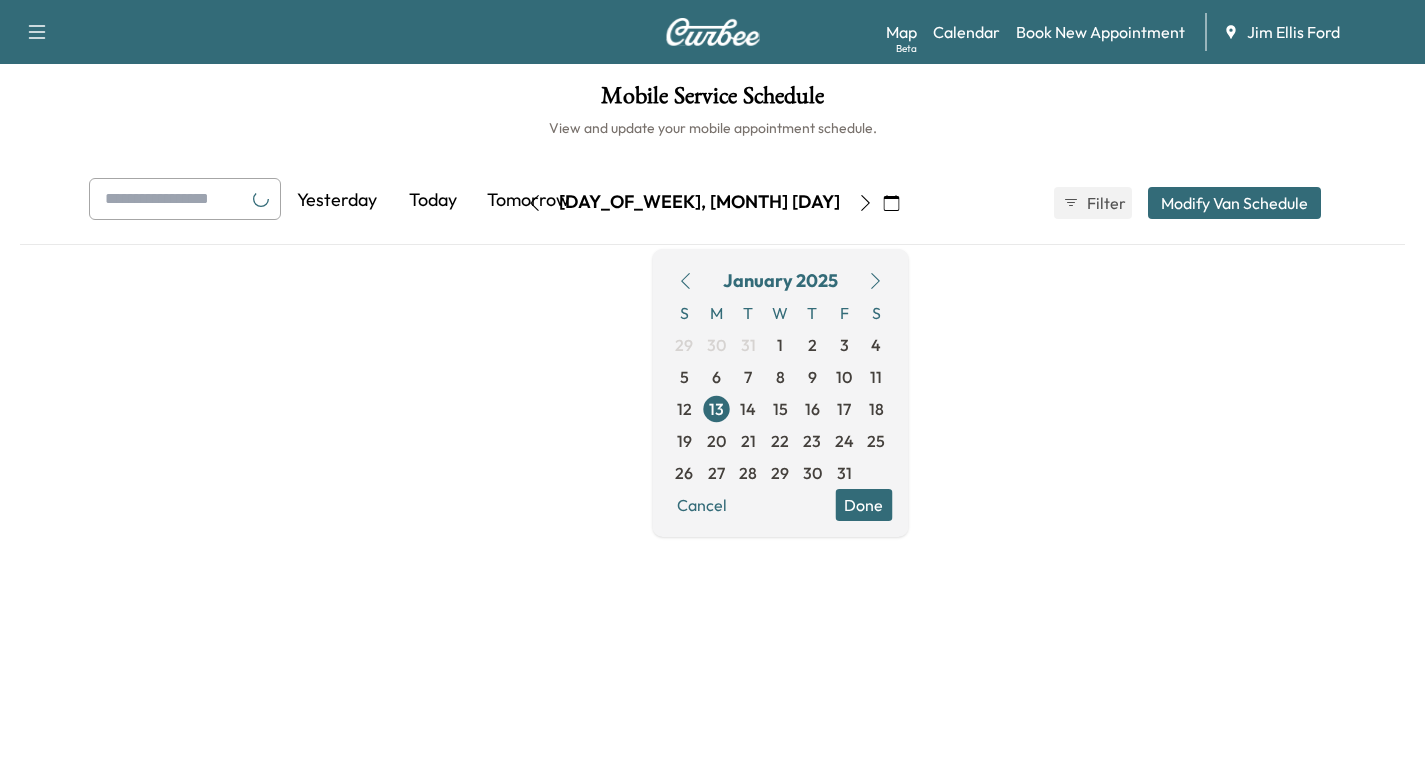 scroll, scrollTop: 0, scrollLeft: 0, axis: both 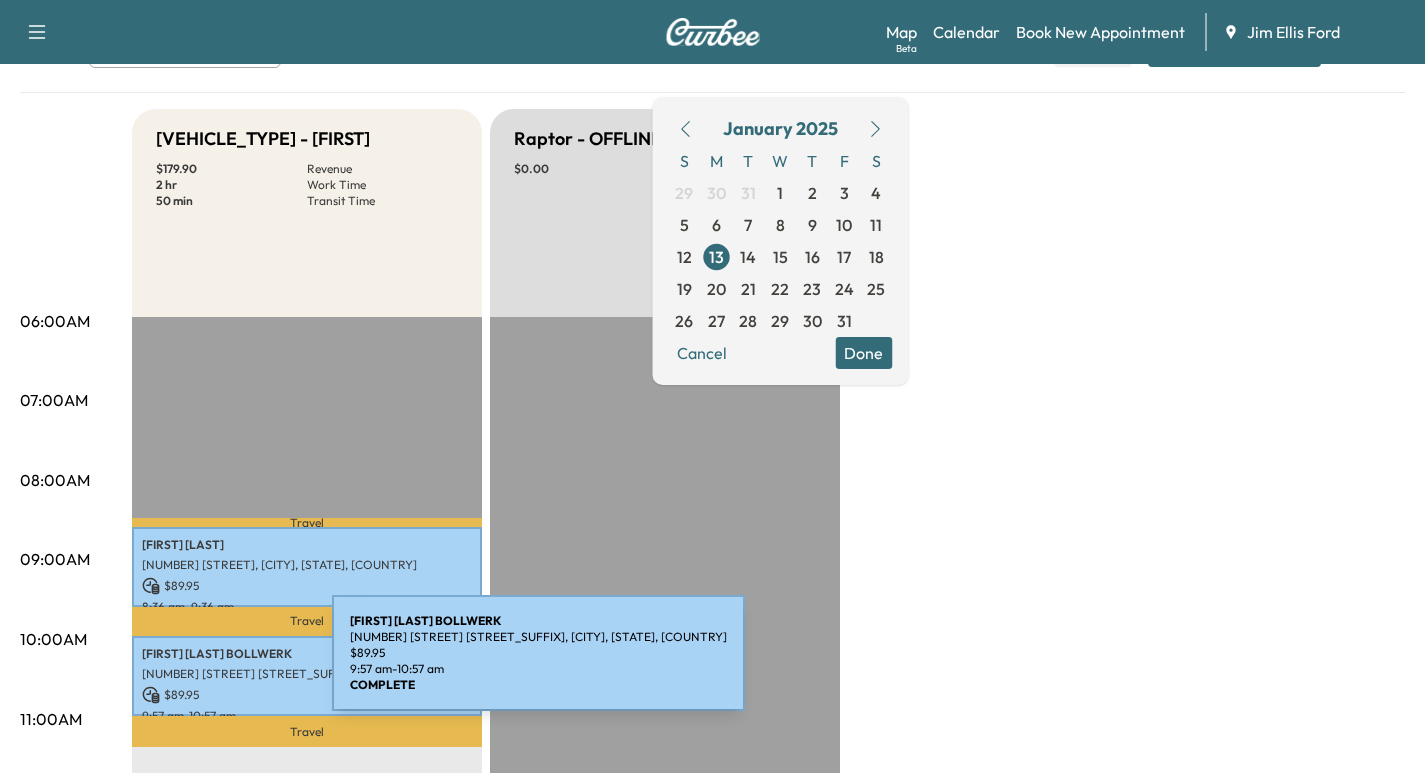 click on "[NUMBER] [STREET] [STREET_SUFFIX], [CITY], [STATE], [COUNTRY]" at bounding box center (307, 674) 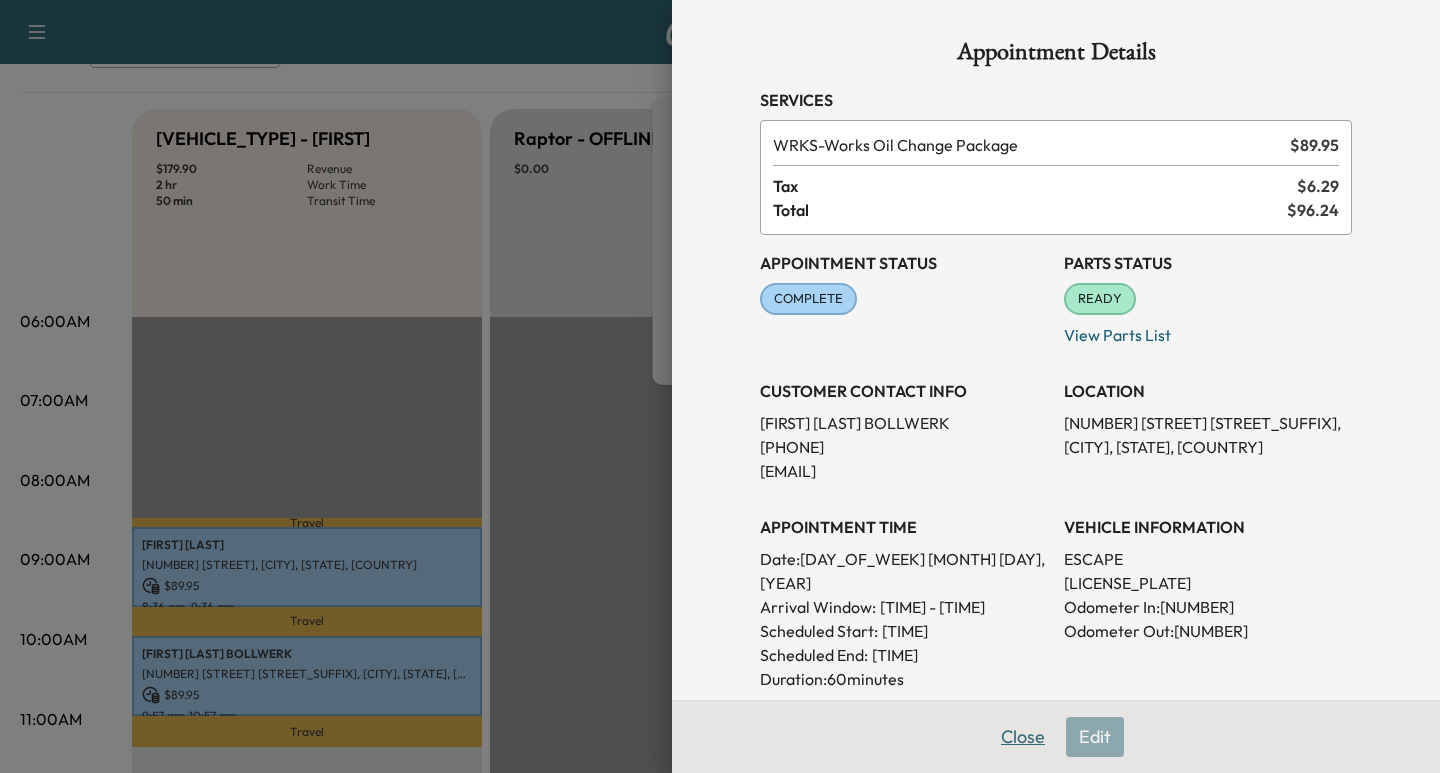 click on "Close" at bounding box center [1023, 737] 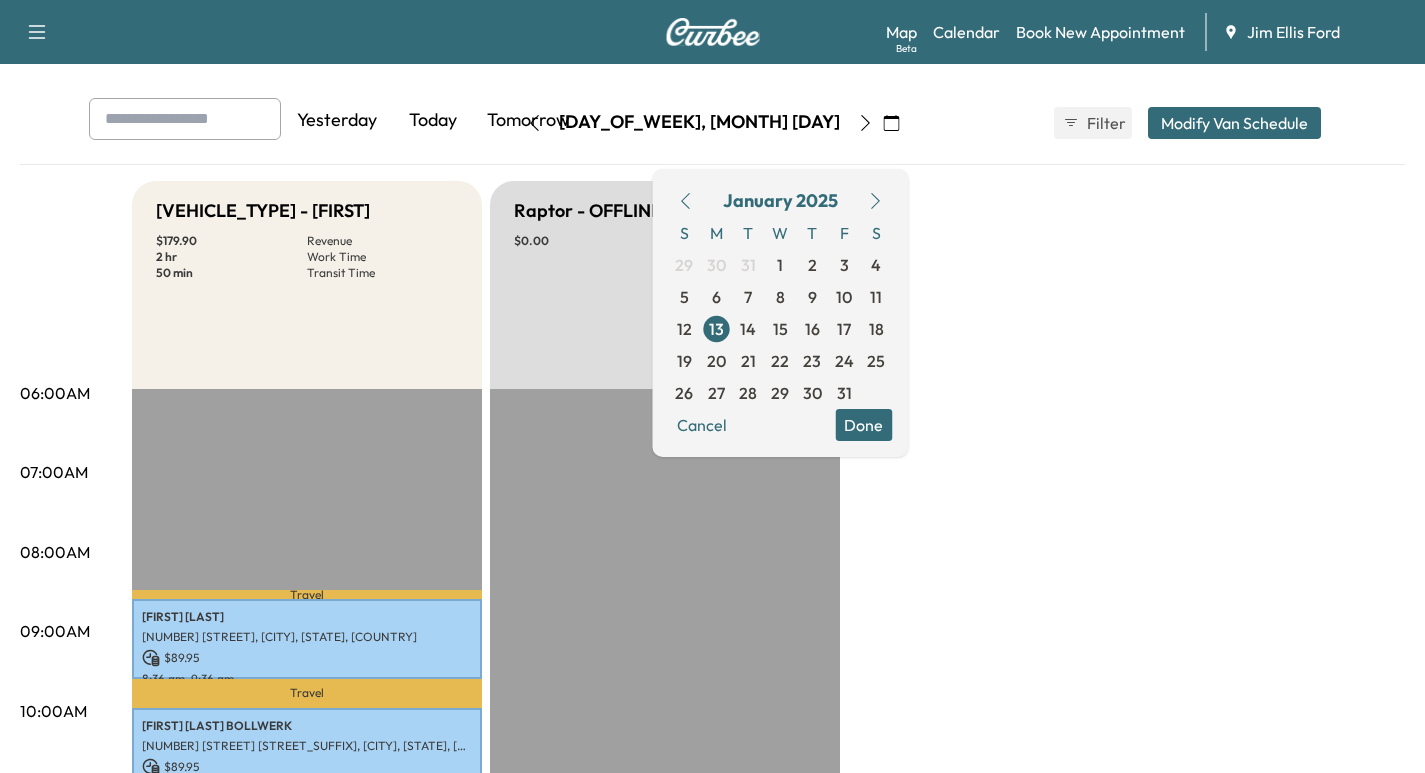 scroll, scrollTop: 75, scrollLeft: 0, axis: vertical 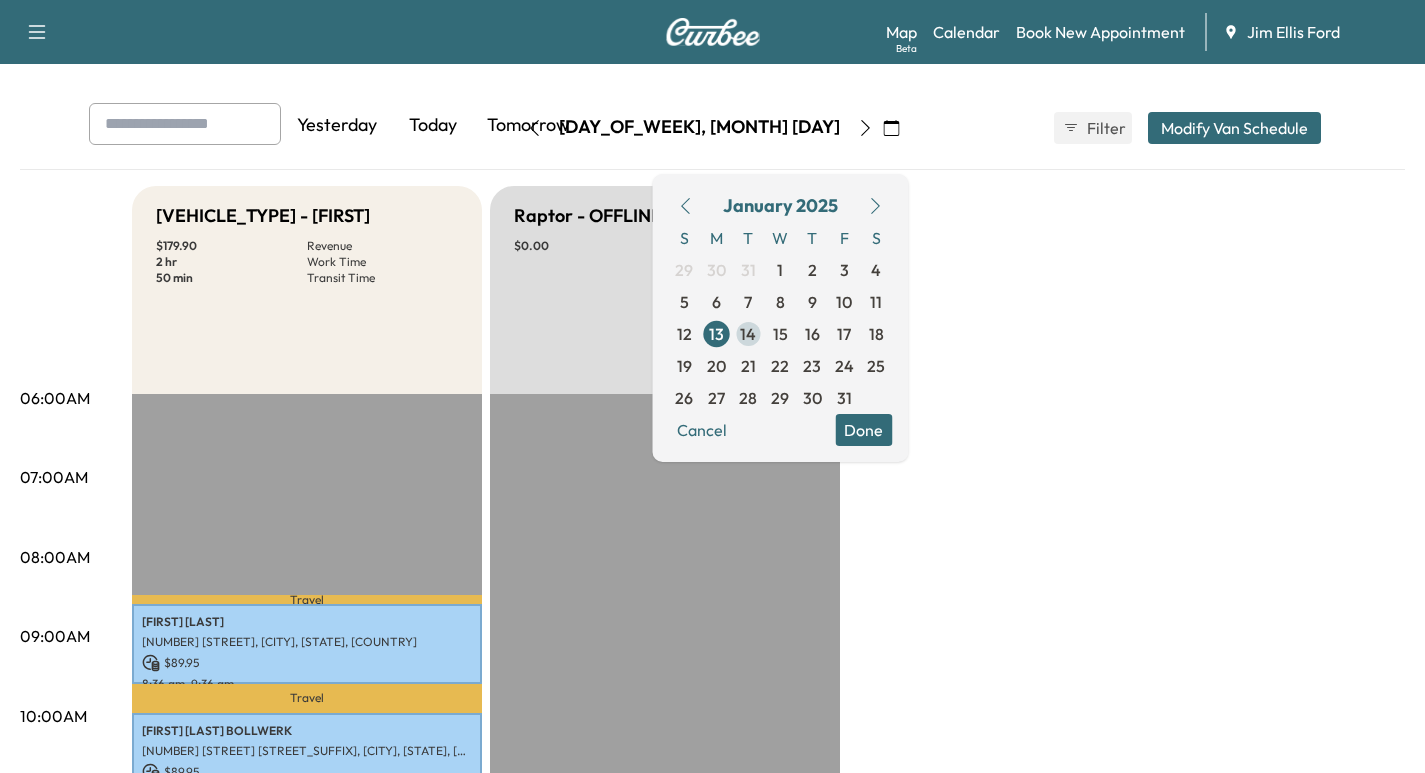 click on "14" at bounding box center (748, 334) 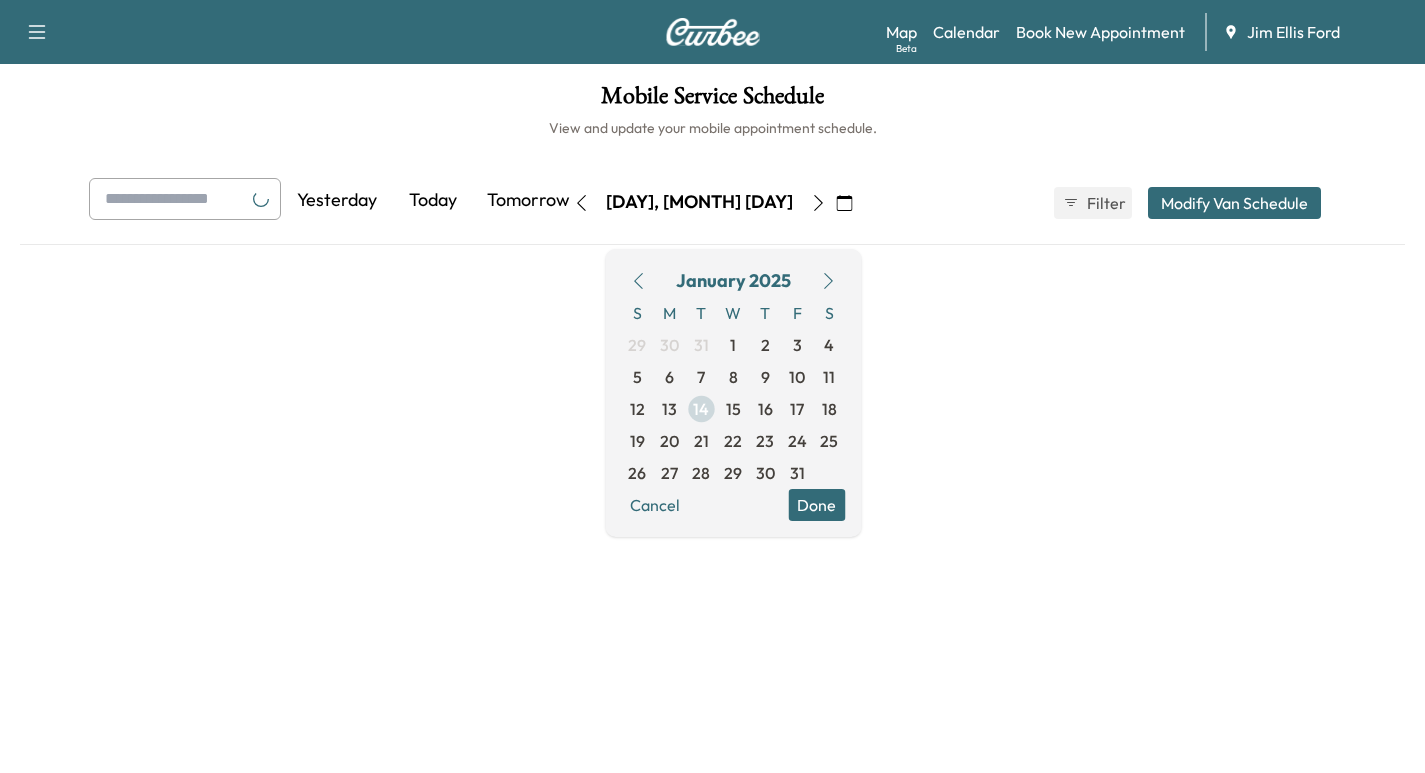 scroll, scrollTop: 0, scrollLeft: 0, axis: both 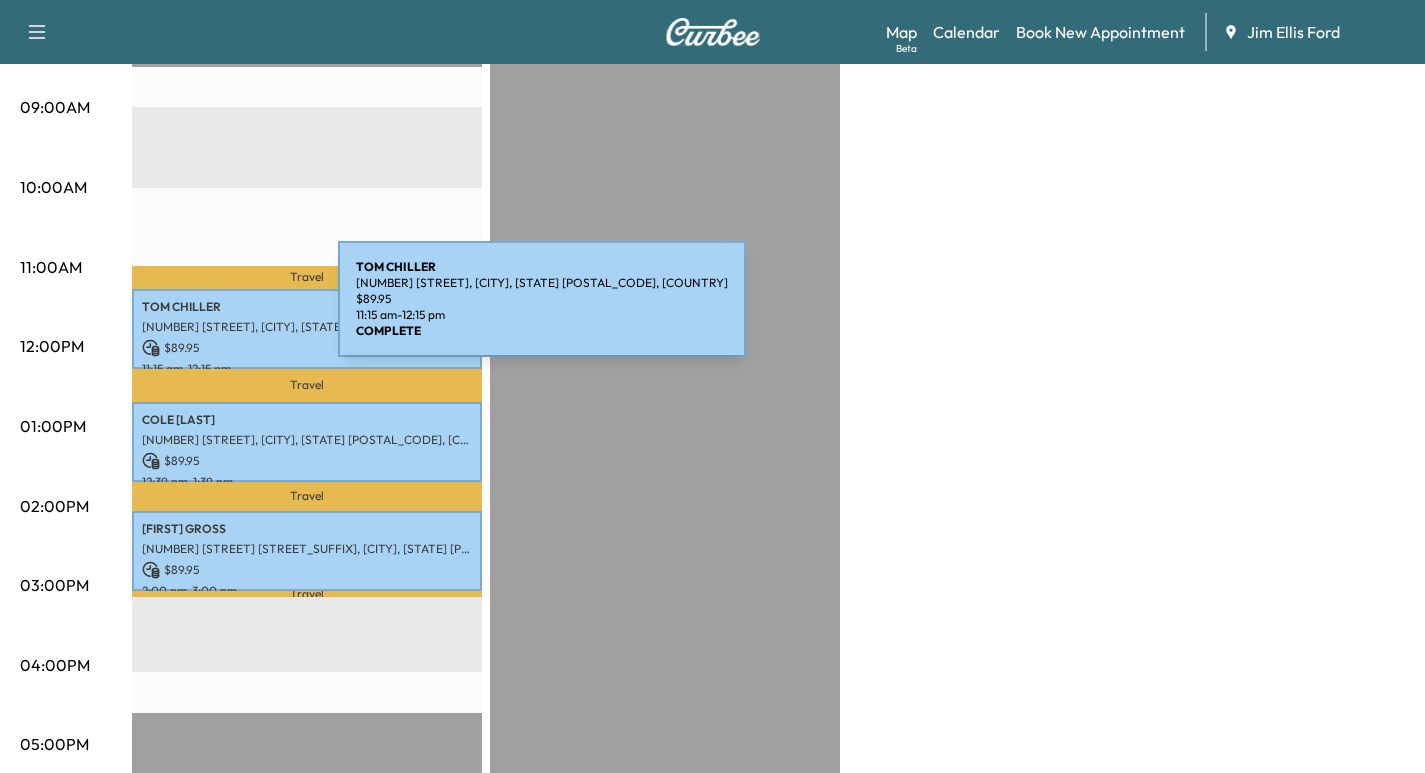 click on "[FIRST] [LAST] [NUMBER] [STREET] [STREET_SUFFIX], [CITY], [STATE], [COUNTRY]   $ [PRICE] [TIME]  -  [TIME]" at bounding box center (307, 329) 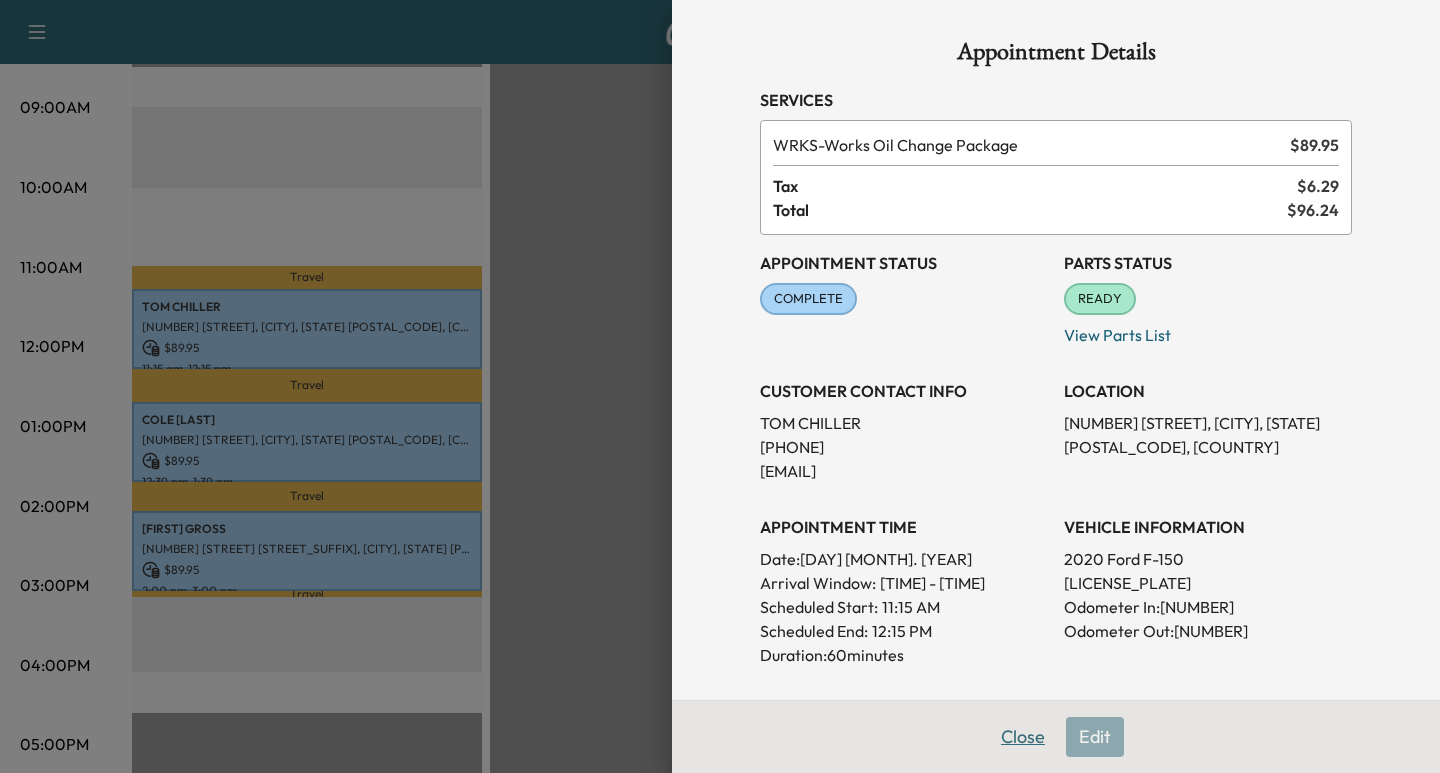 click on "Close" at bounding box center (1023, 737) 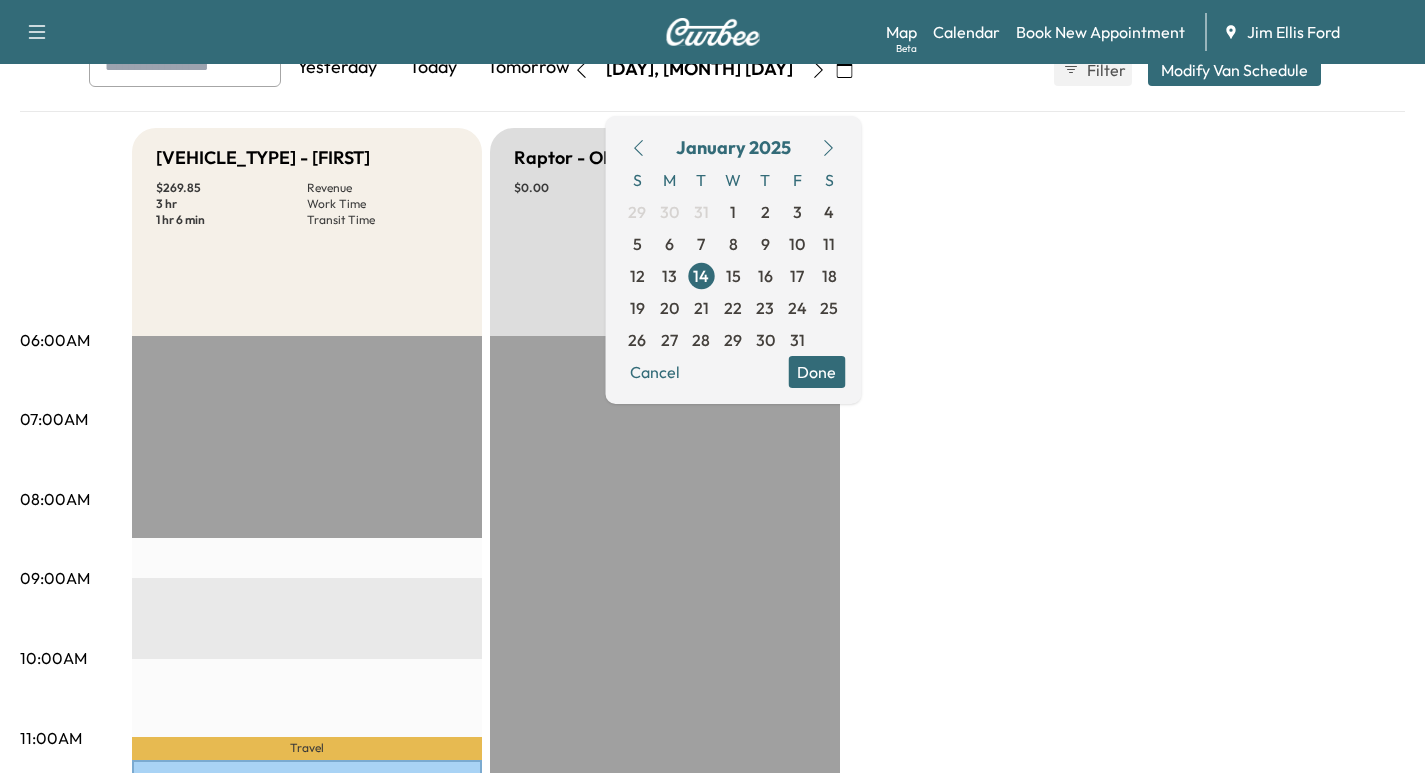 scroll, scrollTop: 92, scrollLeft: 0, axis: vertical 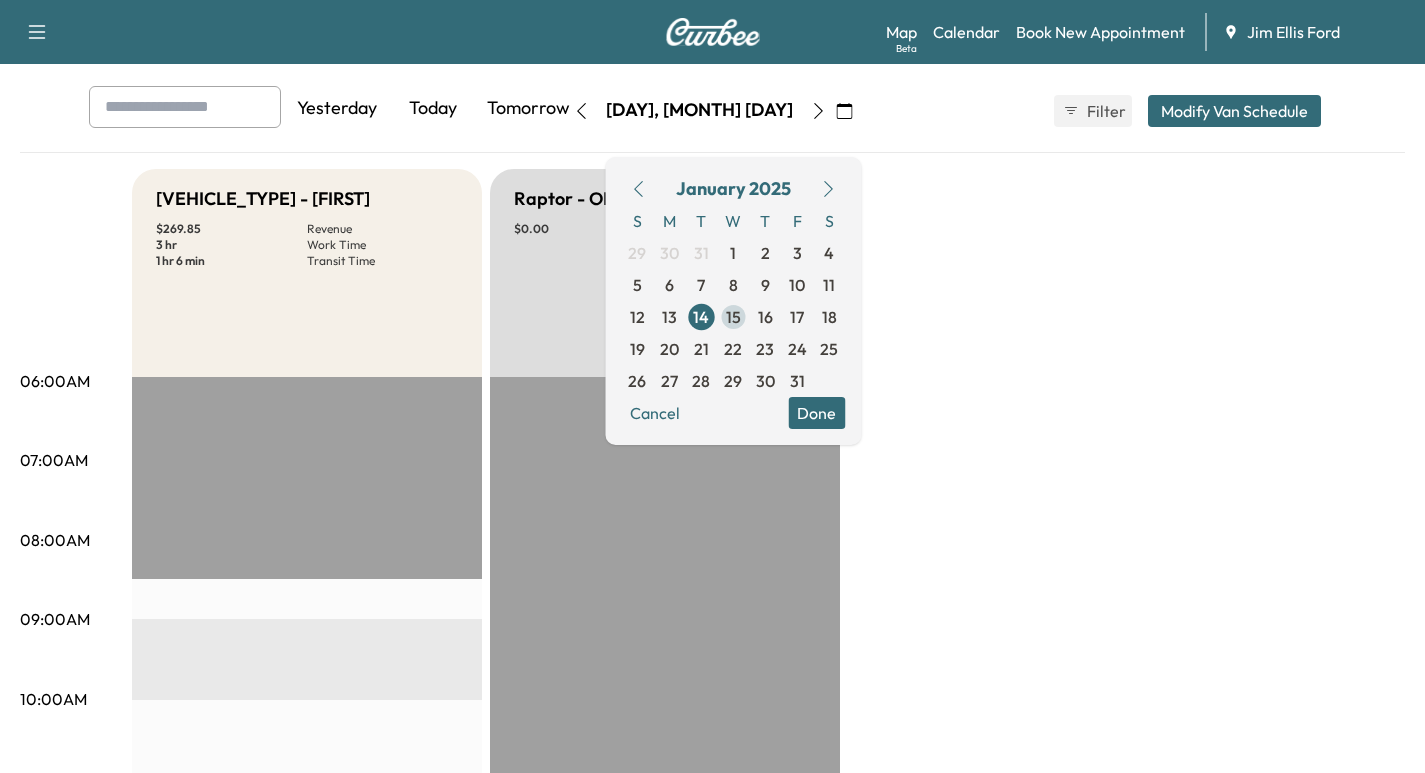 click on "15" at bounding box center (733, 317) 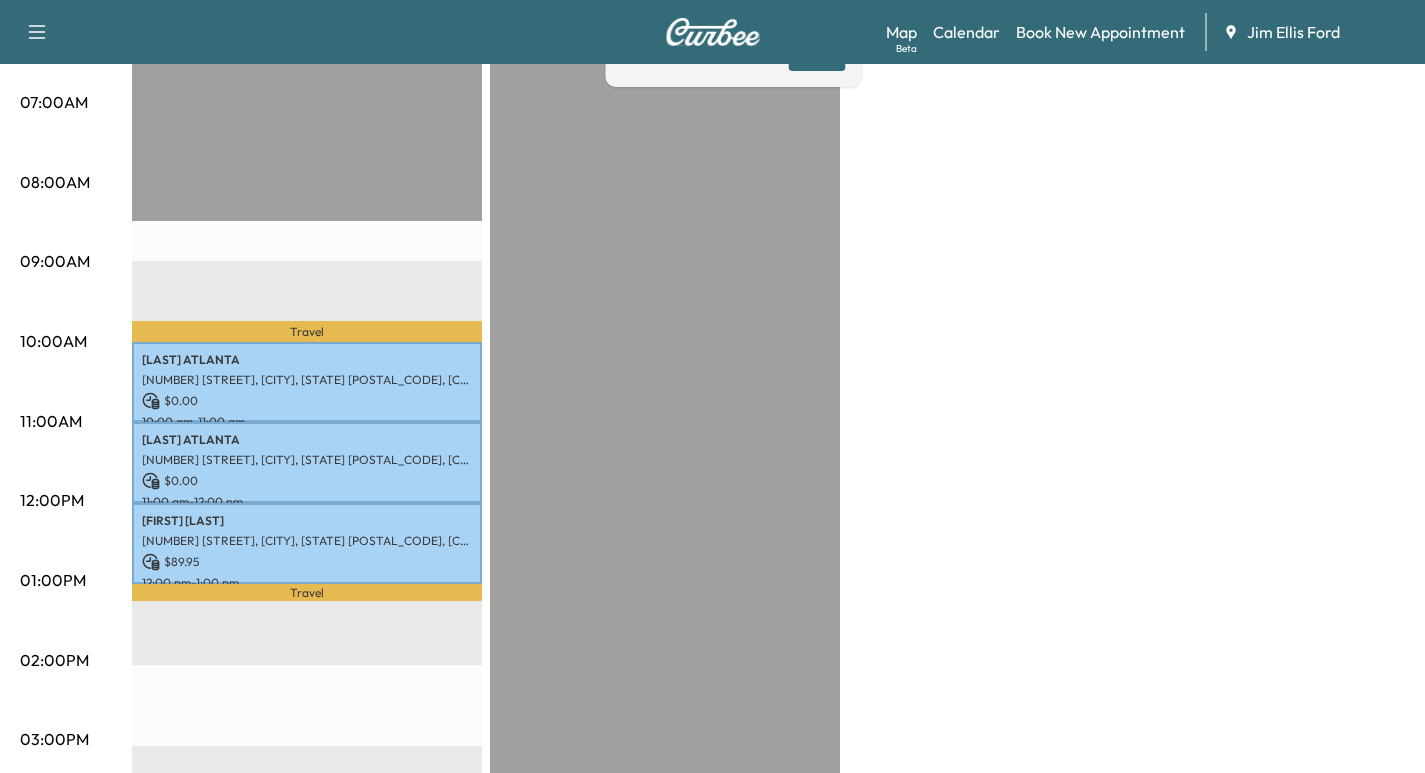 scroll, scrollTop: 476, scrollLeft: 0, axis: vertical 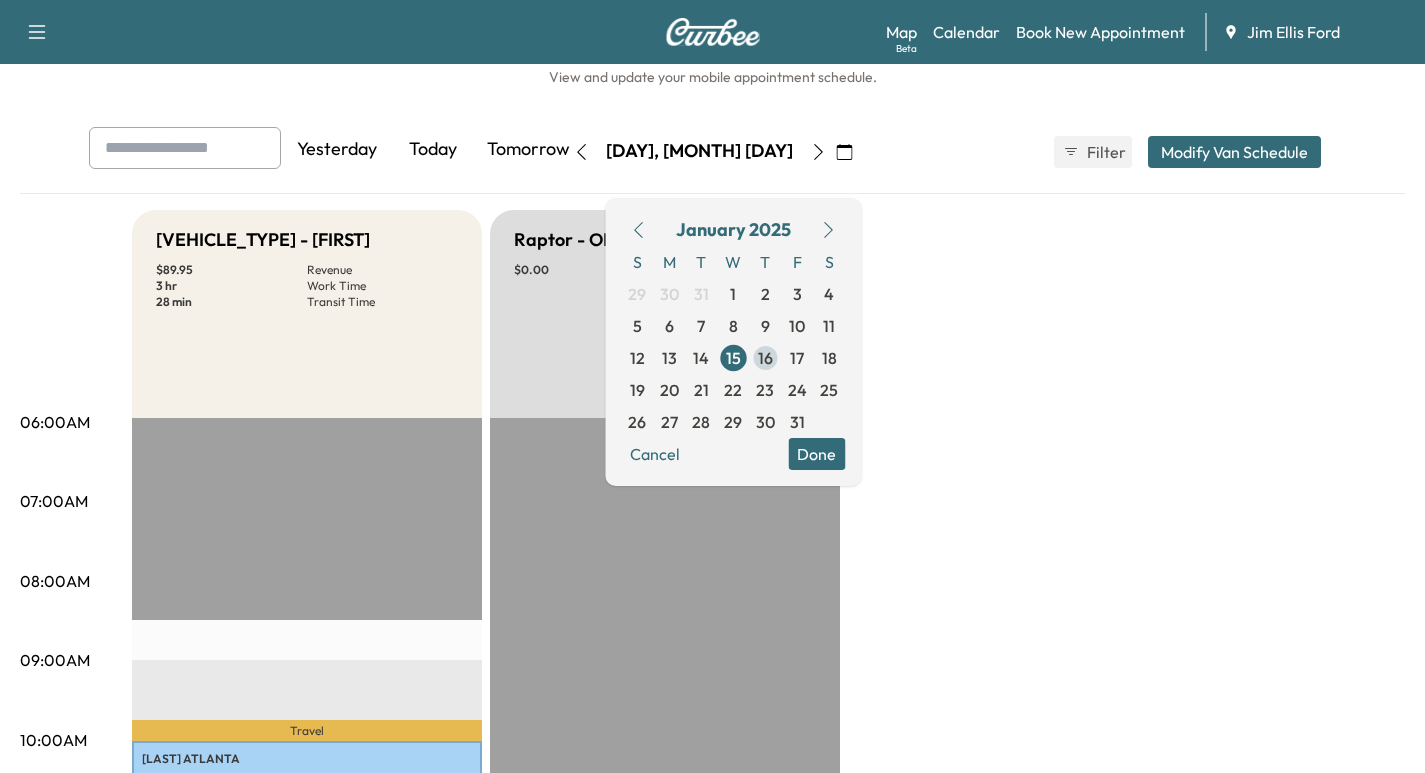 click on "16" at bounding box center (765, 358) 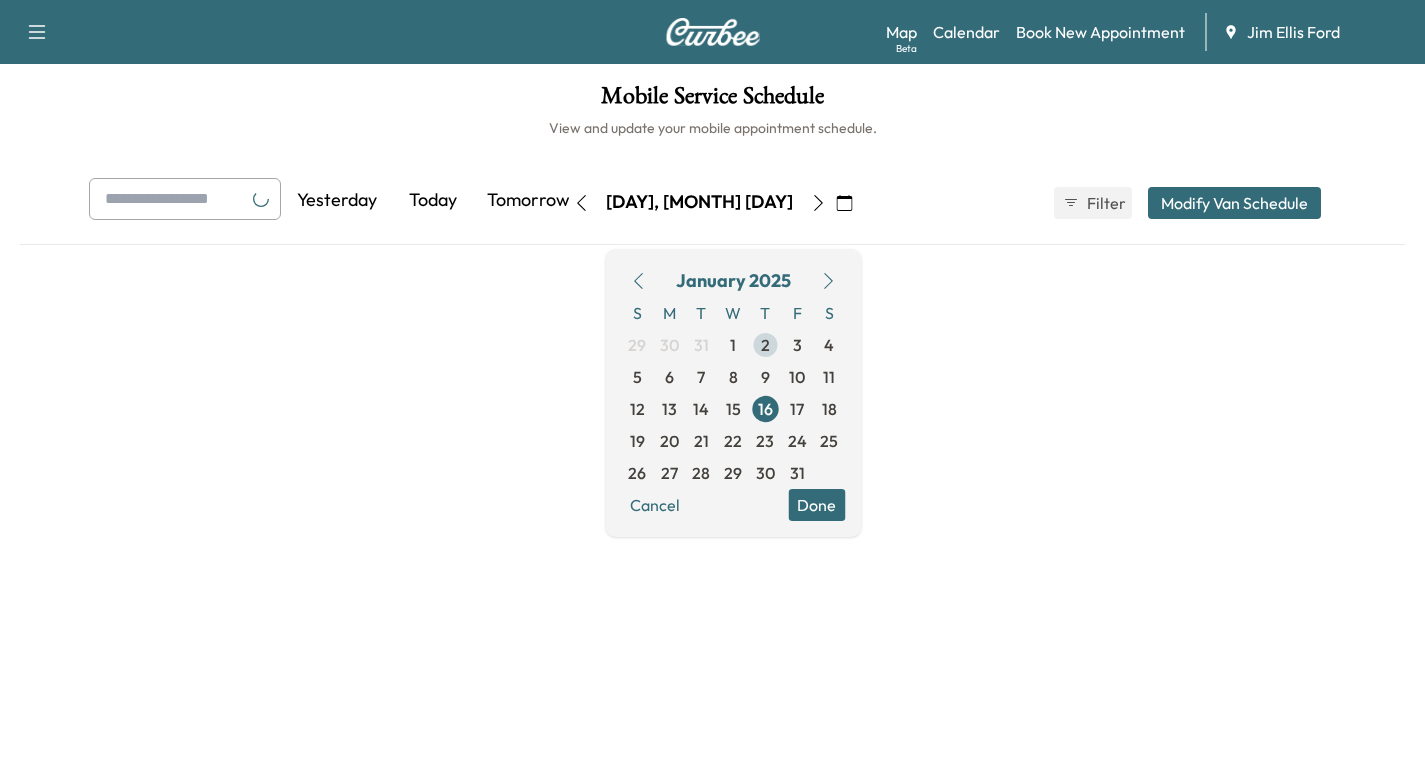 scroll, scrollTop: 0, scrollLeft: 0, axis: both 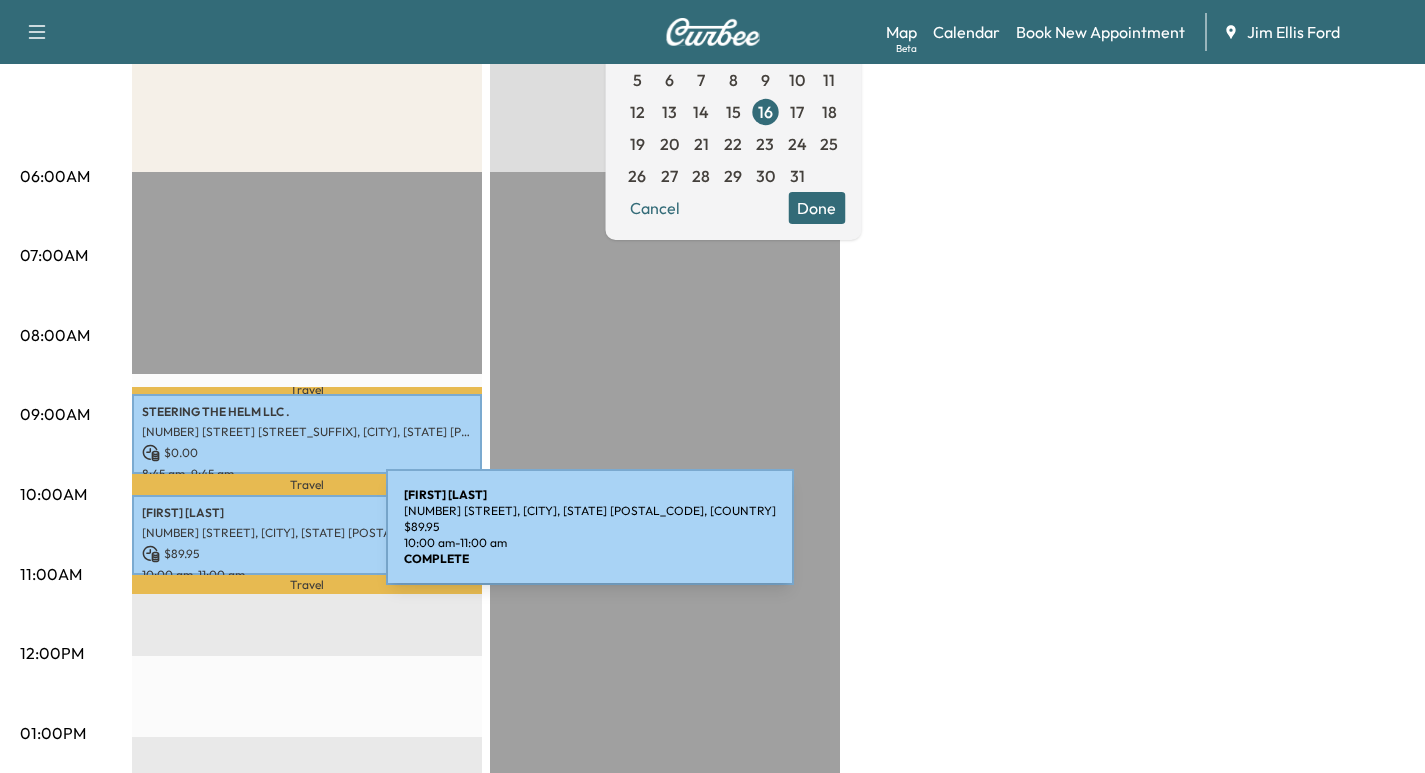 click on "[FIRST] [LAST] [NUMBER] [STREET] [STREET_SUFFIX], [CITY], [STATE], [COUNTRY]   $ [PRICE] [TIME]  -  [TIME]" at bounding box center (307, 535) 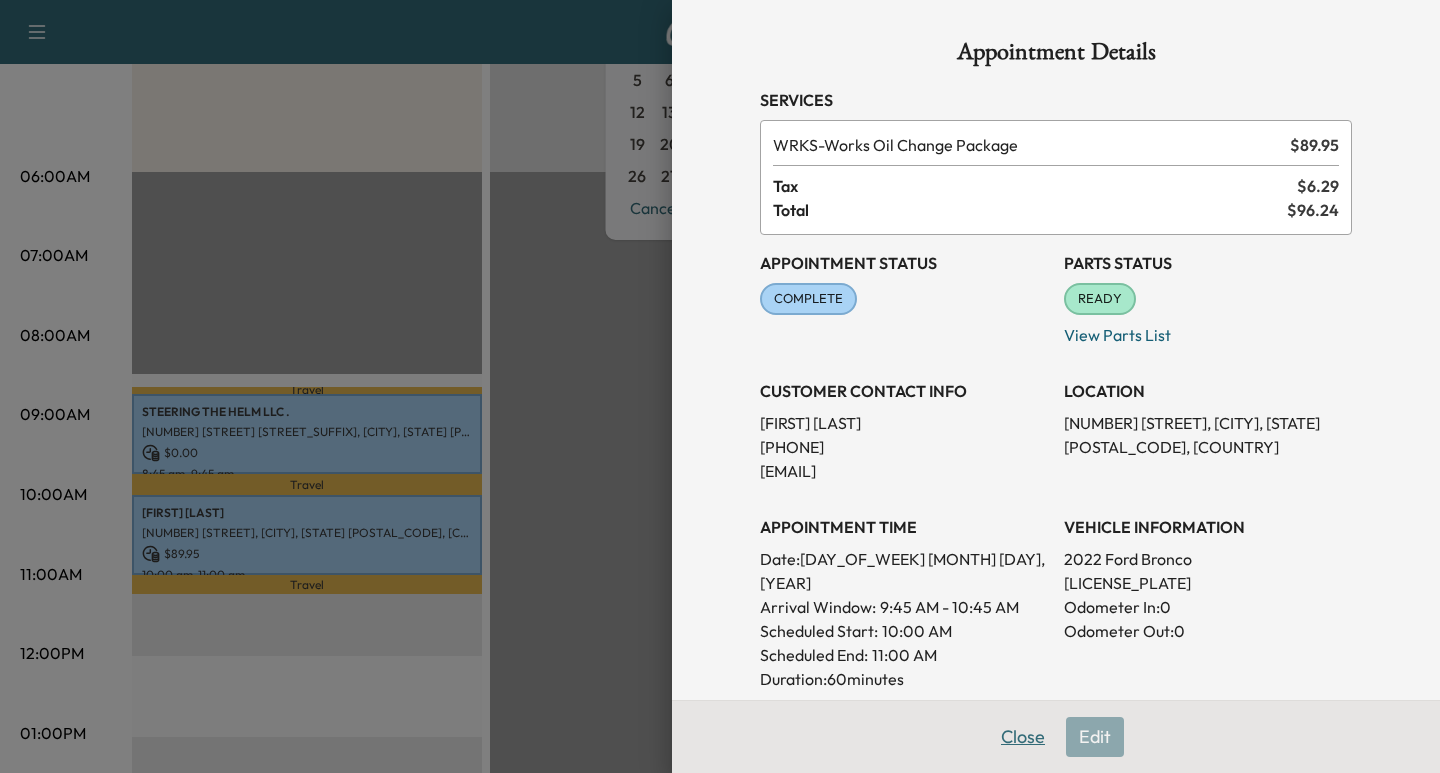 click on "Close" at bounding box center [1023, 737] 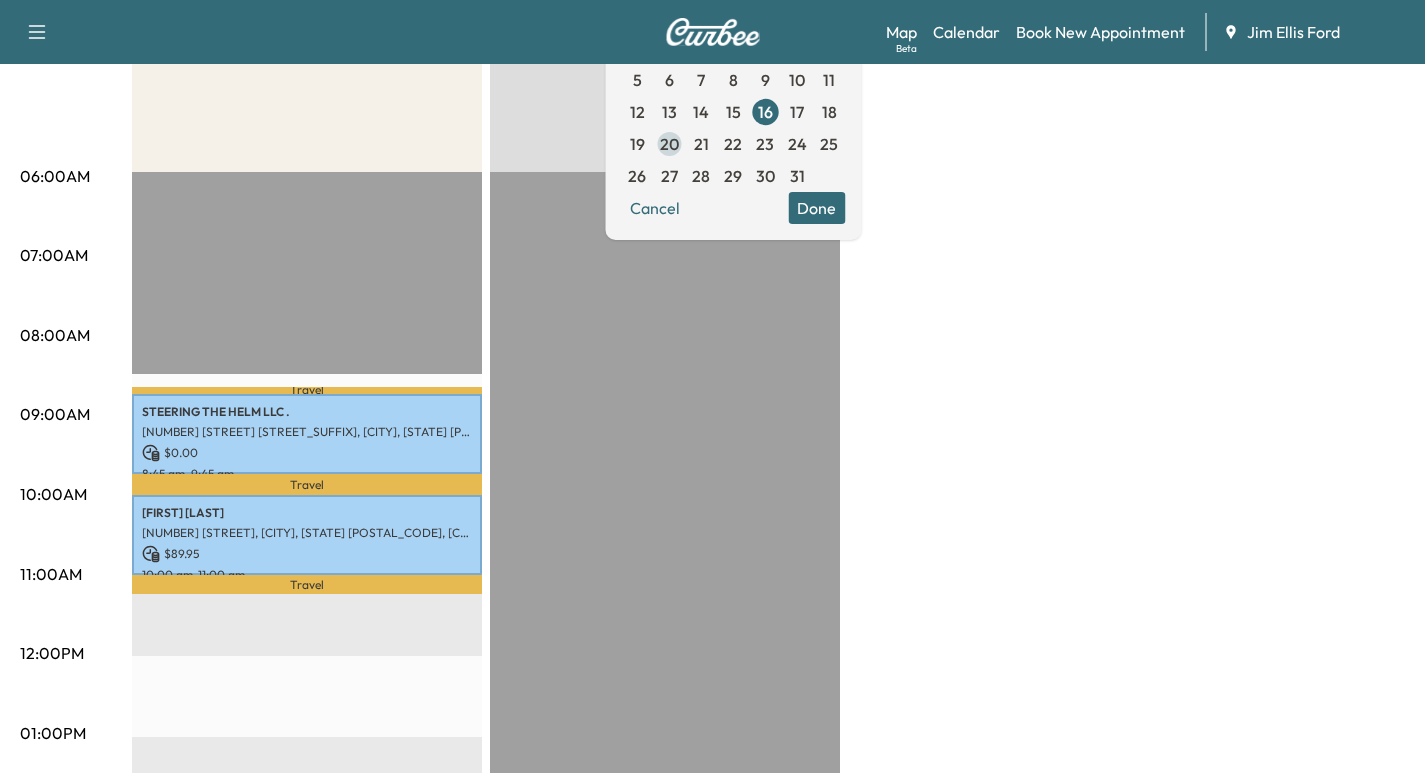 click on "20" at bounding box center [669, 144] 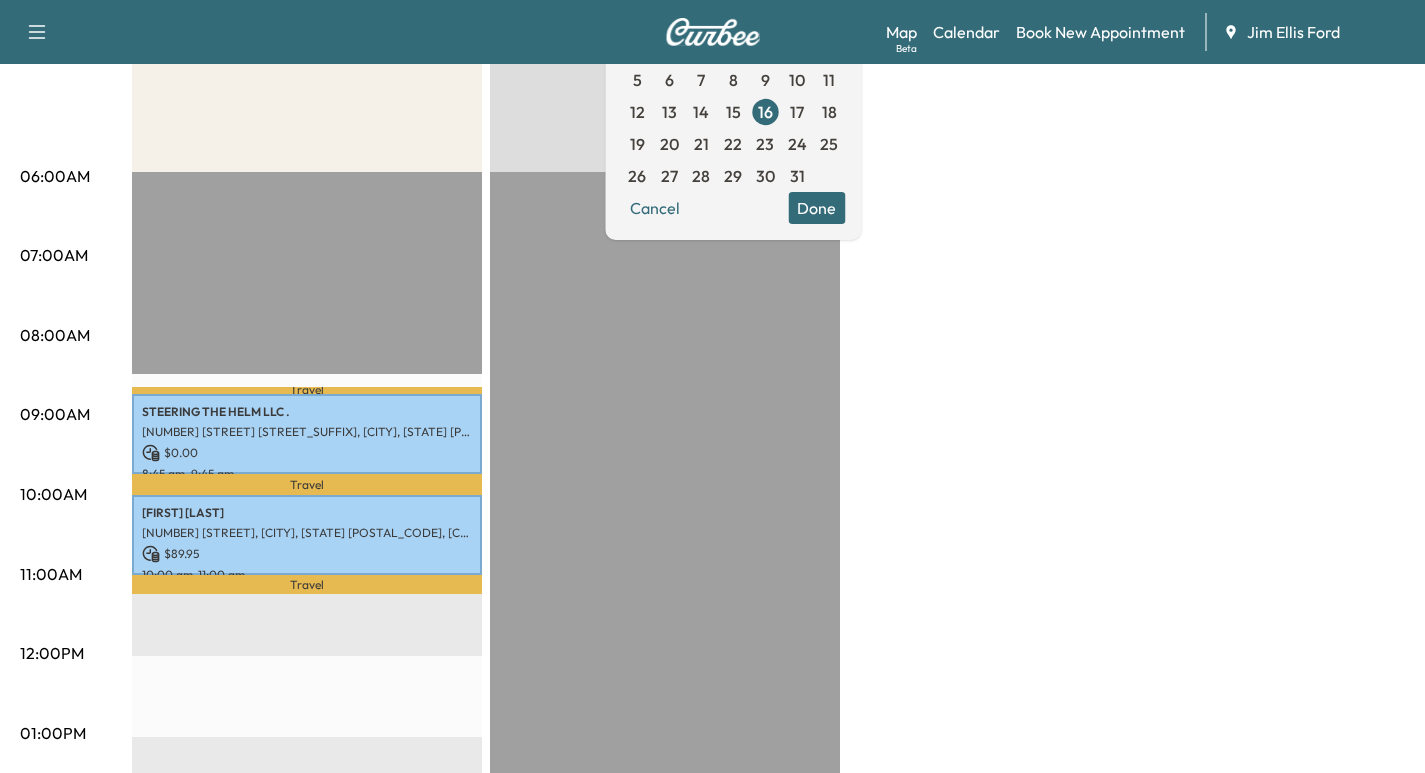 scroll, scrollTop: 0, scrollLeft: 0, axis: both 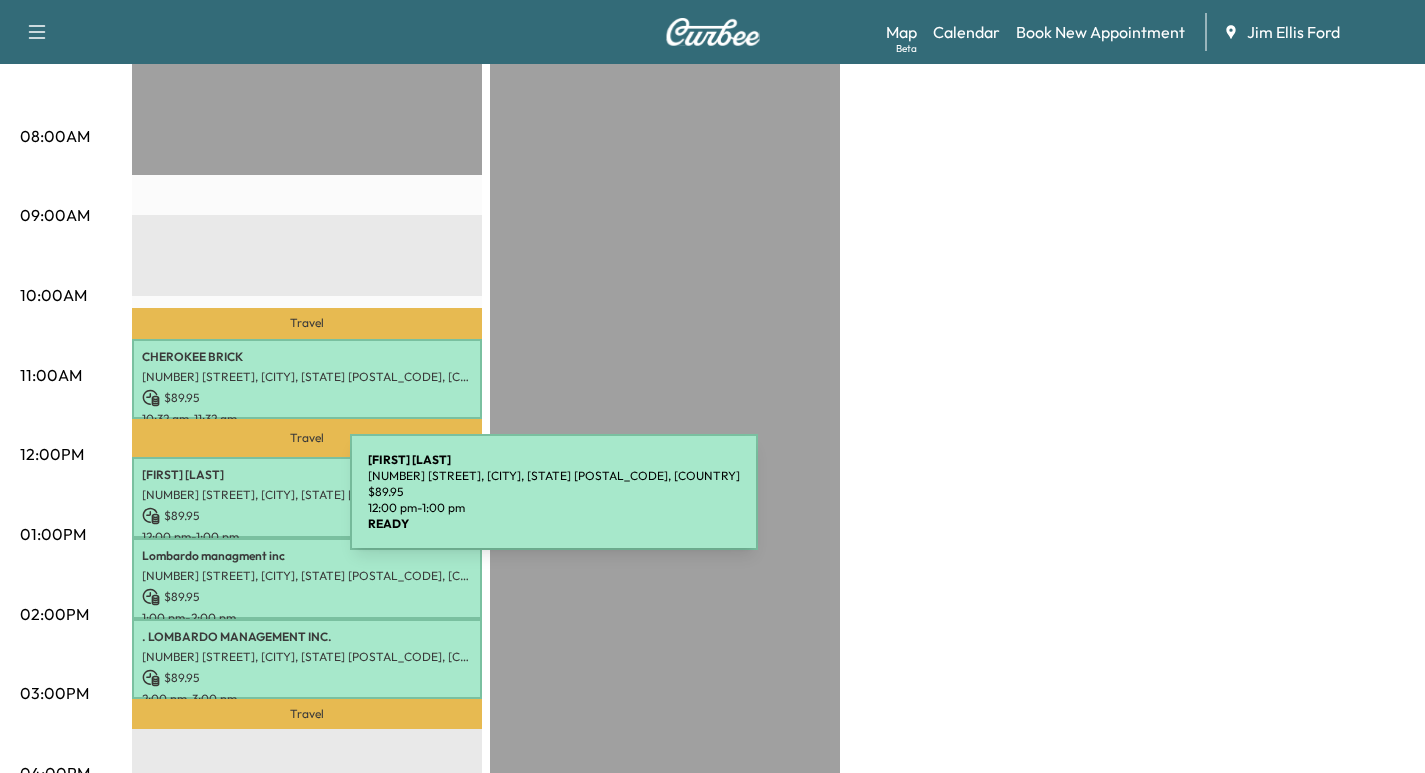 click on "$ 89.95" at bounding box center [307, 516] 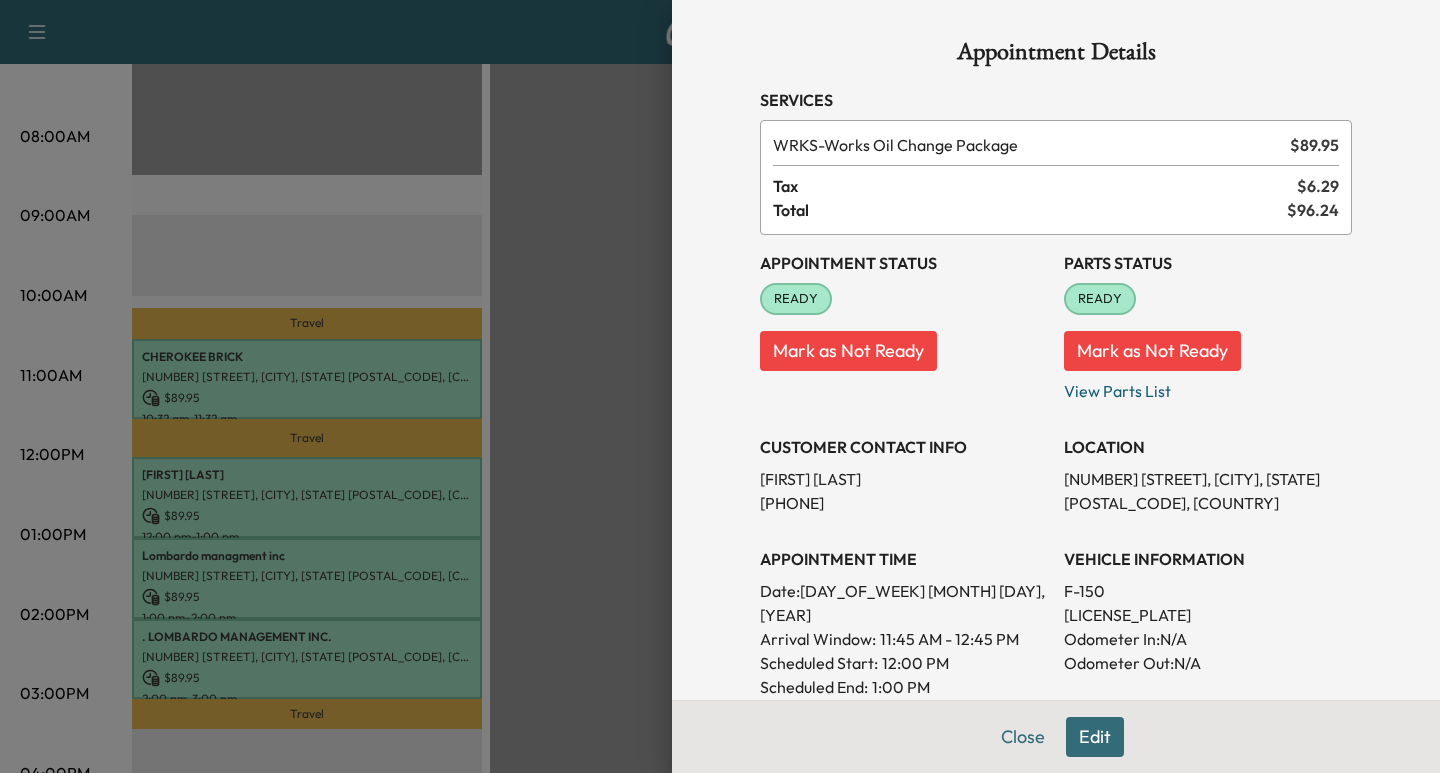 click on "[LICENSE_PLATE]" at bounding box center (1208, 615) 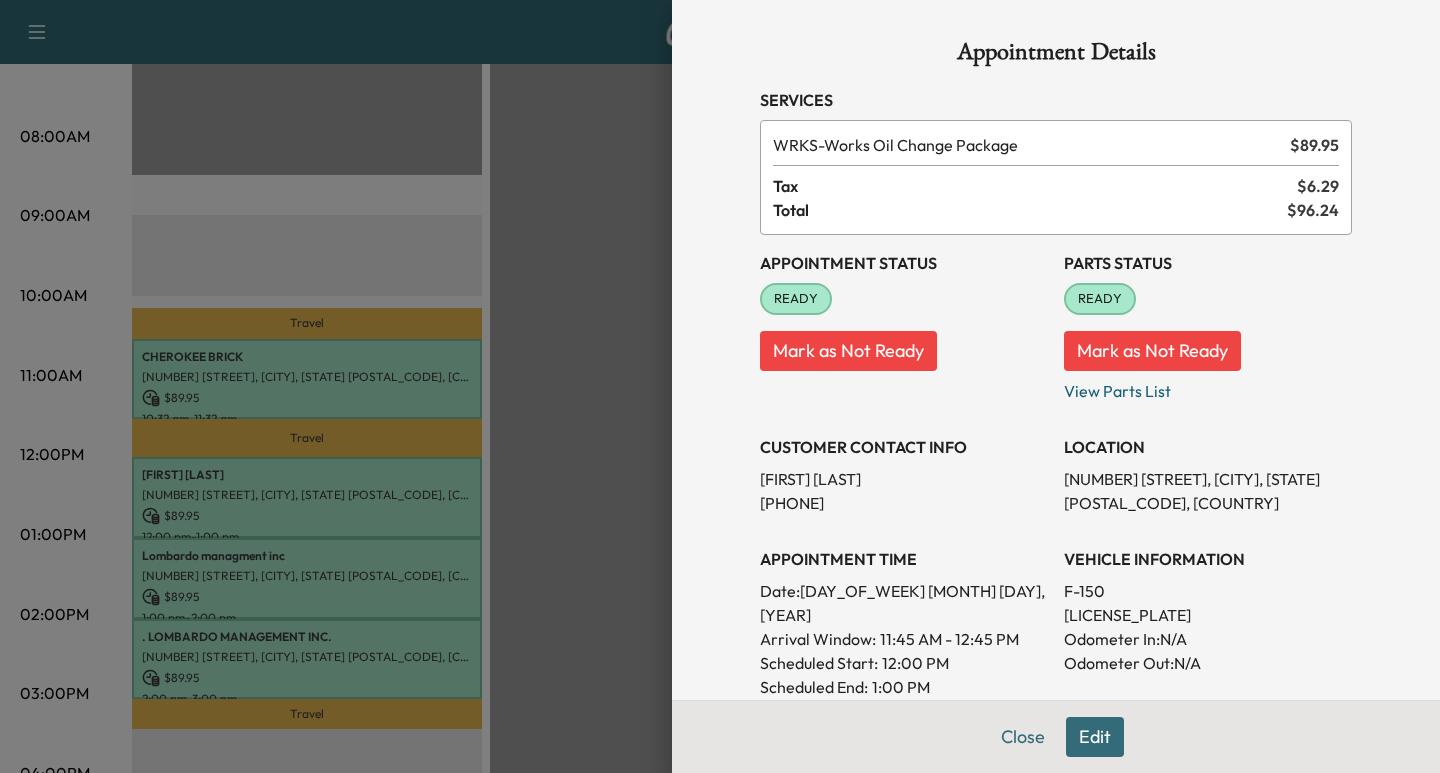 drag, startPoint x: 1049, startPoint y: 613, endPoint x: 1217, endPoint y: 625, distance: 168.42802 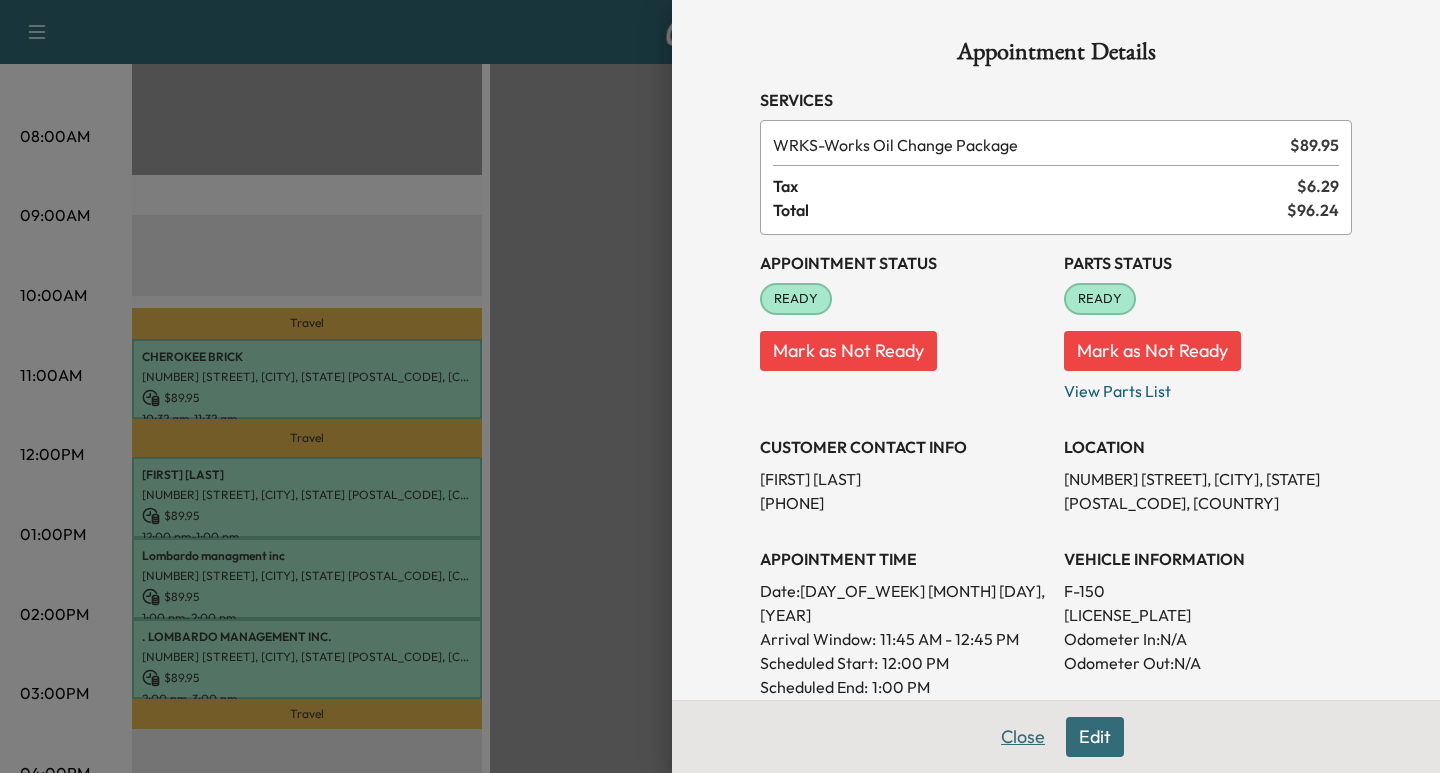 click on "Close" at bounding box center (1023, 737) 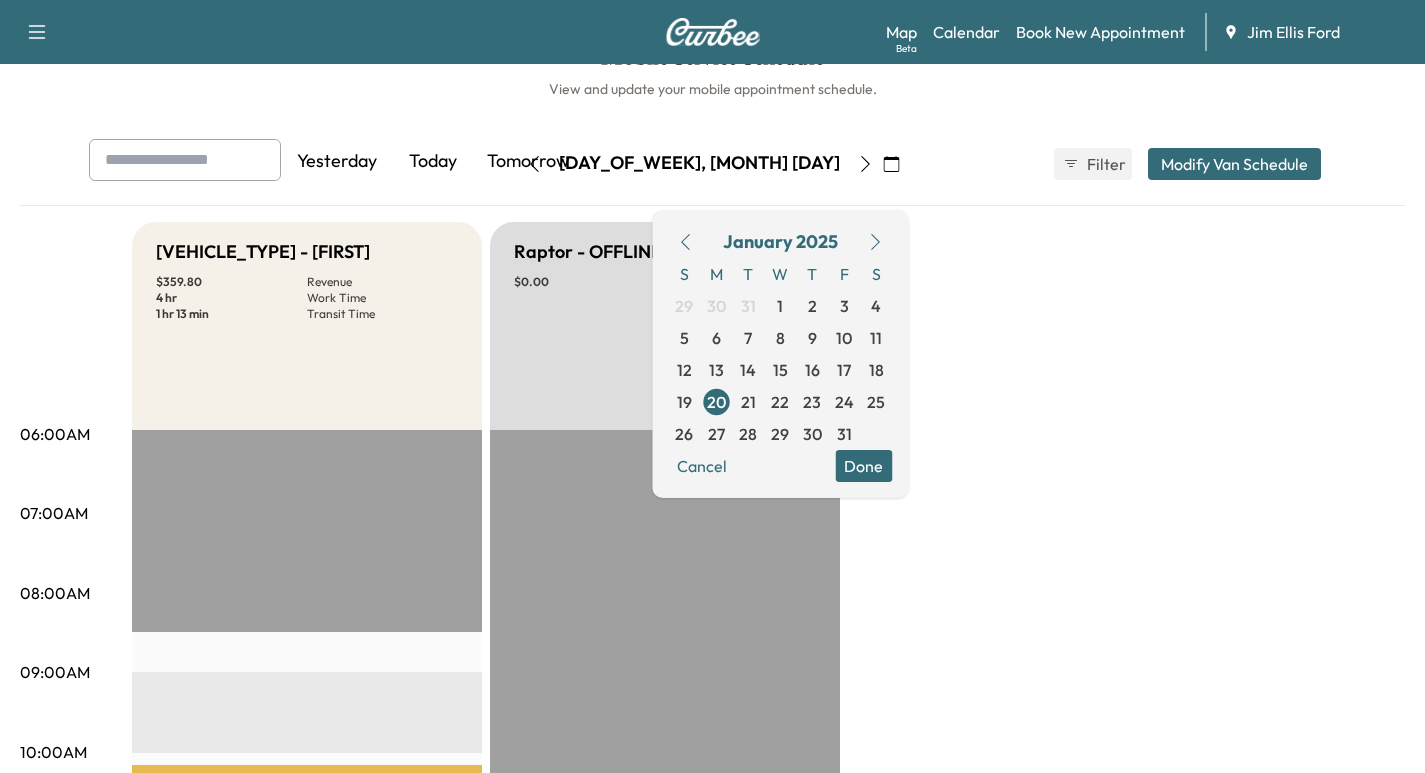 scroll, scrollTop: 10, scrollLeft: 0, axis: vertical 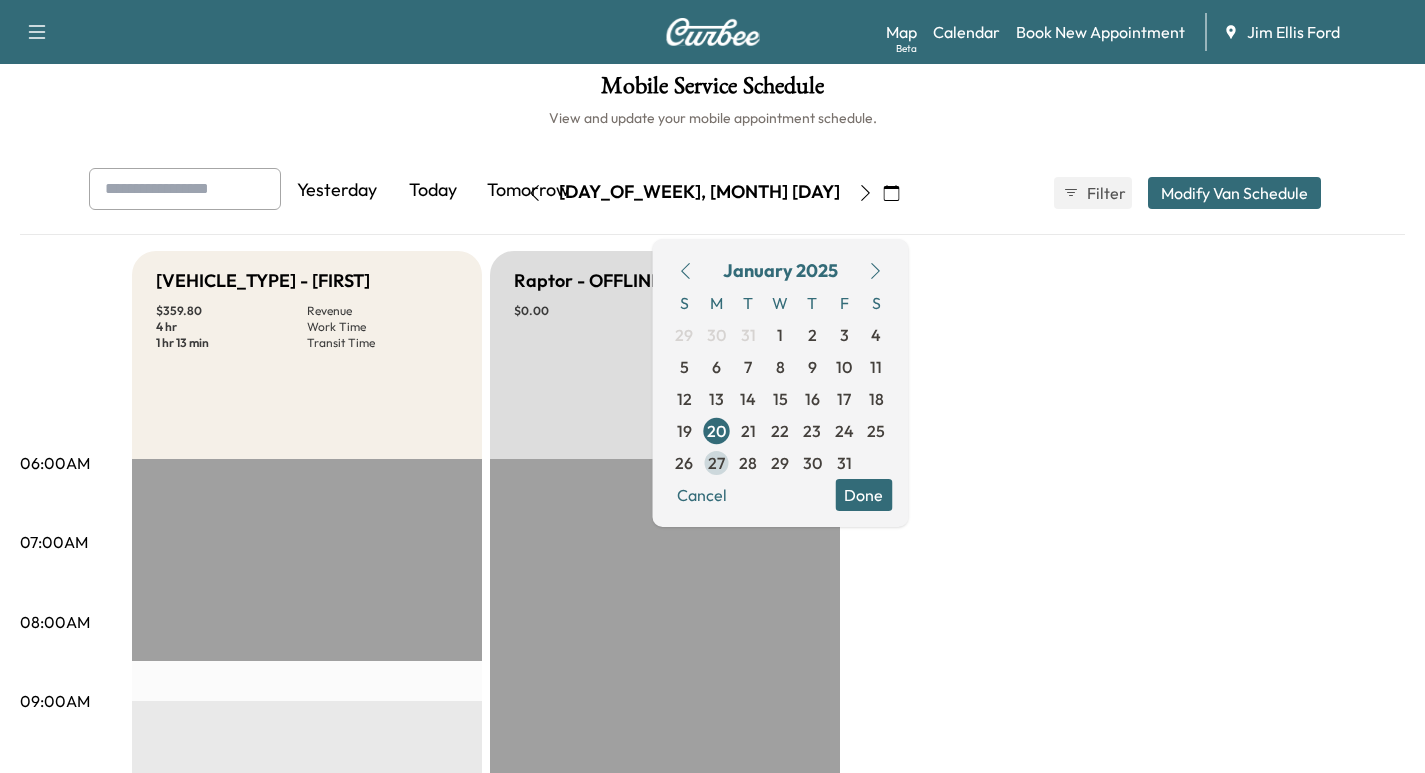 click on "27" at bounding box center (716, 463) 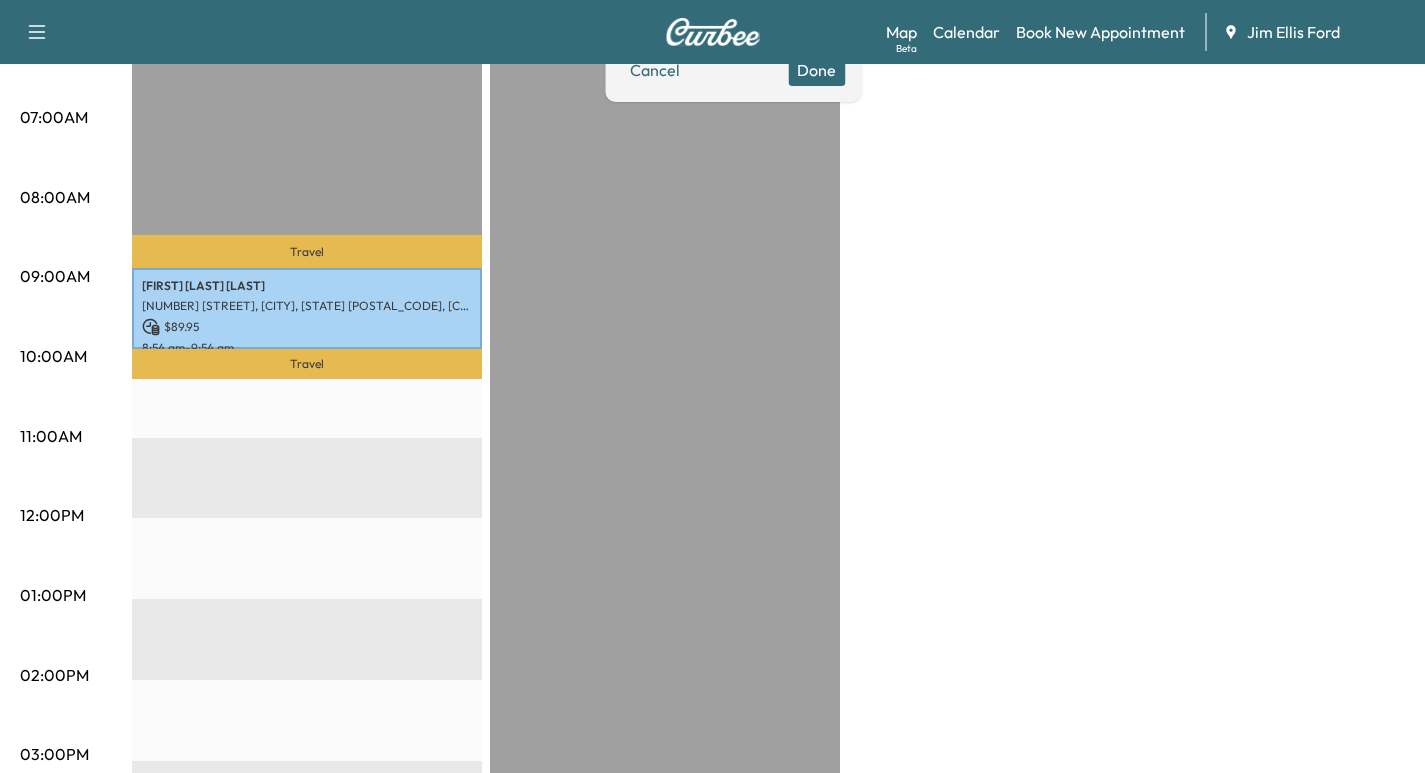 scroll, scrollTop: 445, scrollLeft: 0, axis: vertical 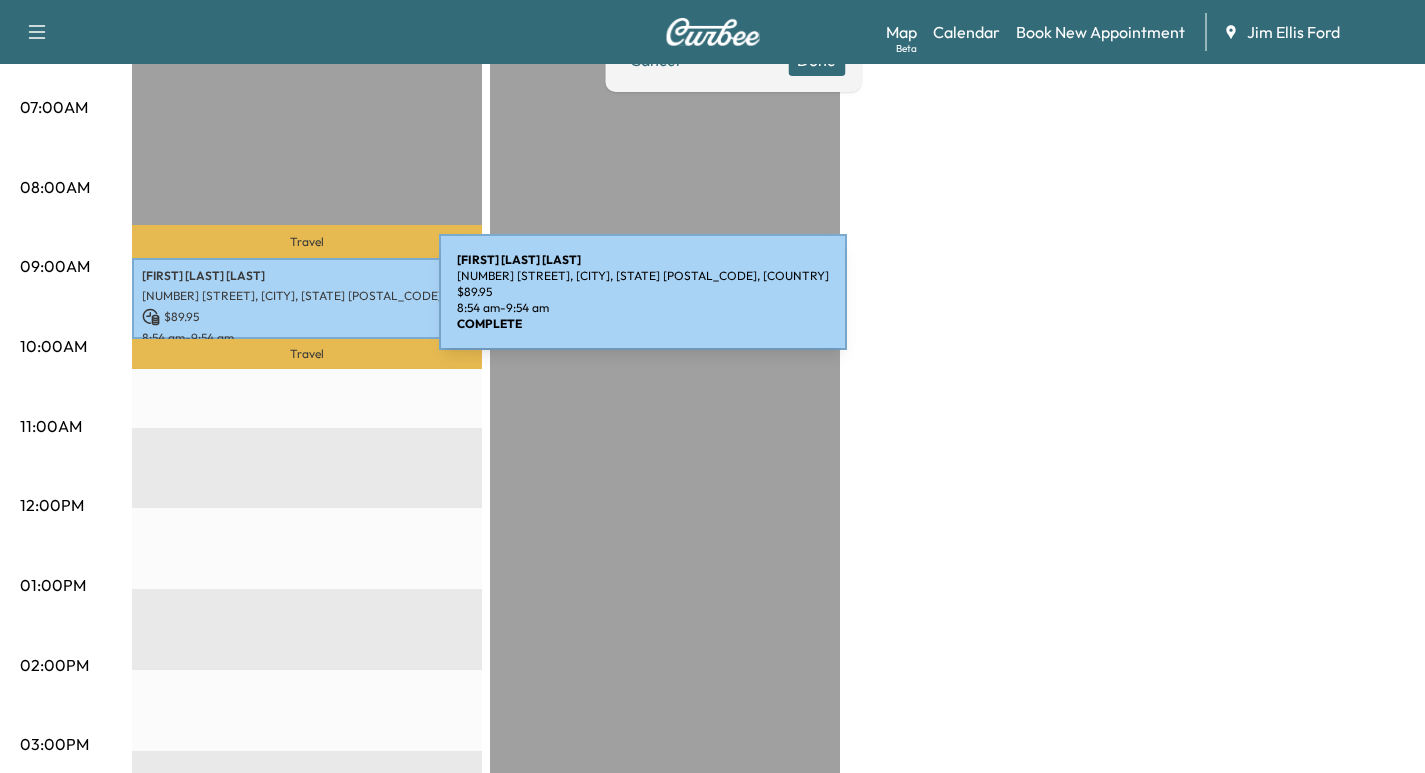 click on "[FIRST] [LAST] [NUMBER] [STREET], [CITY], [STATE] [POSTAL_CODE], [COUNTRY]   $ 89.95 [TIME]  -  [TIME]" at bounding box center (307, 298) 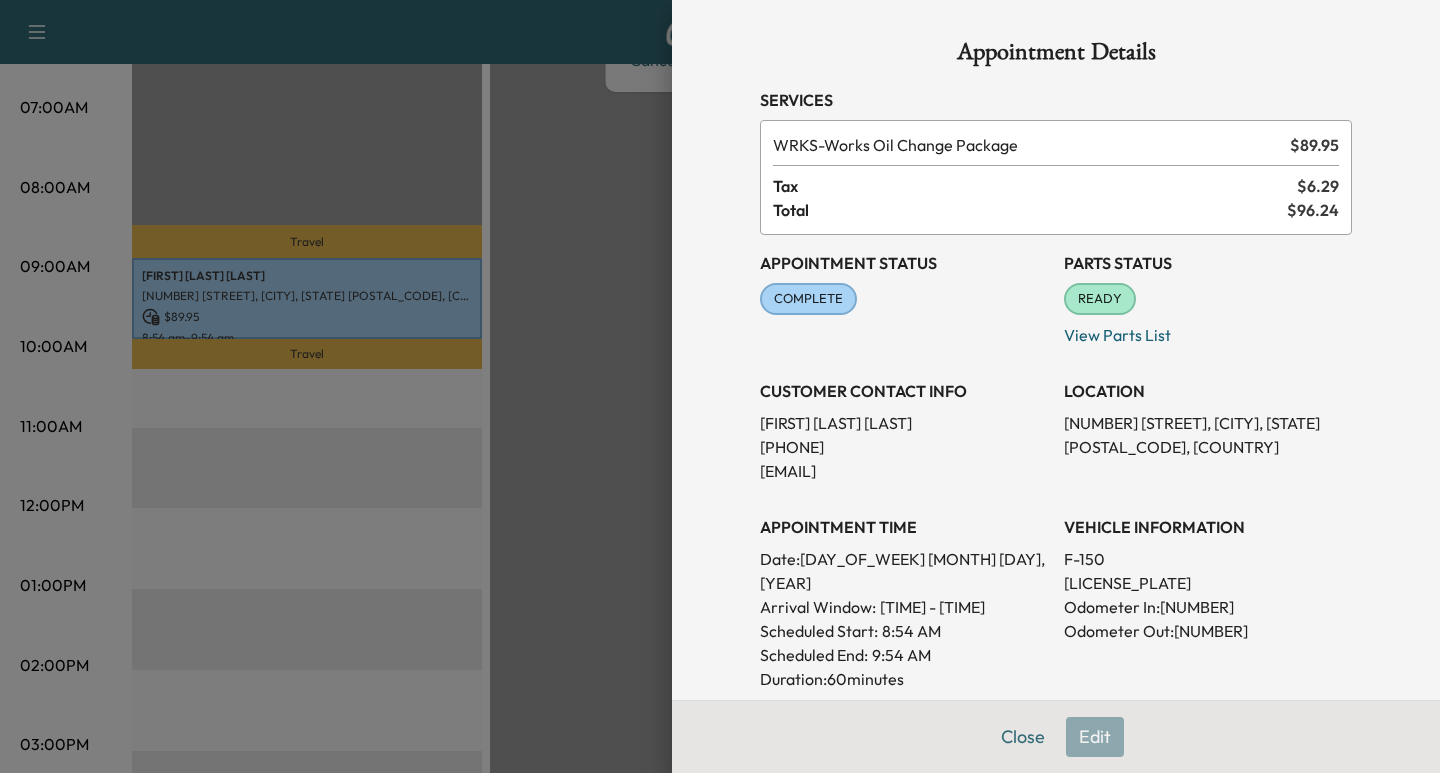 click on "[LICENSE_PLATE]" at bounding box center (1208, 583) 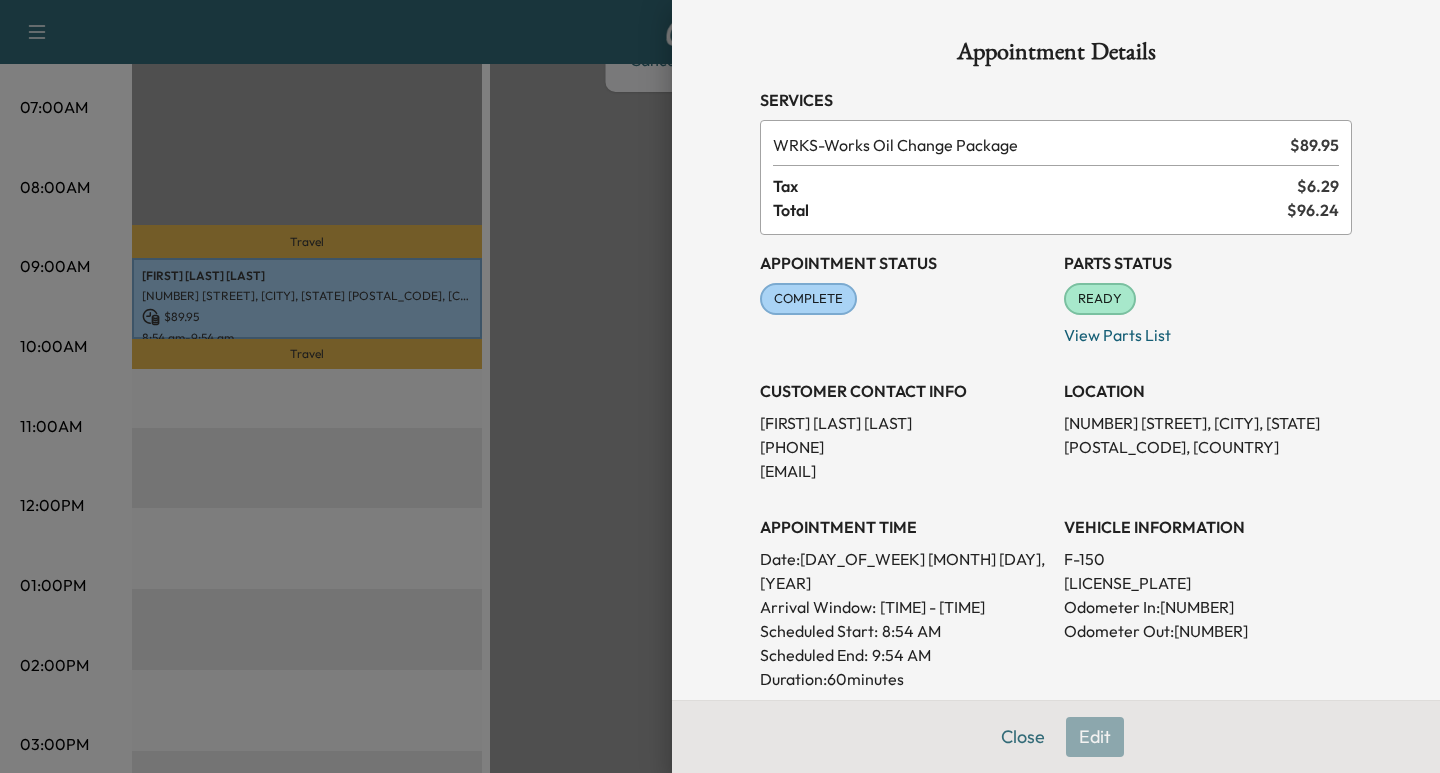 click on "[LICENSE_PLATE]" at bounding box center (1208, 583) 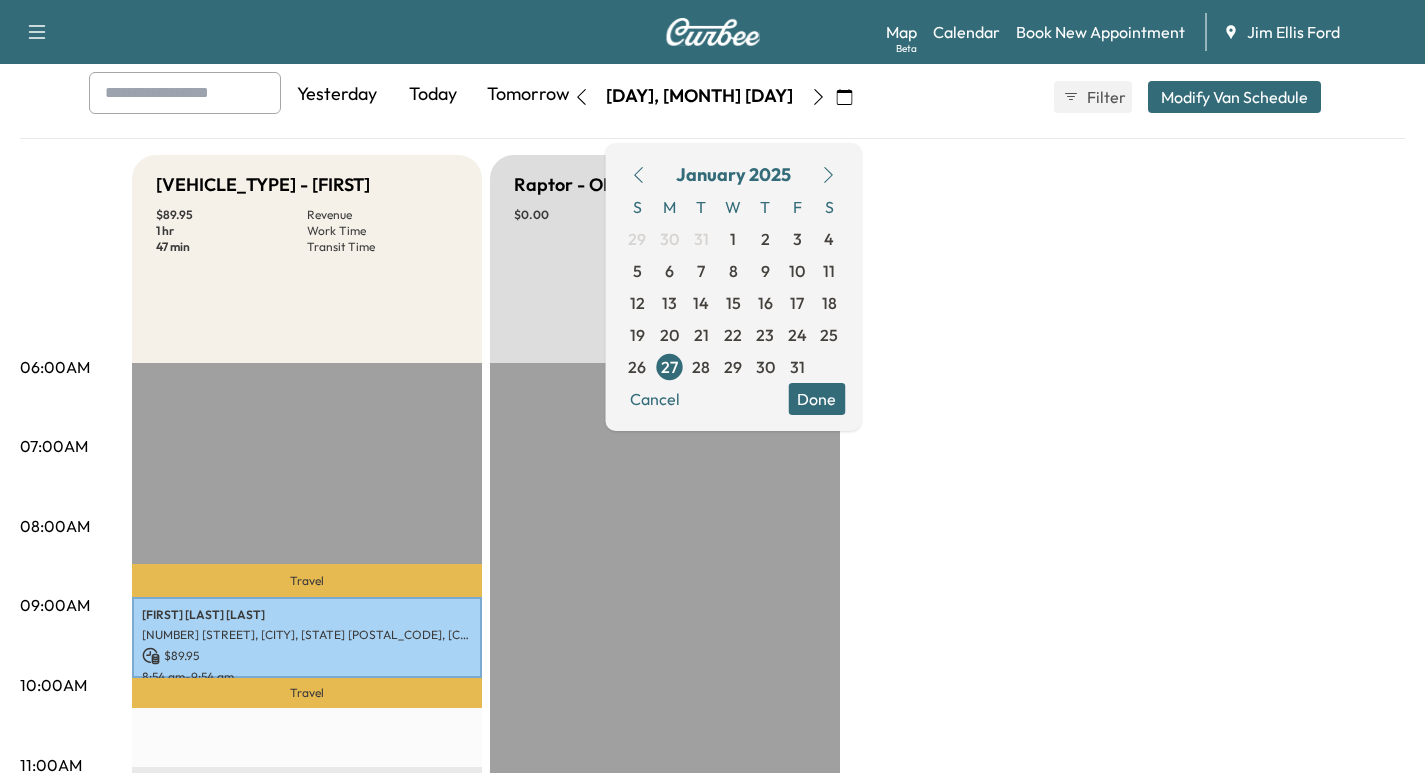 scroll, scrollTop: 36, scrollLeft: 0, axis: vertical 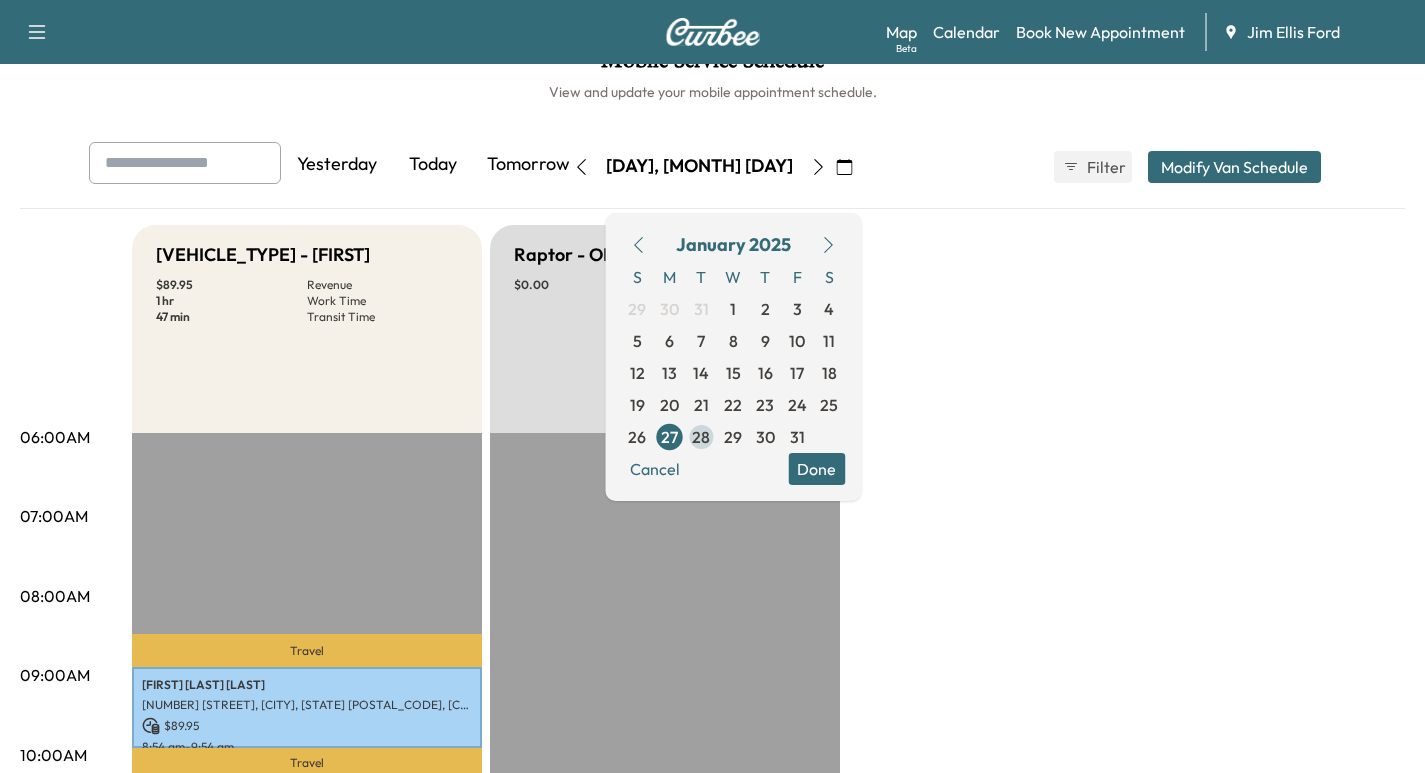 click on "28" at bounding box center (701, 437) 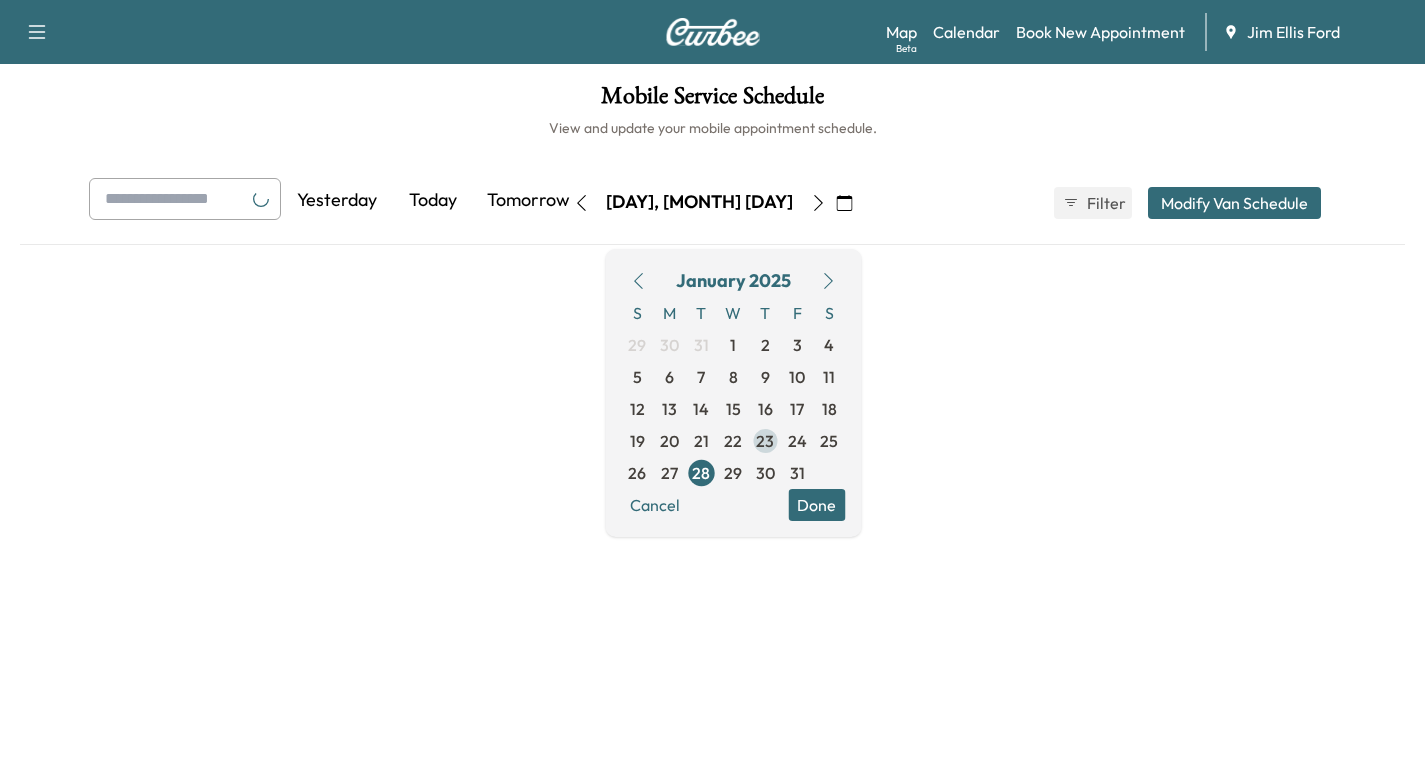 scroll, scrollTop: 0, scrollLeft: 0, axis: both 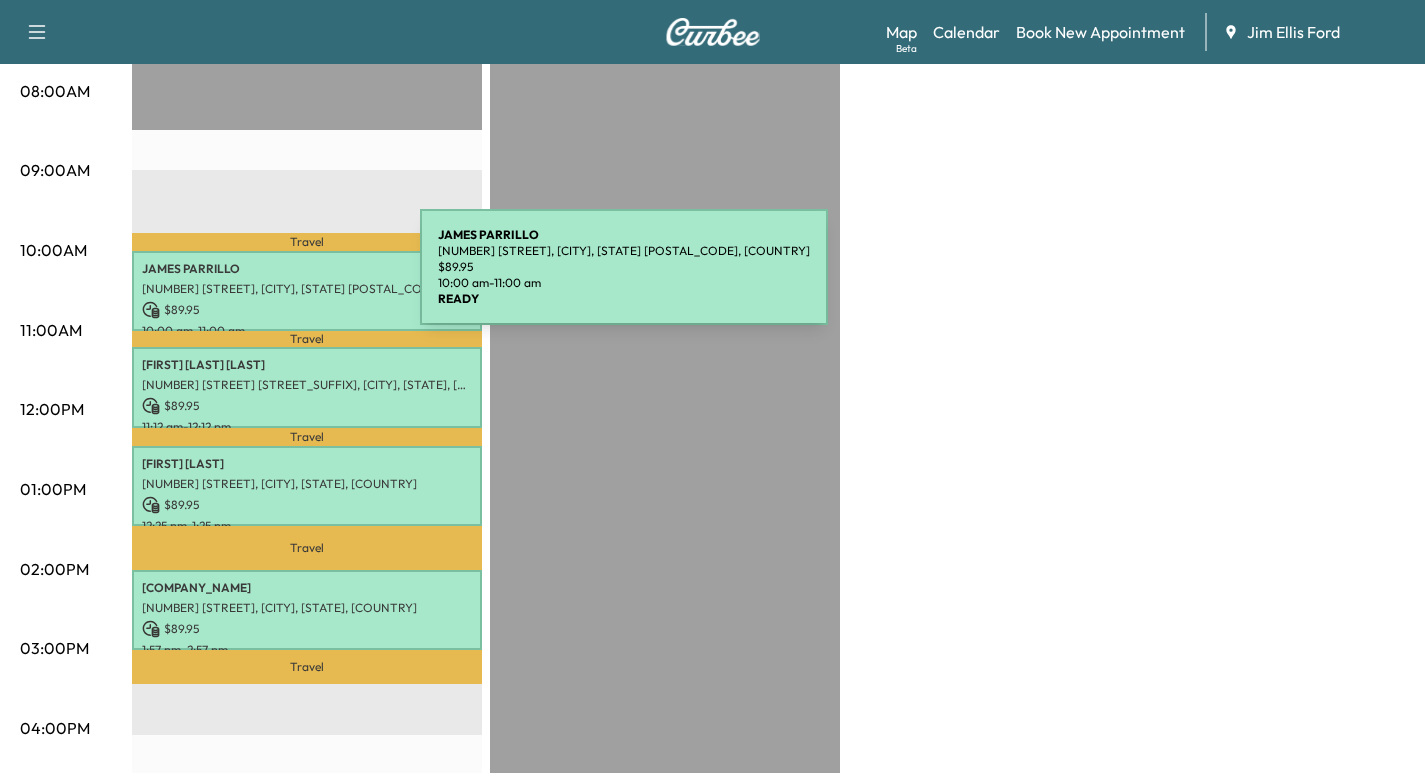 click on "[NUMBER] [STREET], [CITY], [STATE] [POSTAL_CODE], [COUNTRY]" at bounding box center [307, 289] 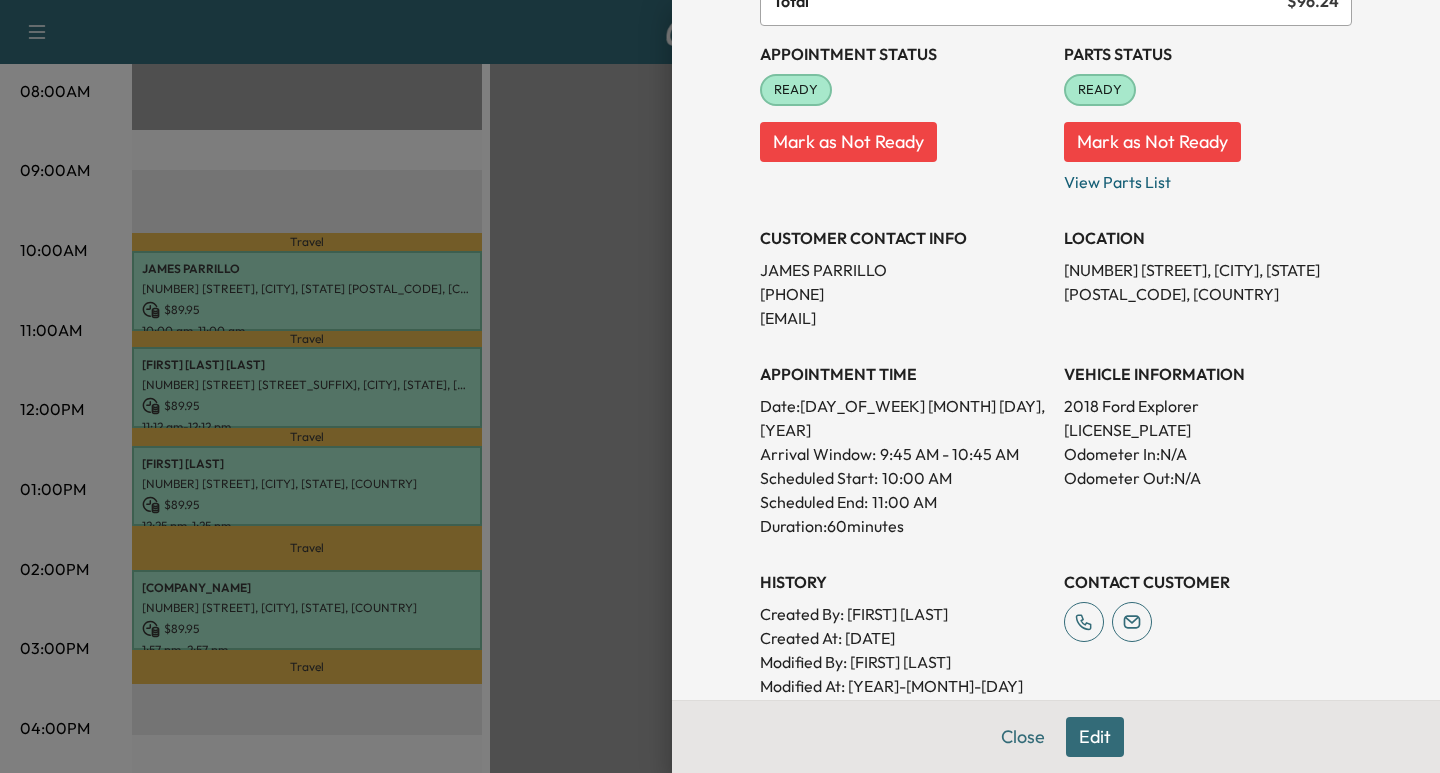 scroll, scrollTop: 225, scrollLeft: 0, axis: vertical 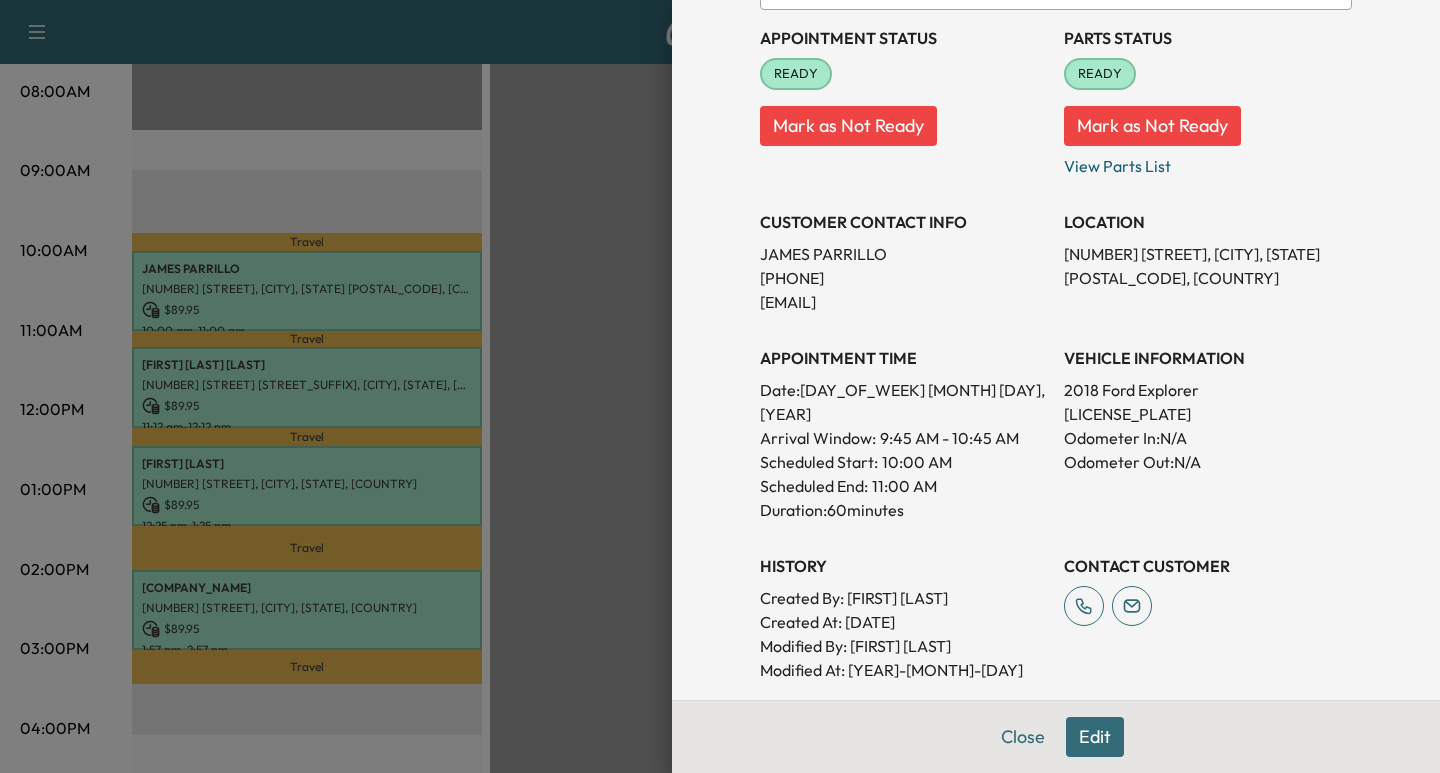 click on "Close" at bounding box center [1023, 737] 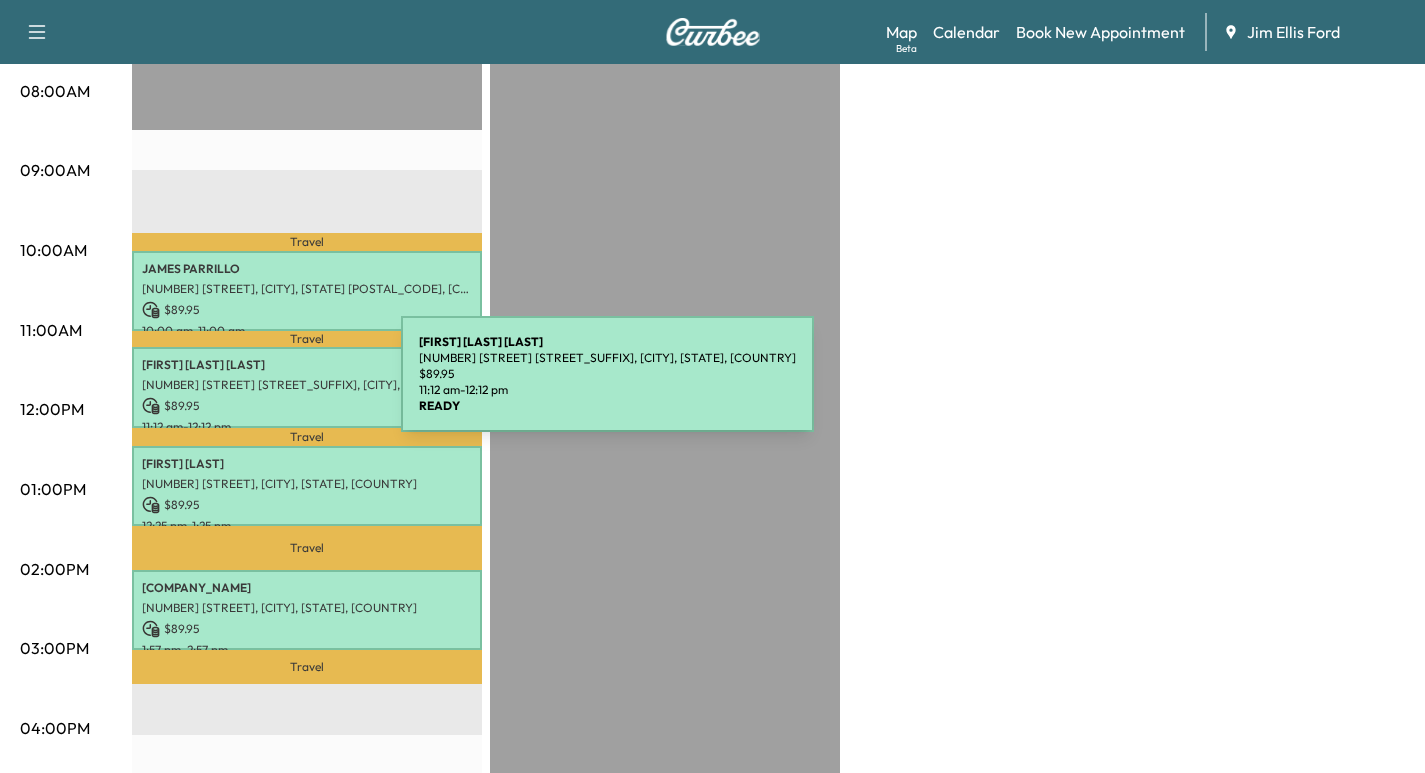 click on "[NUMBER] [STREET] [STREET_SUFFIX], [CITY], [STATE], [COUNTRY]" at bounding box center (307, 385) 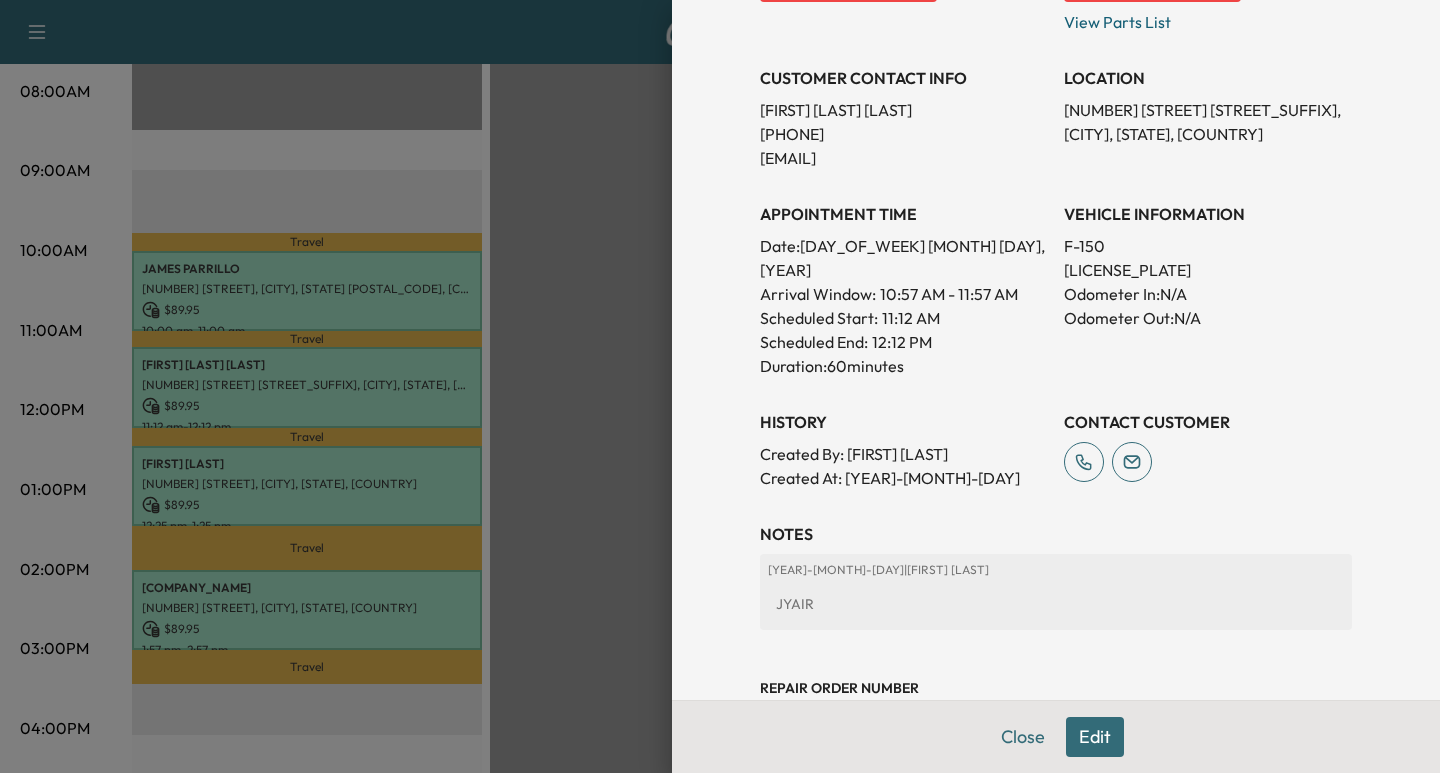 scroll, scrollTop: 372, scrollLeft: 0, axis: vertical 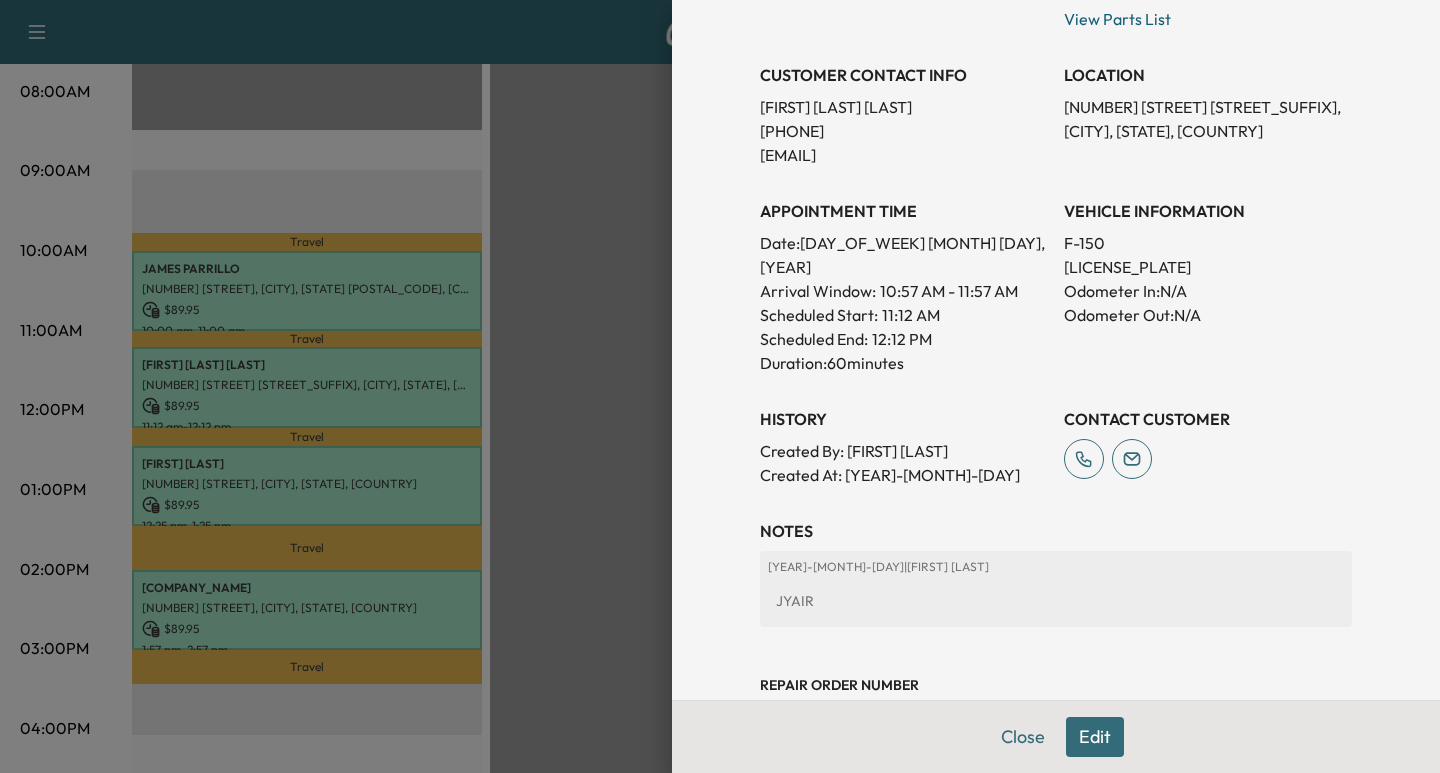 drag, startPoint x: 1002, startPoint y: 727, endPoint x: 993, endPoint y: 703, distance: 25.632011 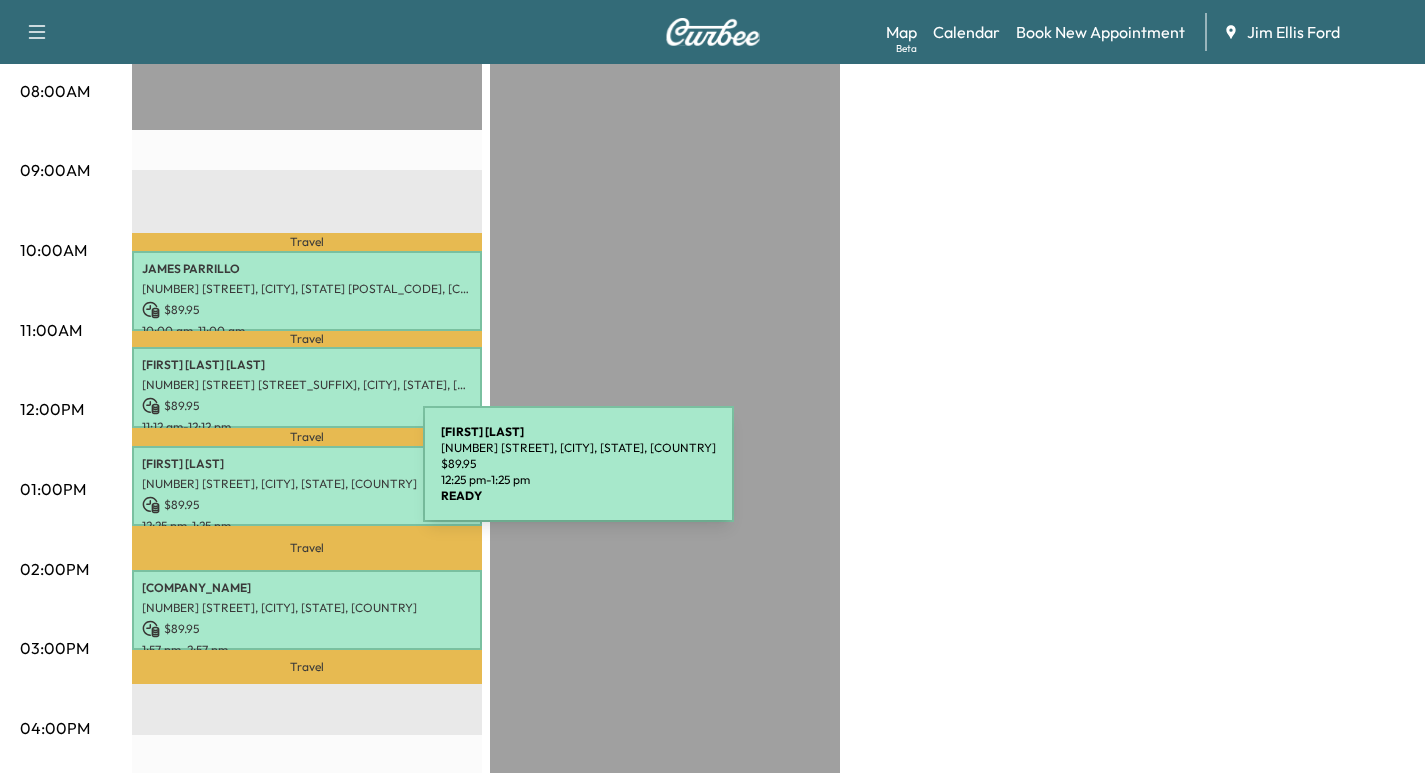 click on "[NUMBER] [STREET], [CITY], [STATE], [COUNTRY]" at bounding box center [307, 484] 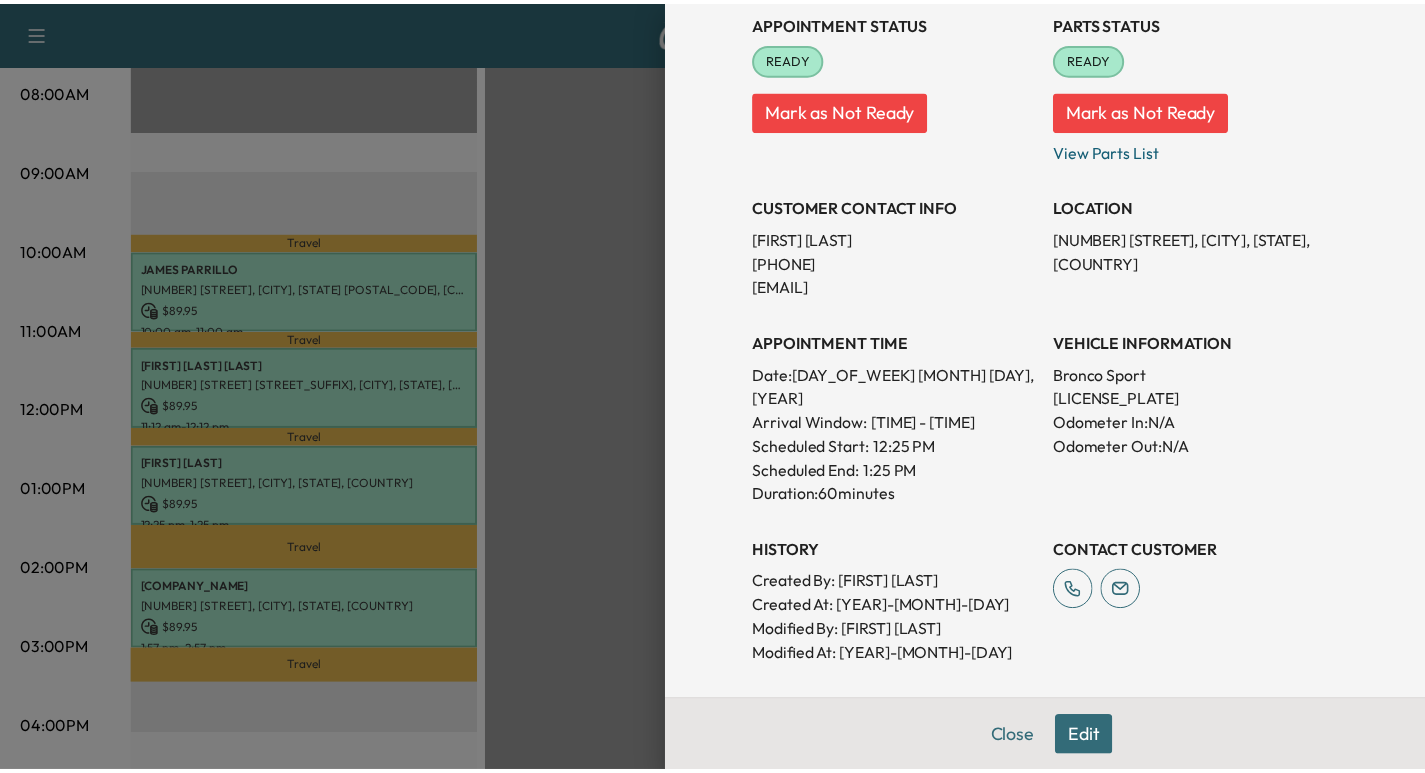 scroll, scrollTop: 244, scrollLeft: 0, axis: vertical 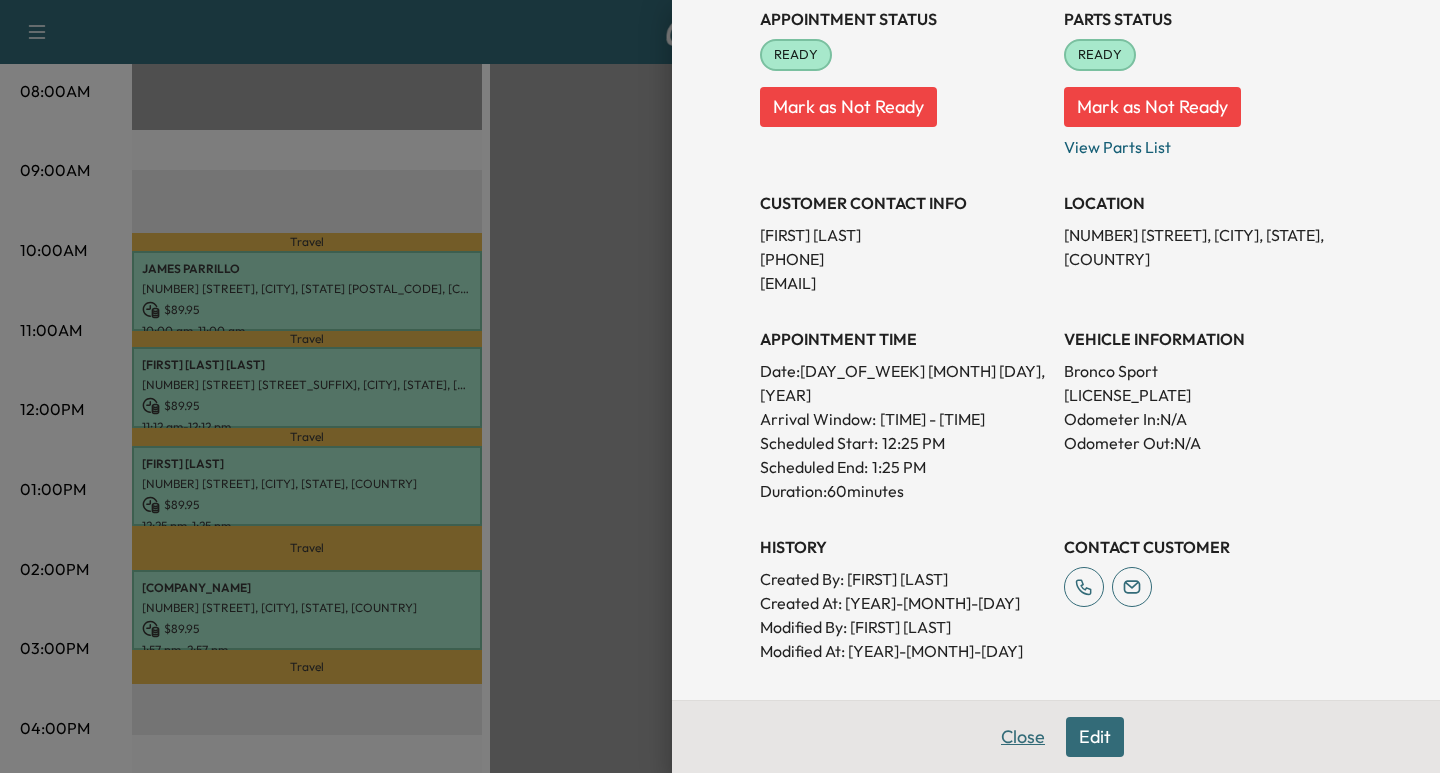 click on "Close" at bounding box center (1023, 737) 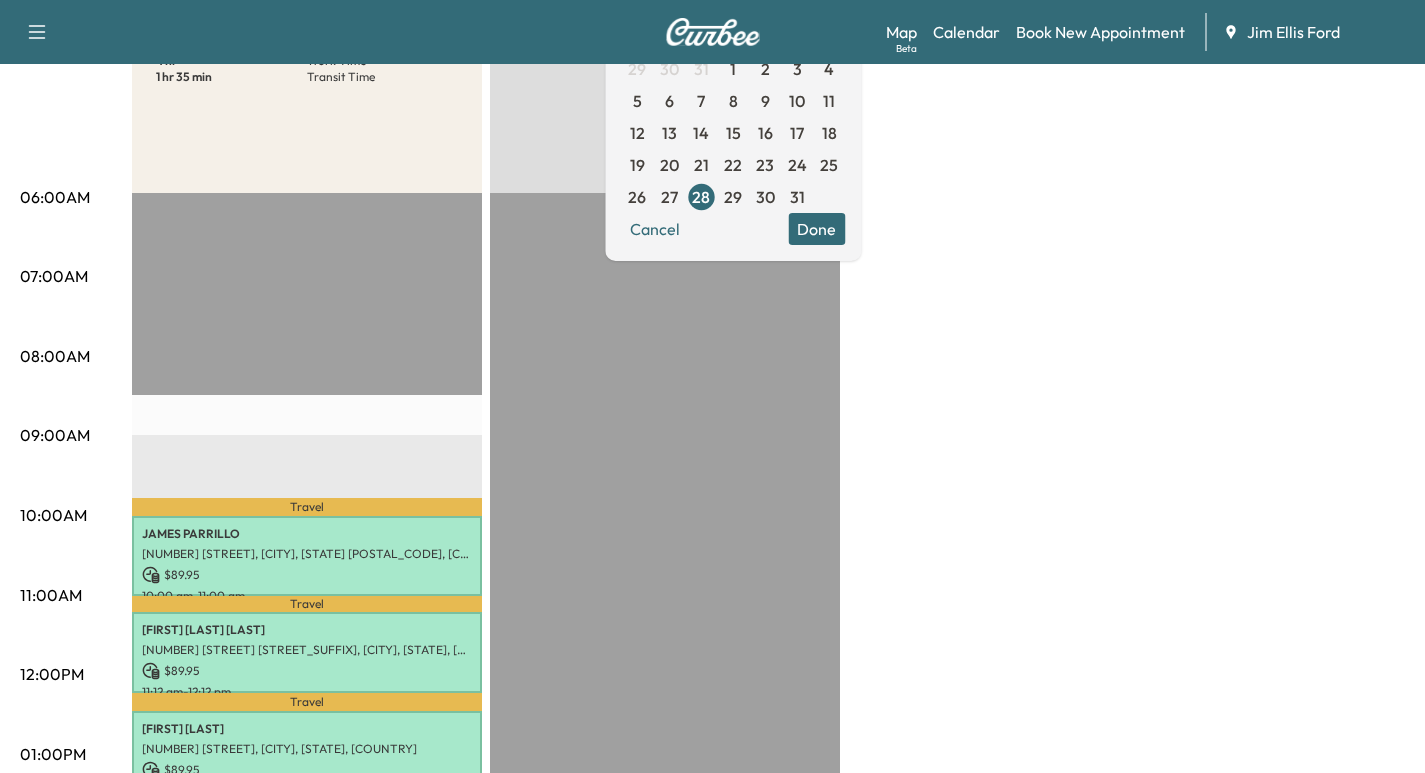 scroll, scrollTop: 213, scrollLeft: 0, axis: vertical 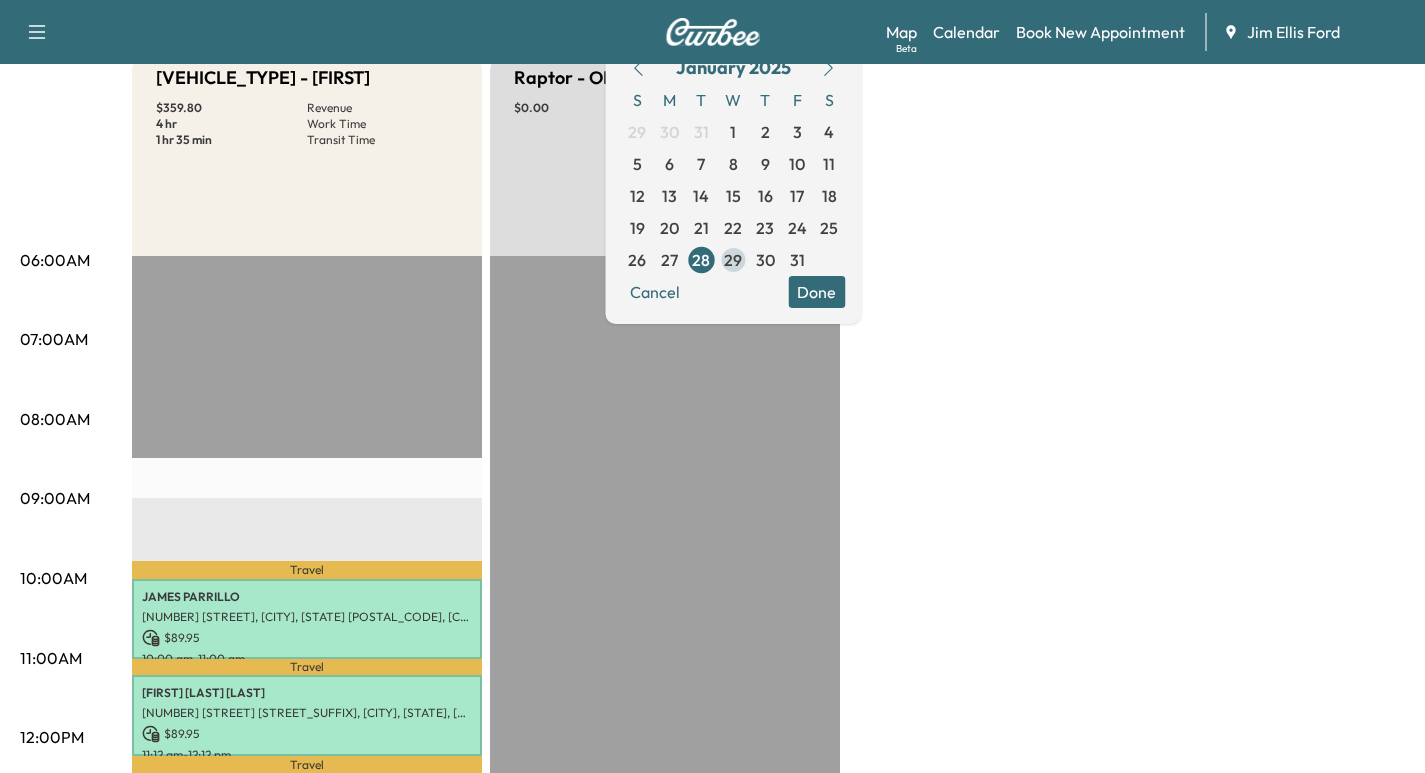 click on "29" at bounding box center [733, 260] 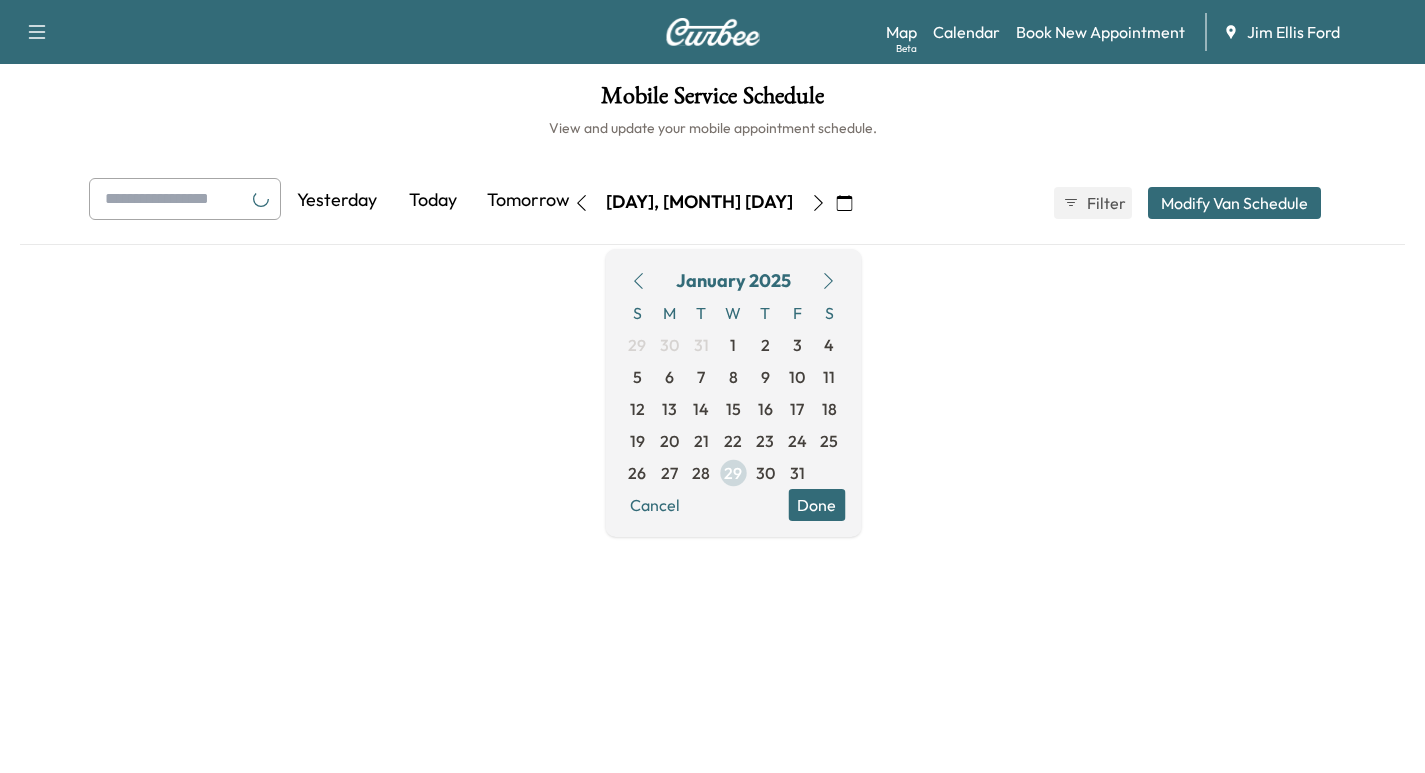 scroll, scrollTop: 0, scrollLeft: 0, axis: both 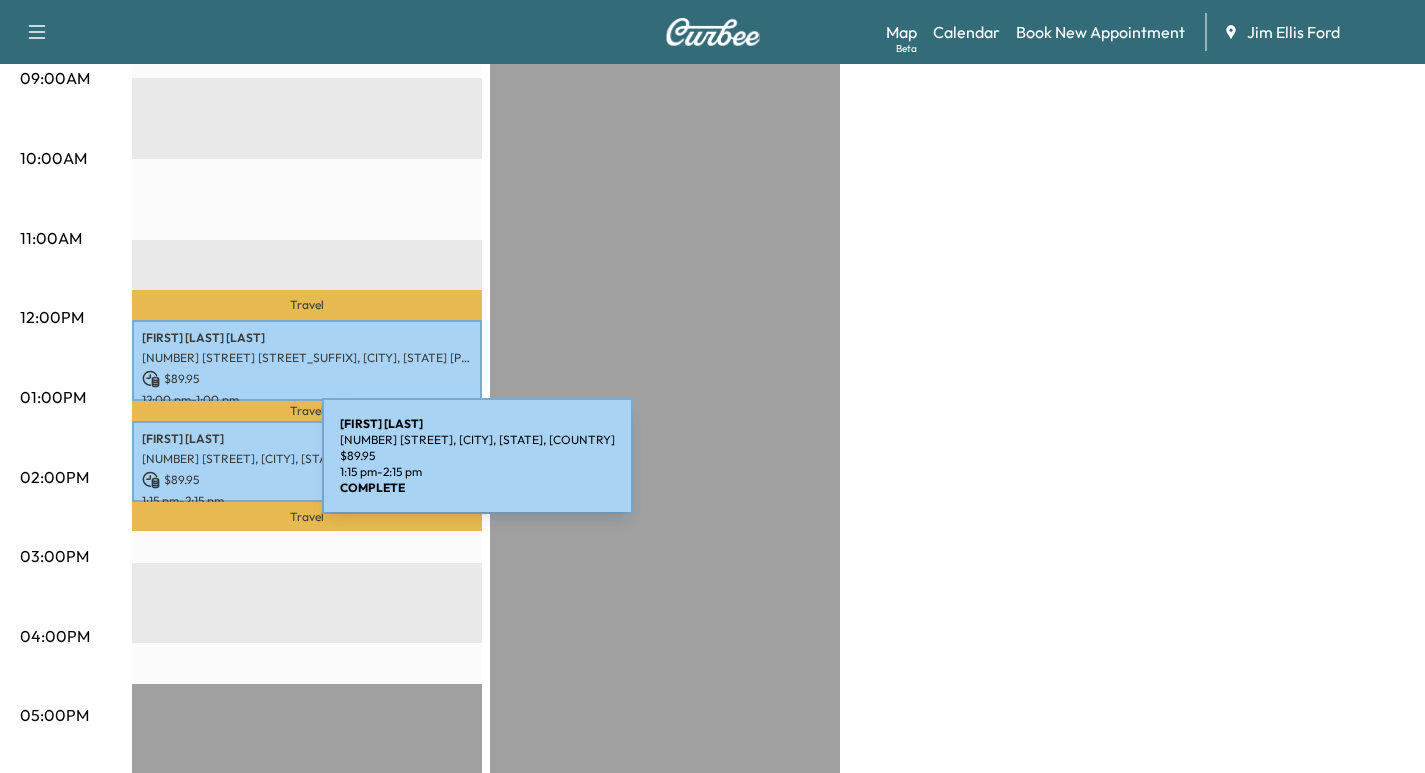 click on "$ 89.95" at bounding box center (307, 480) 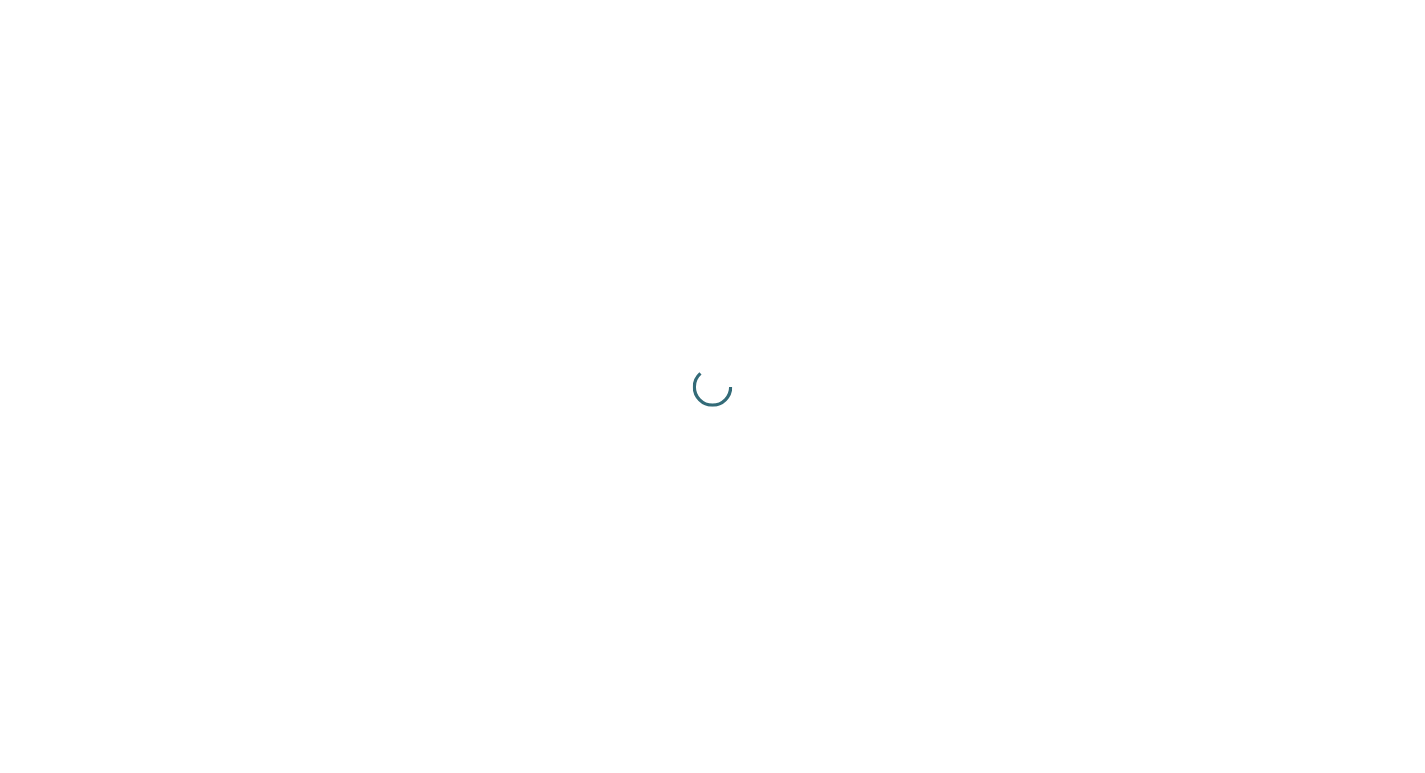 scroll, scrollTop: 0, scrollLeft: 0, axis: both 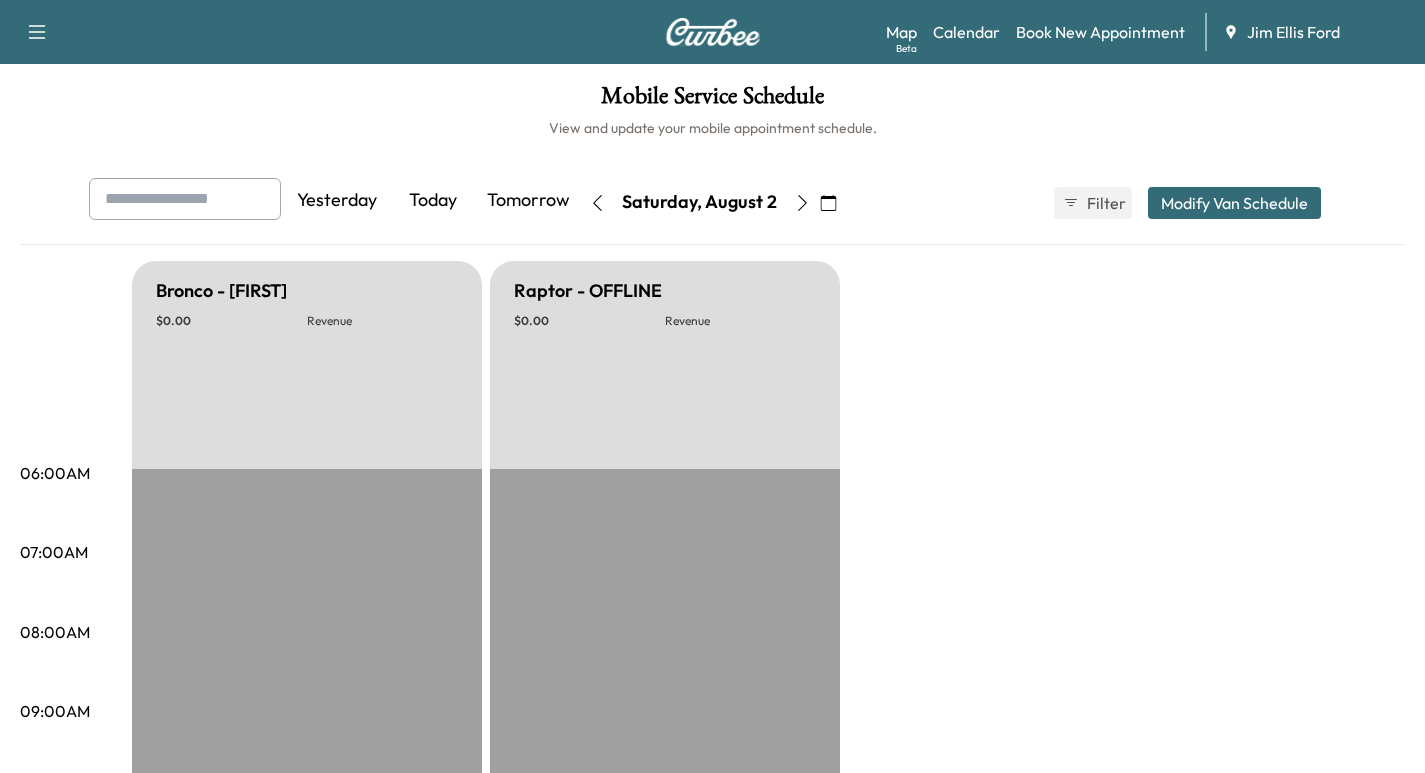 click 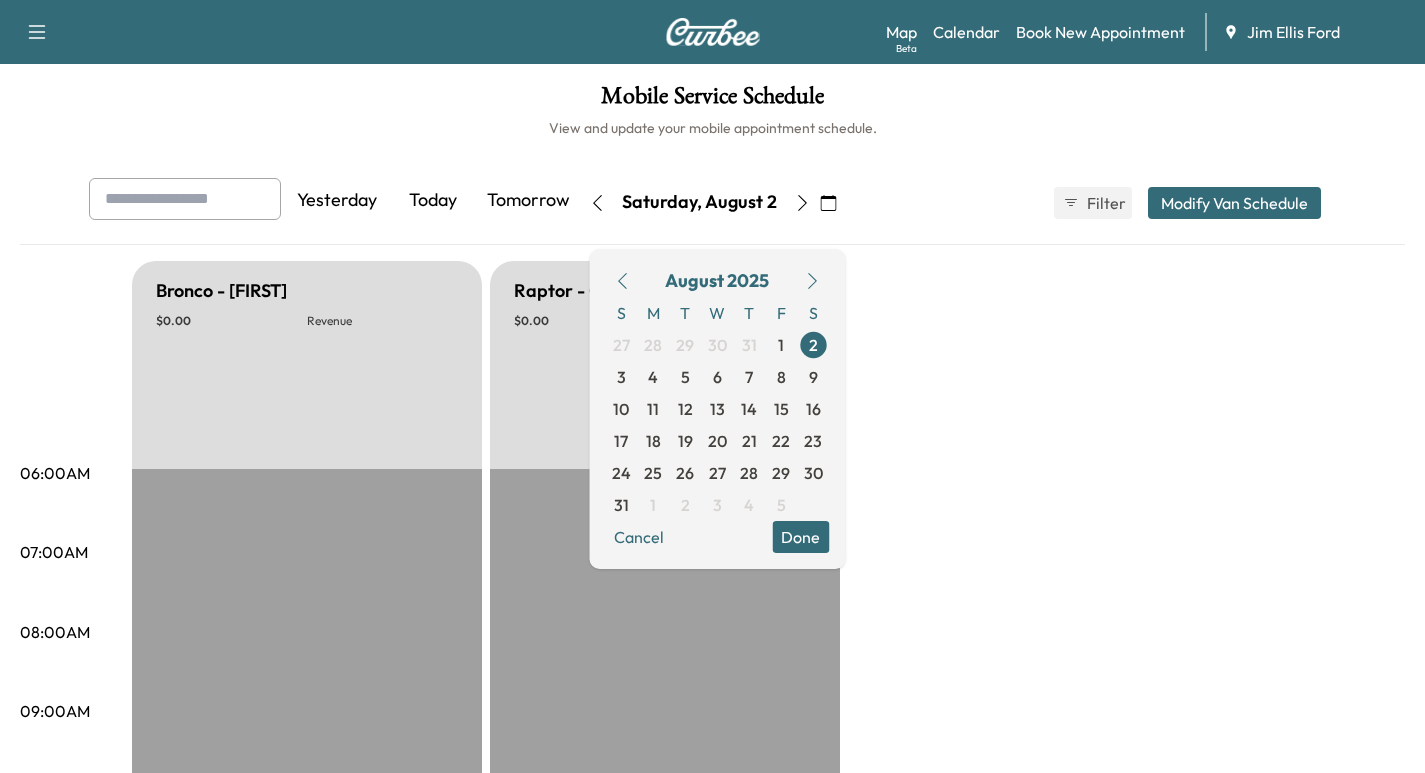 click 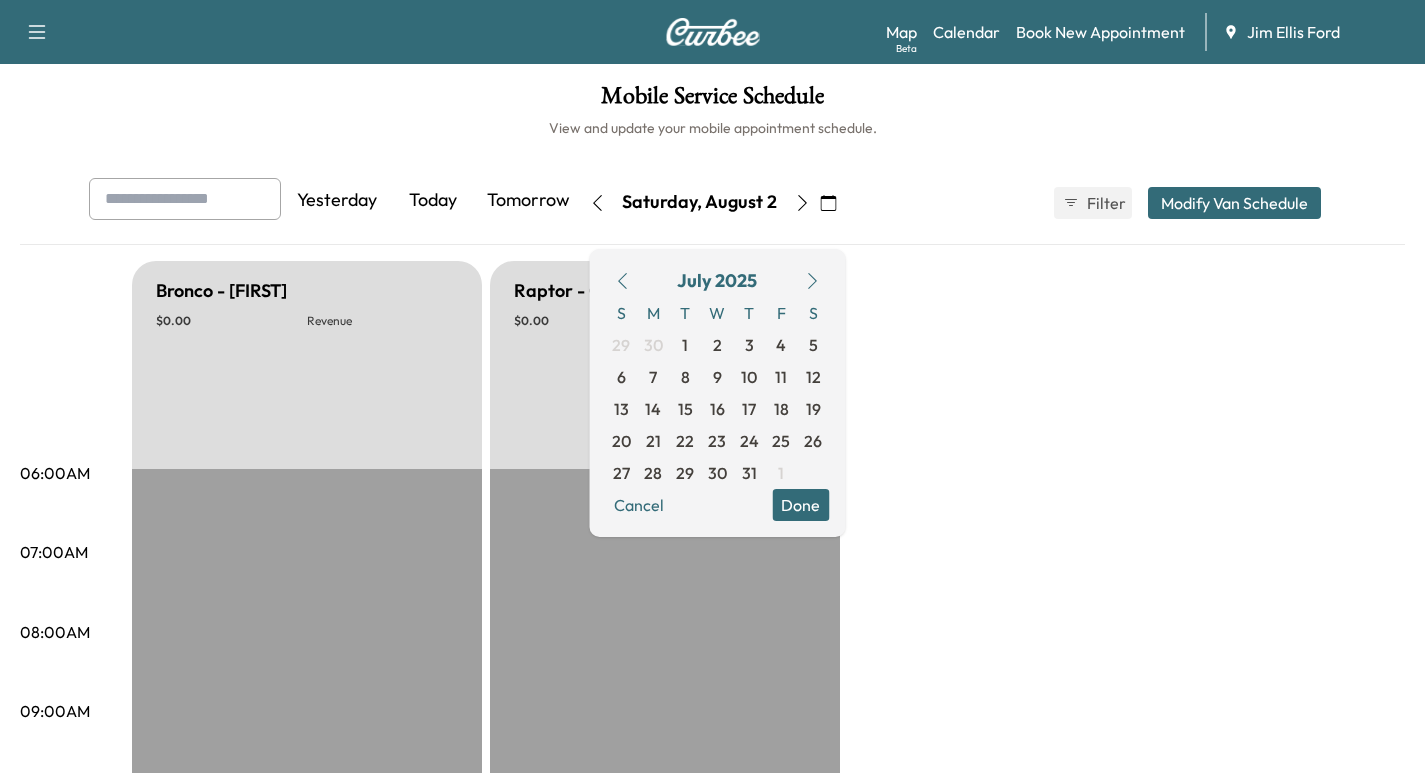 click 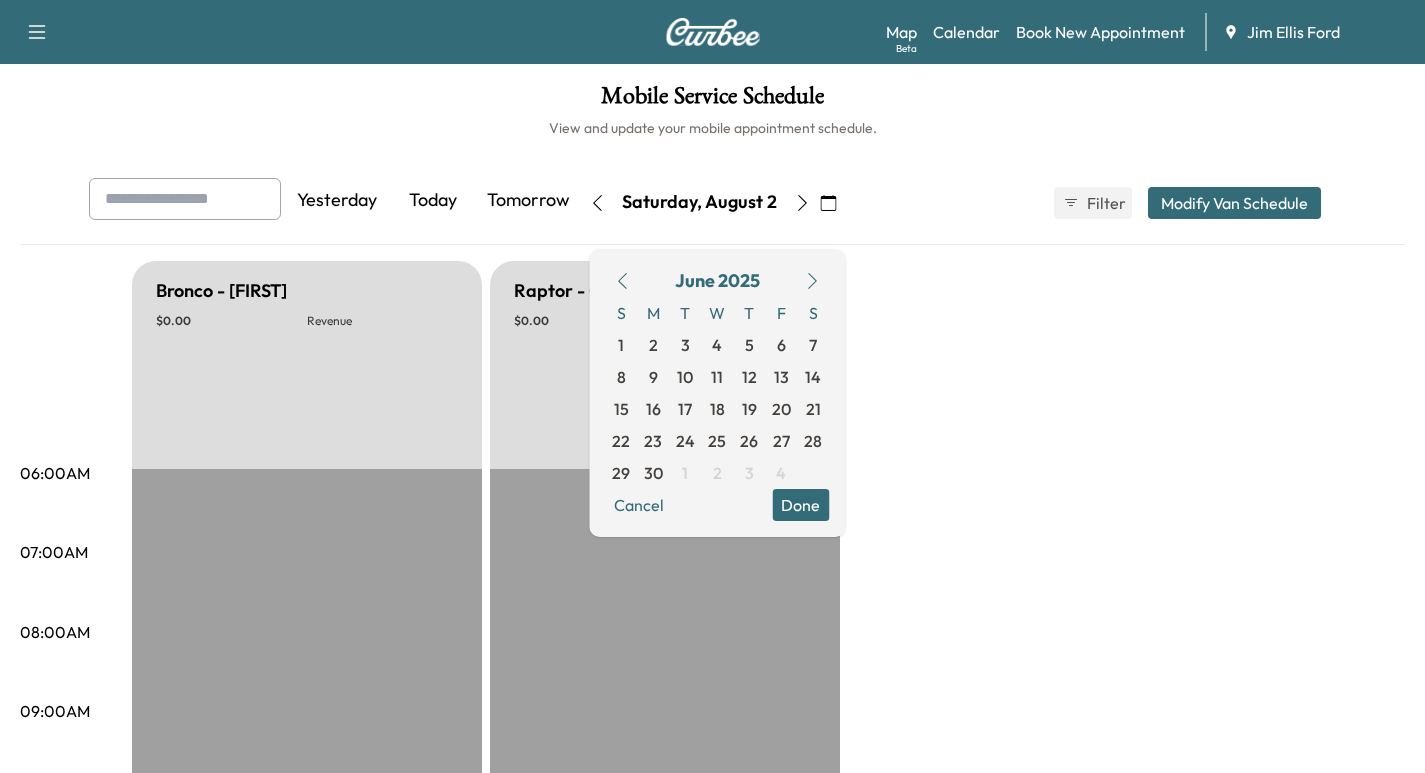 click 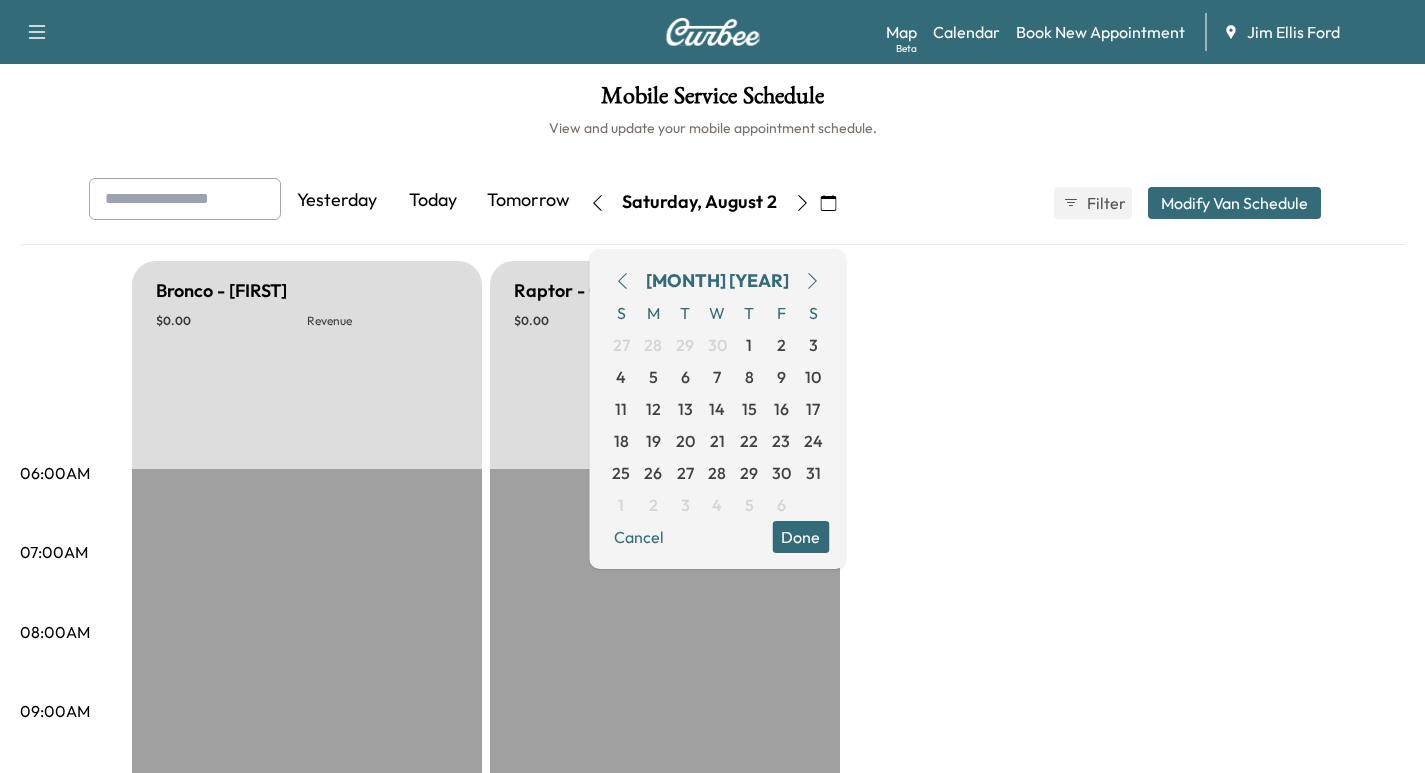click 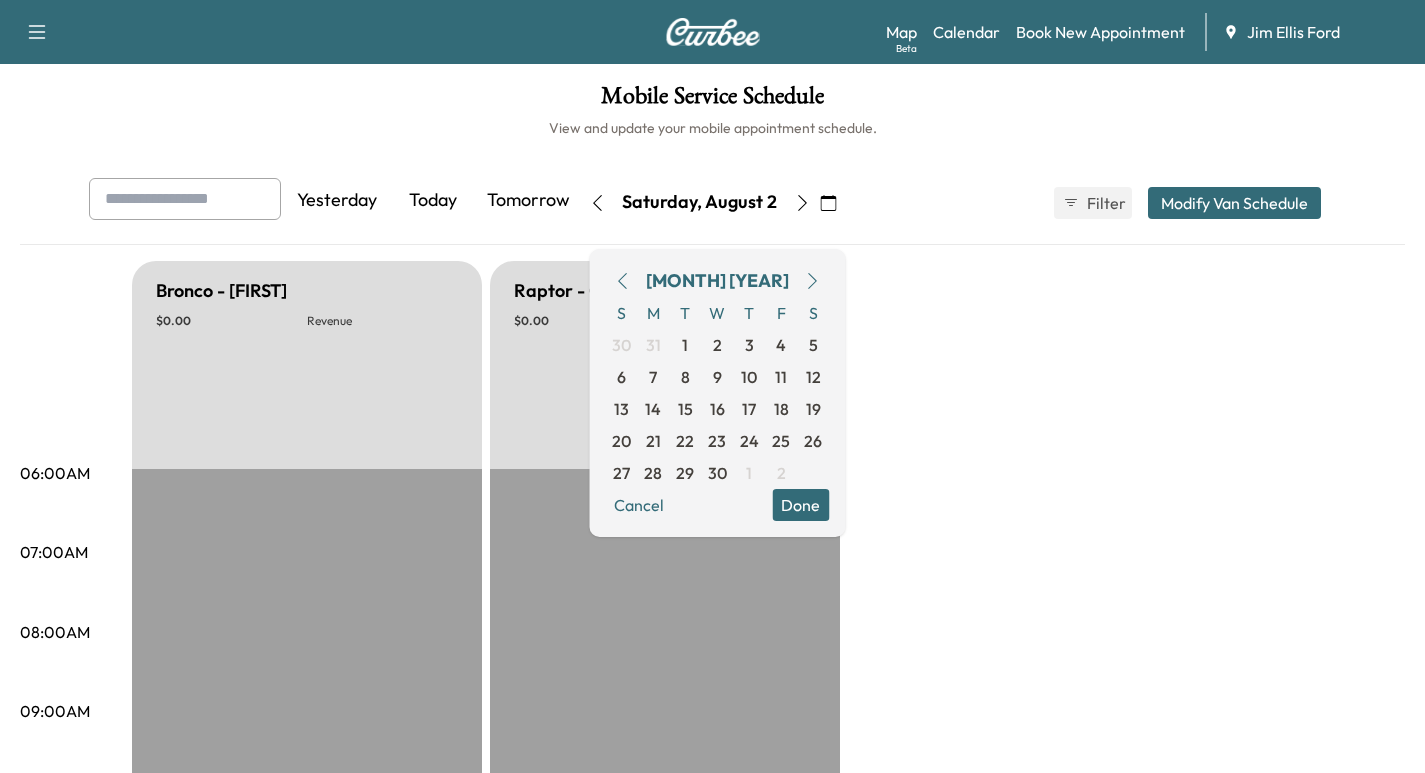 click 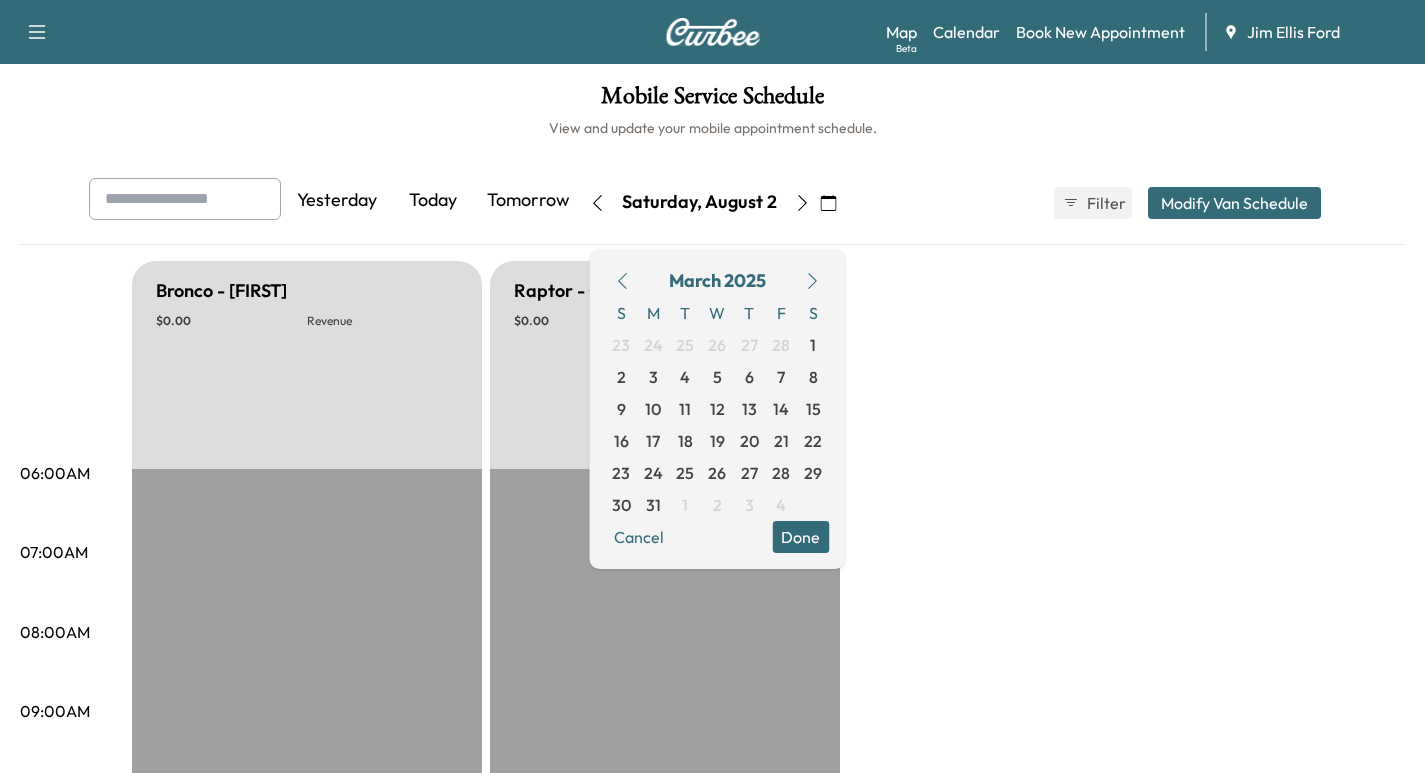 click 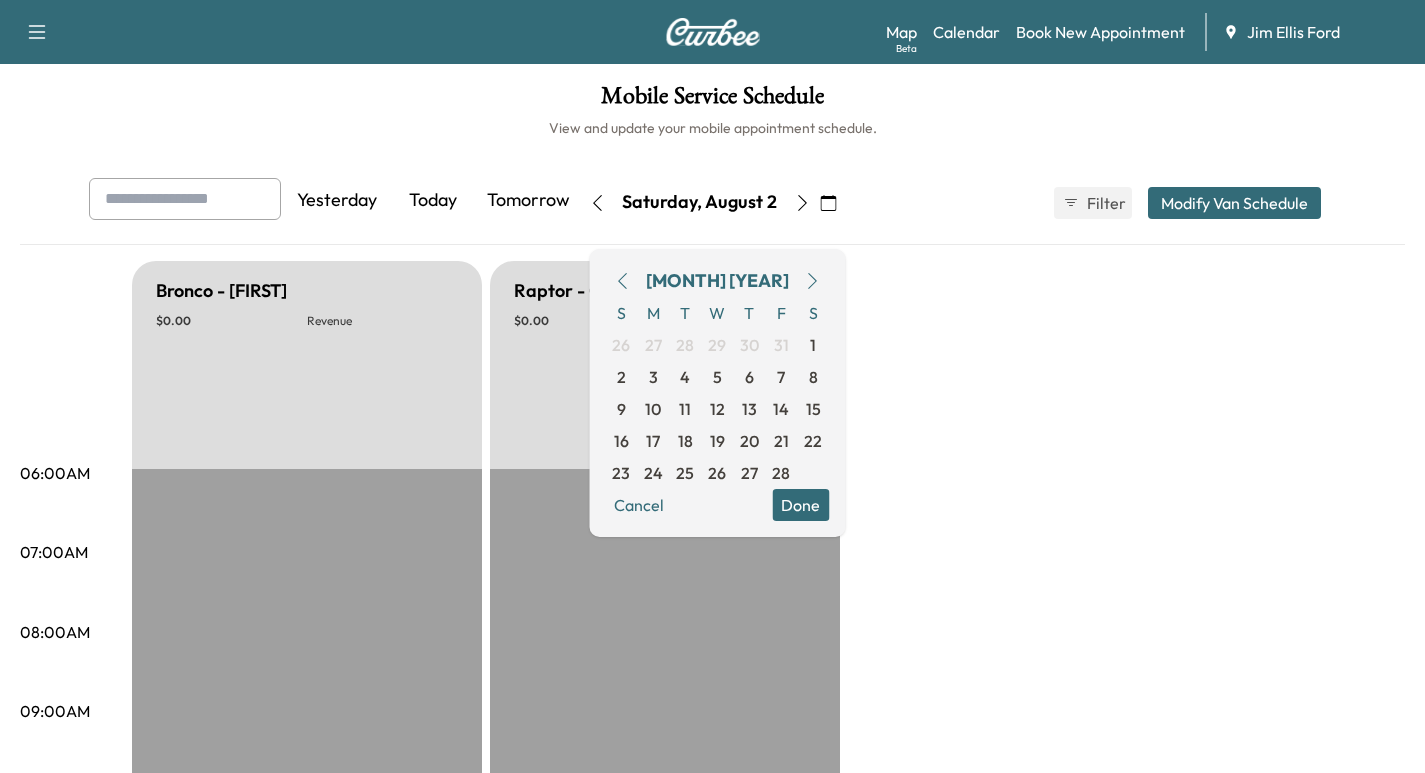 click 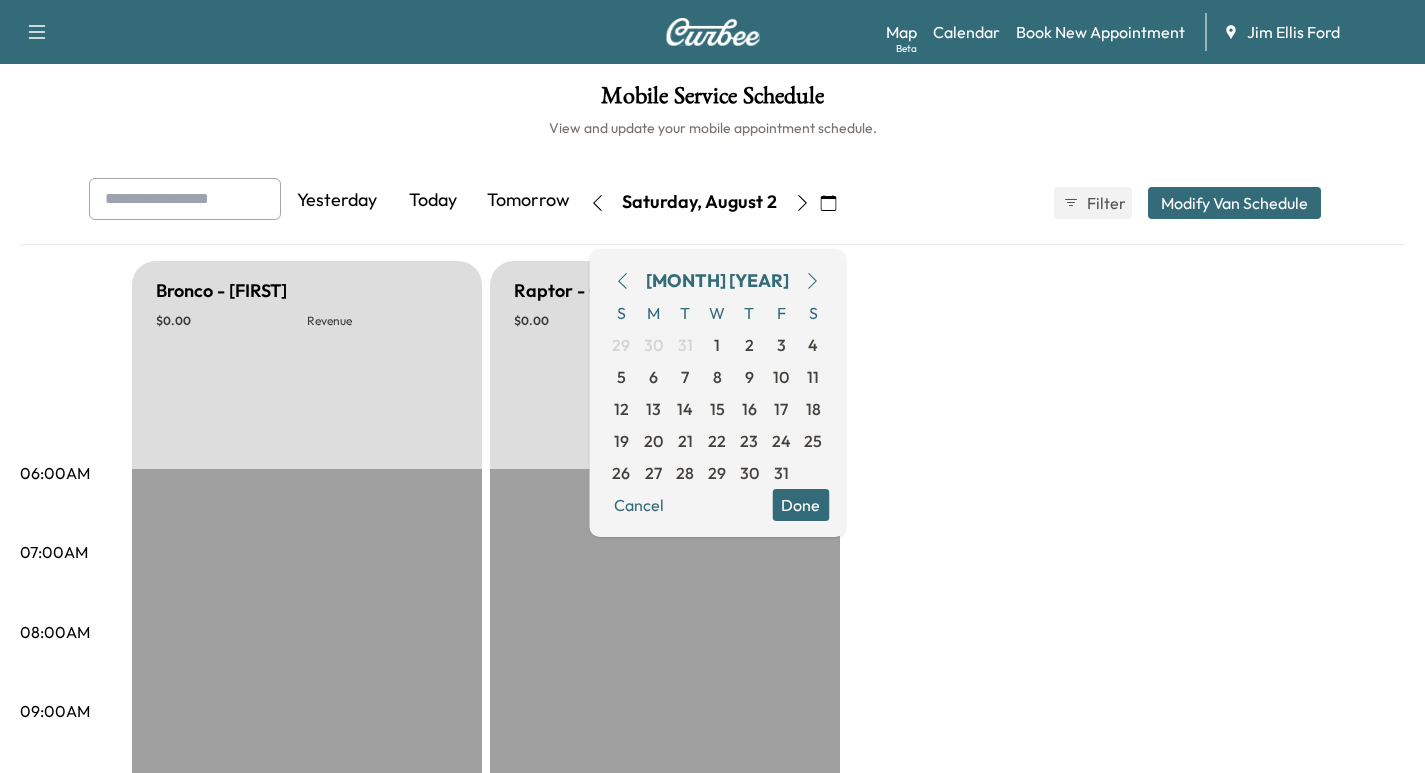 click 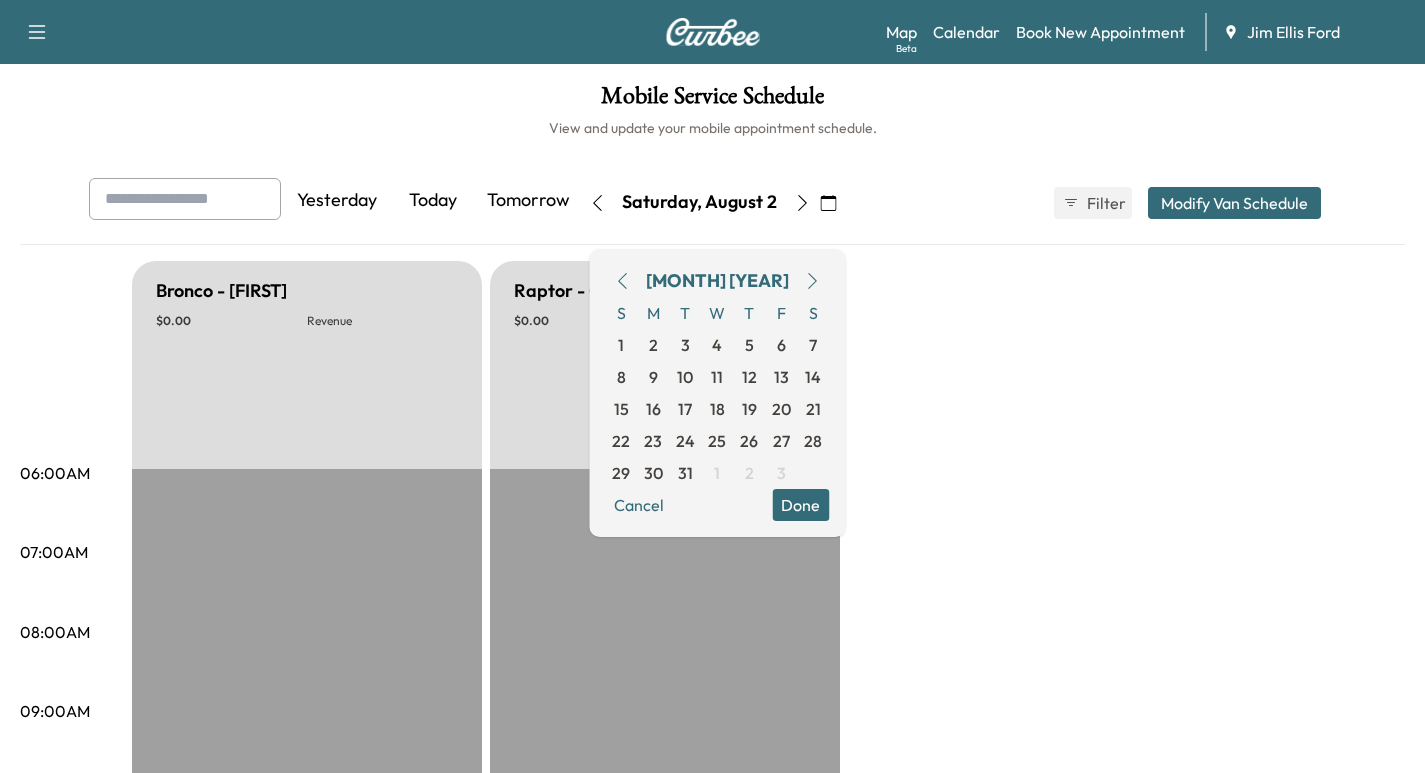 click 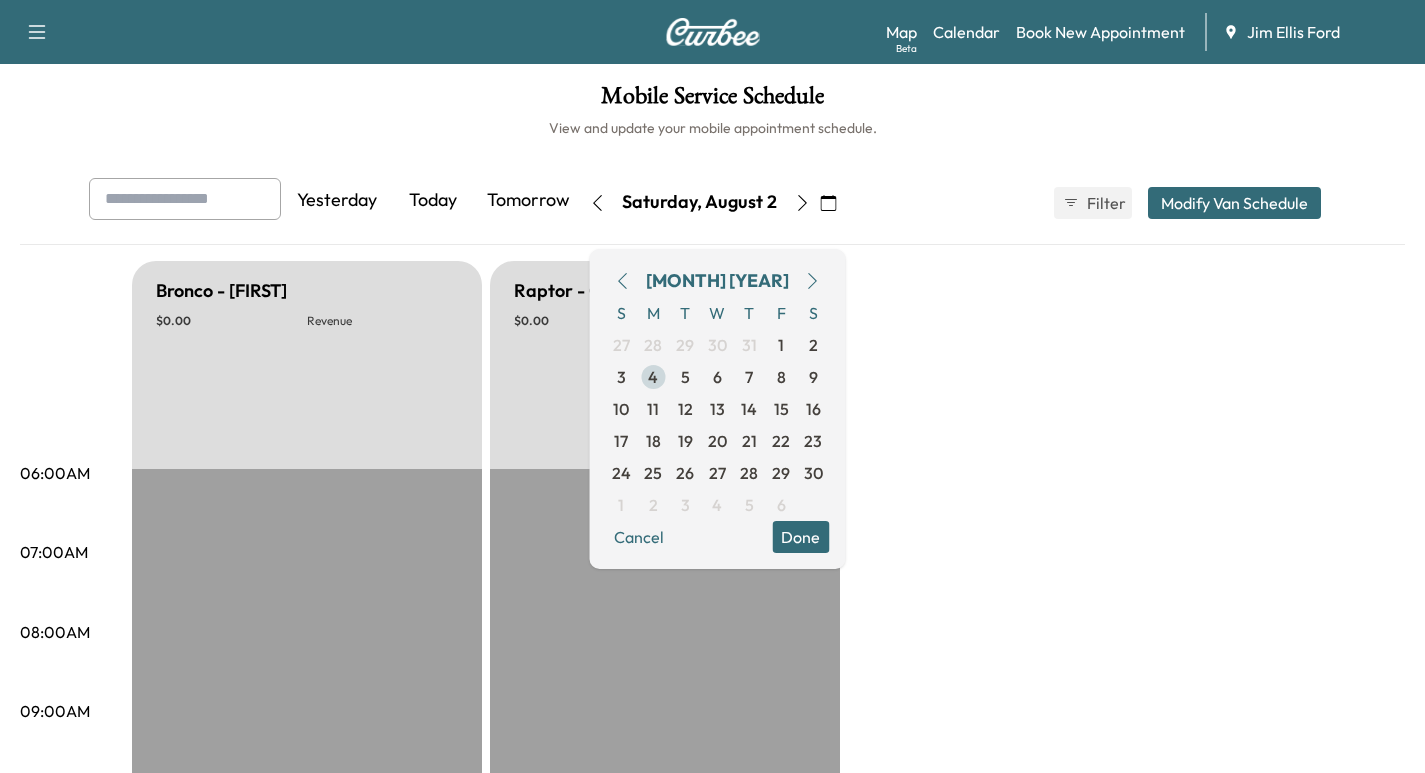 click on "4" at bounding box center (653, 377) 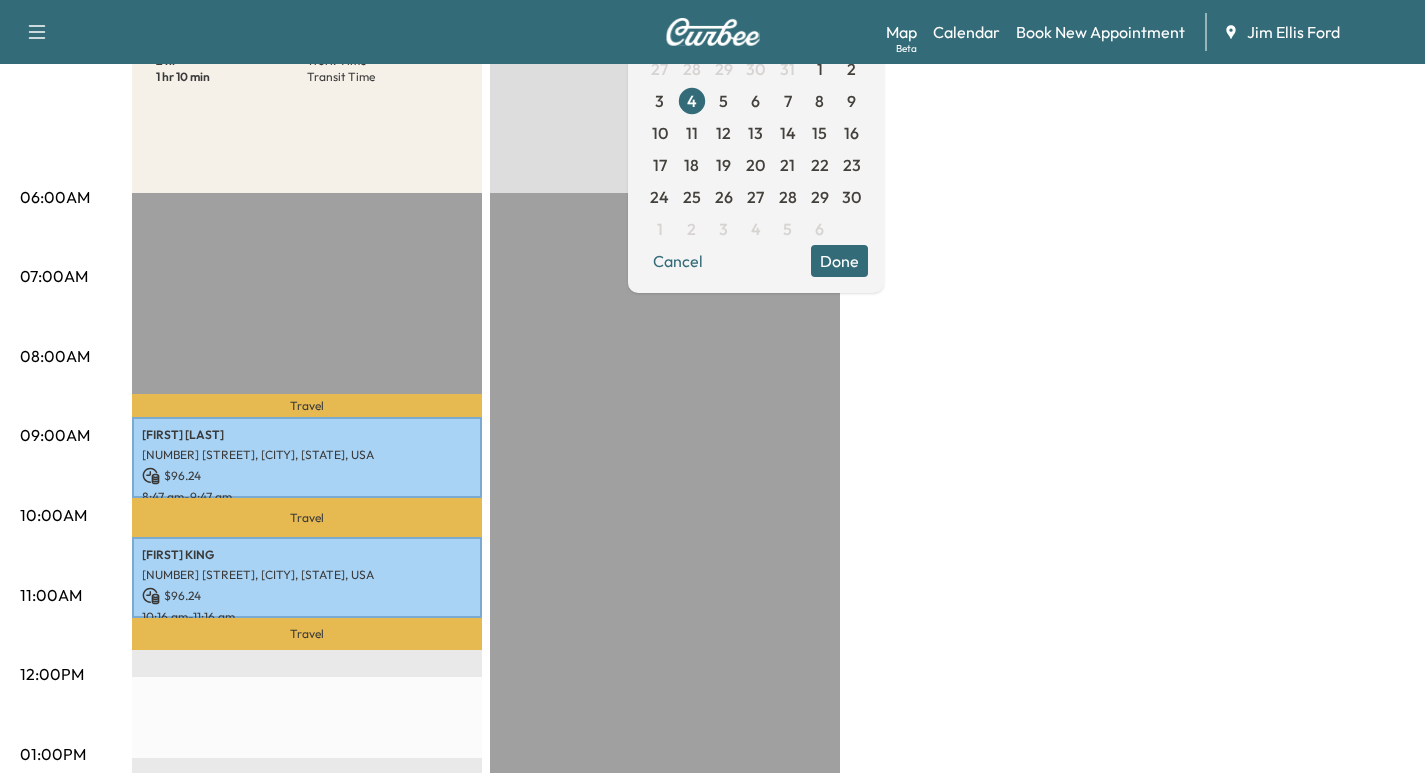 scroll, scrollTop: 295, scrollLeft: 0, axis: vertical 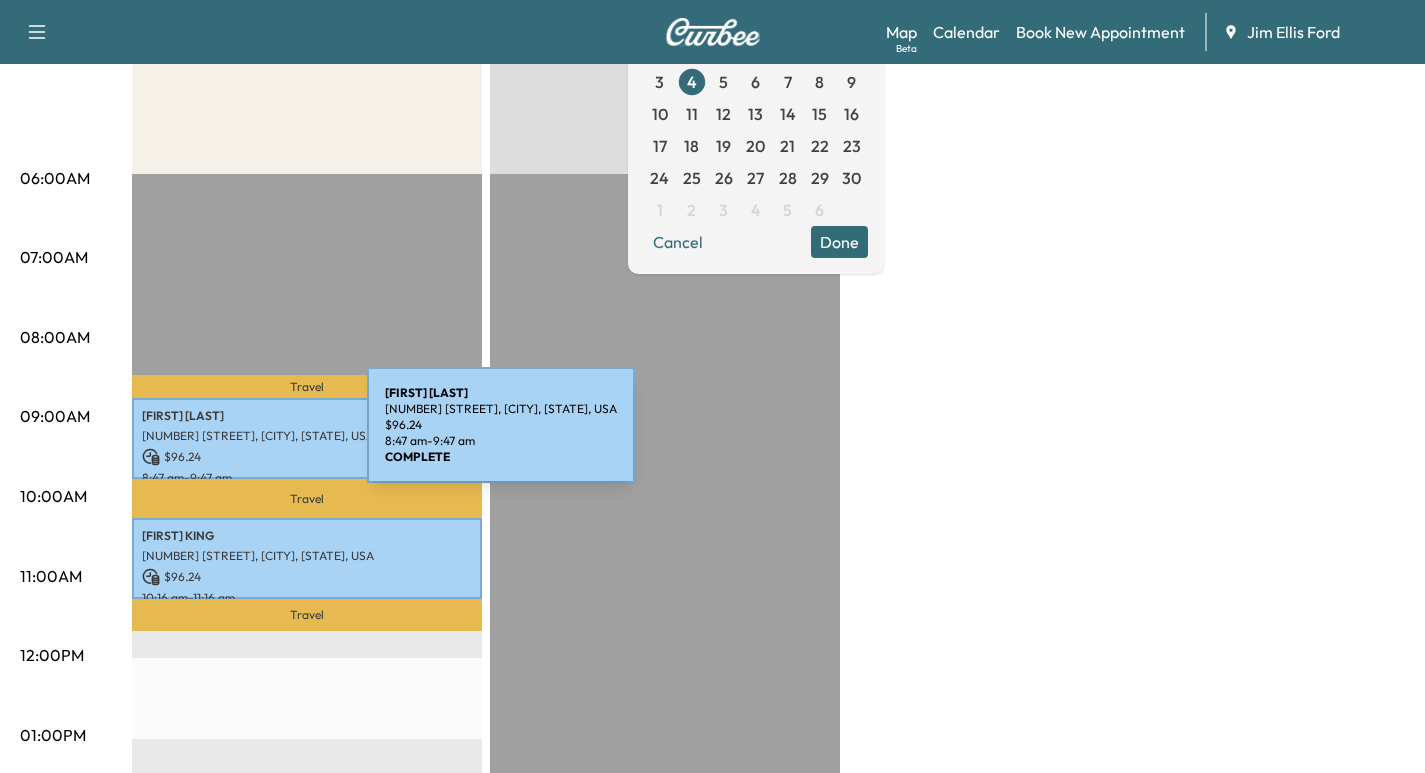 click on "4109 COUNCIL ROCK RD, MARIETTA, GA, USA" at bounding box center [307, 436] 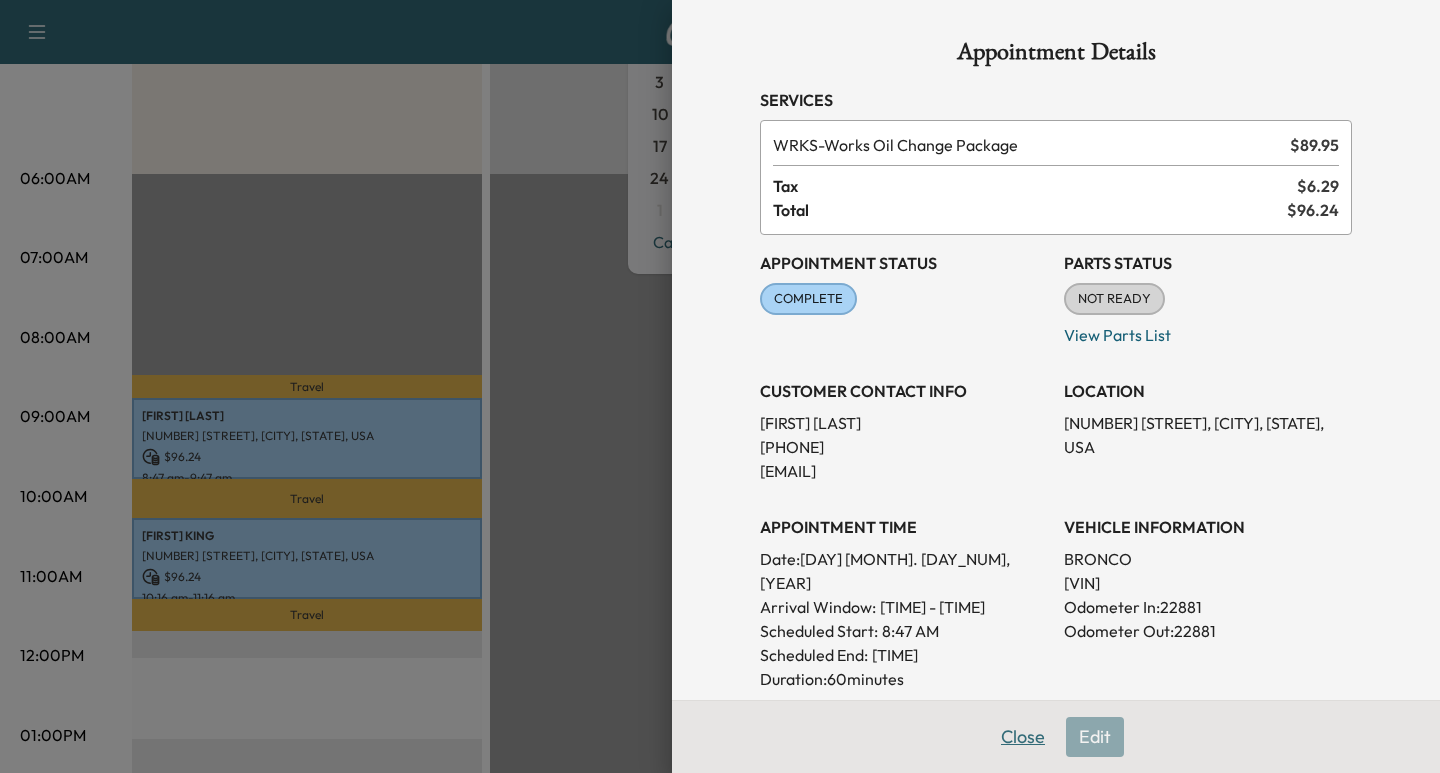 click on "Close" at bounding box center [1023, 737] 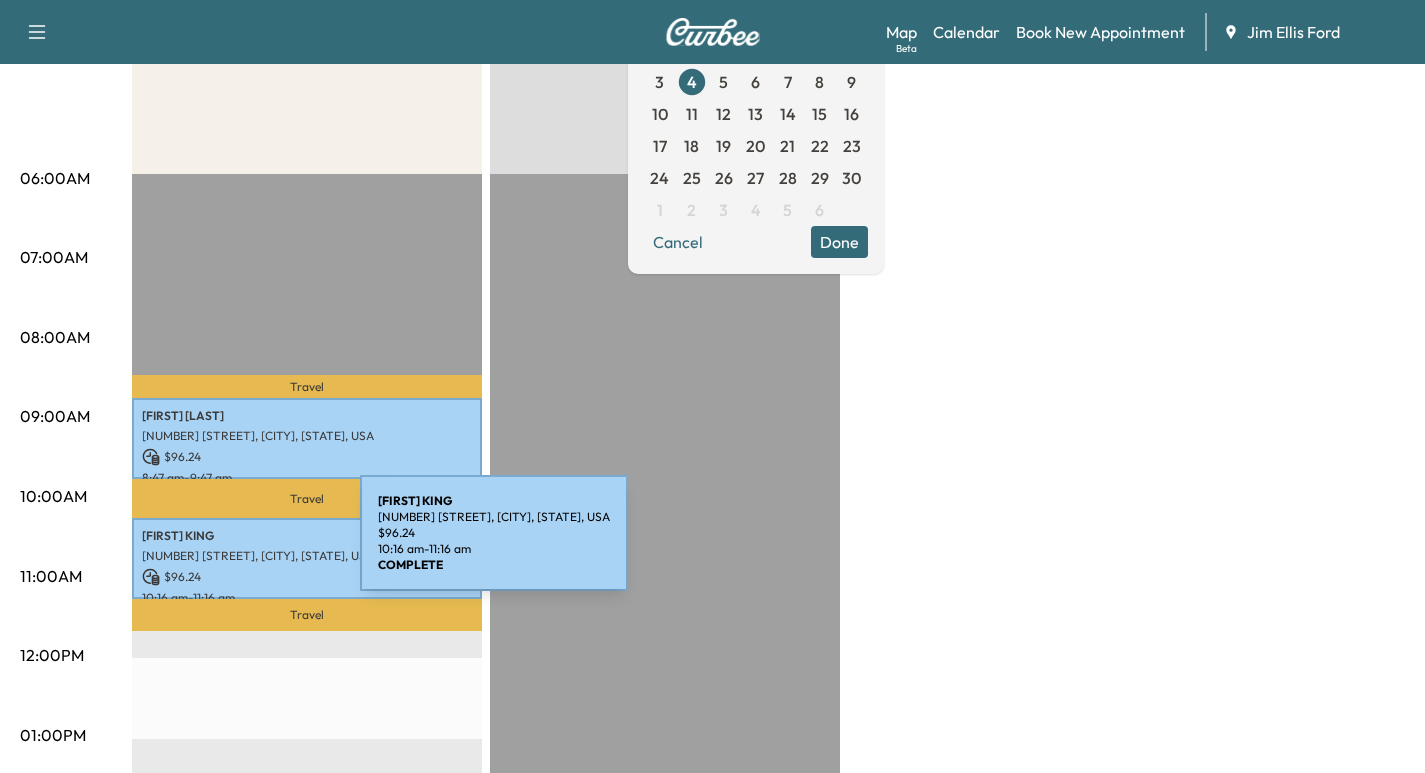 click on "904 Calibre Woods Dr NE, Atlanta, GA 30329, USA" at bounding box center [307, 556] 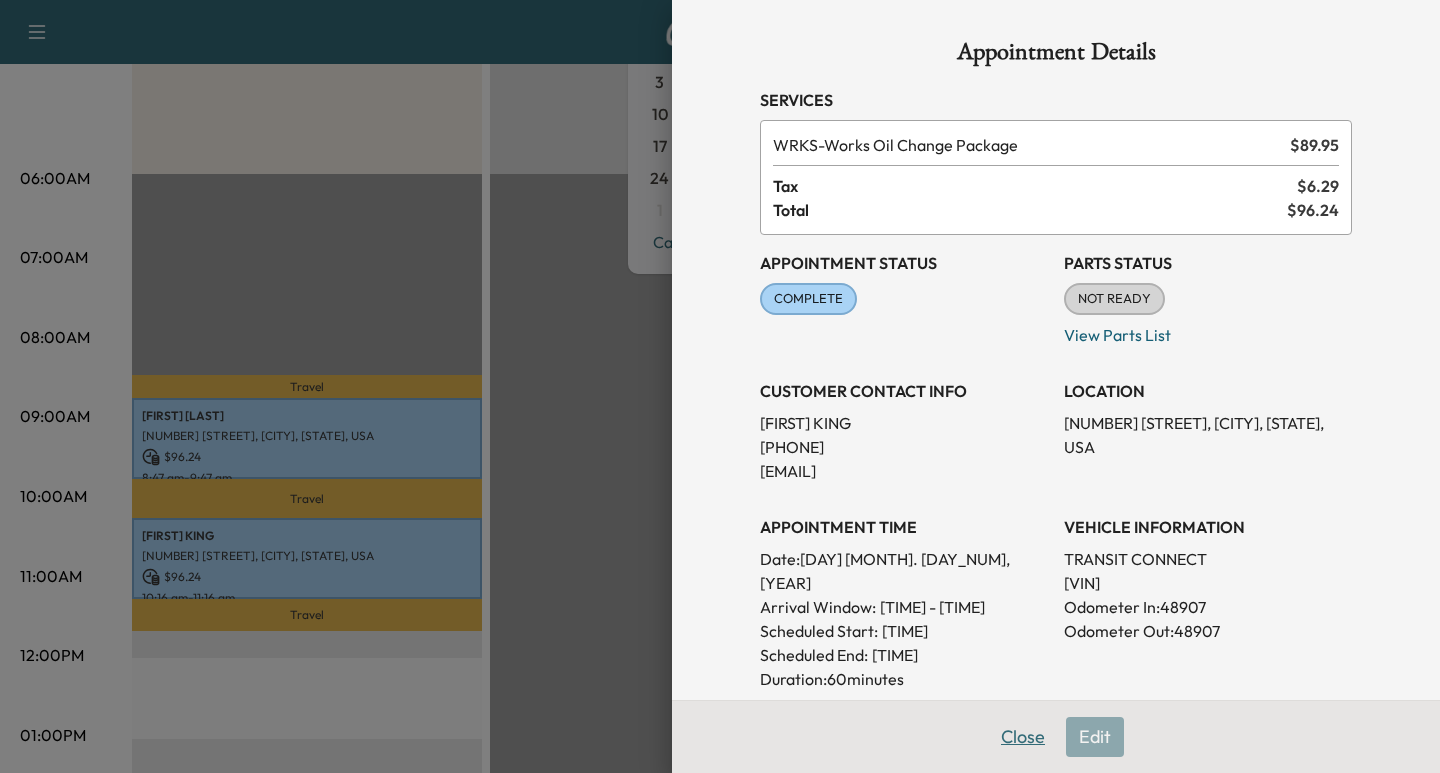 click on "Close" at bounding box center (1023, 737) 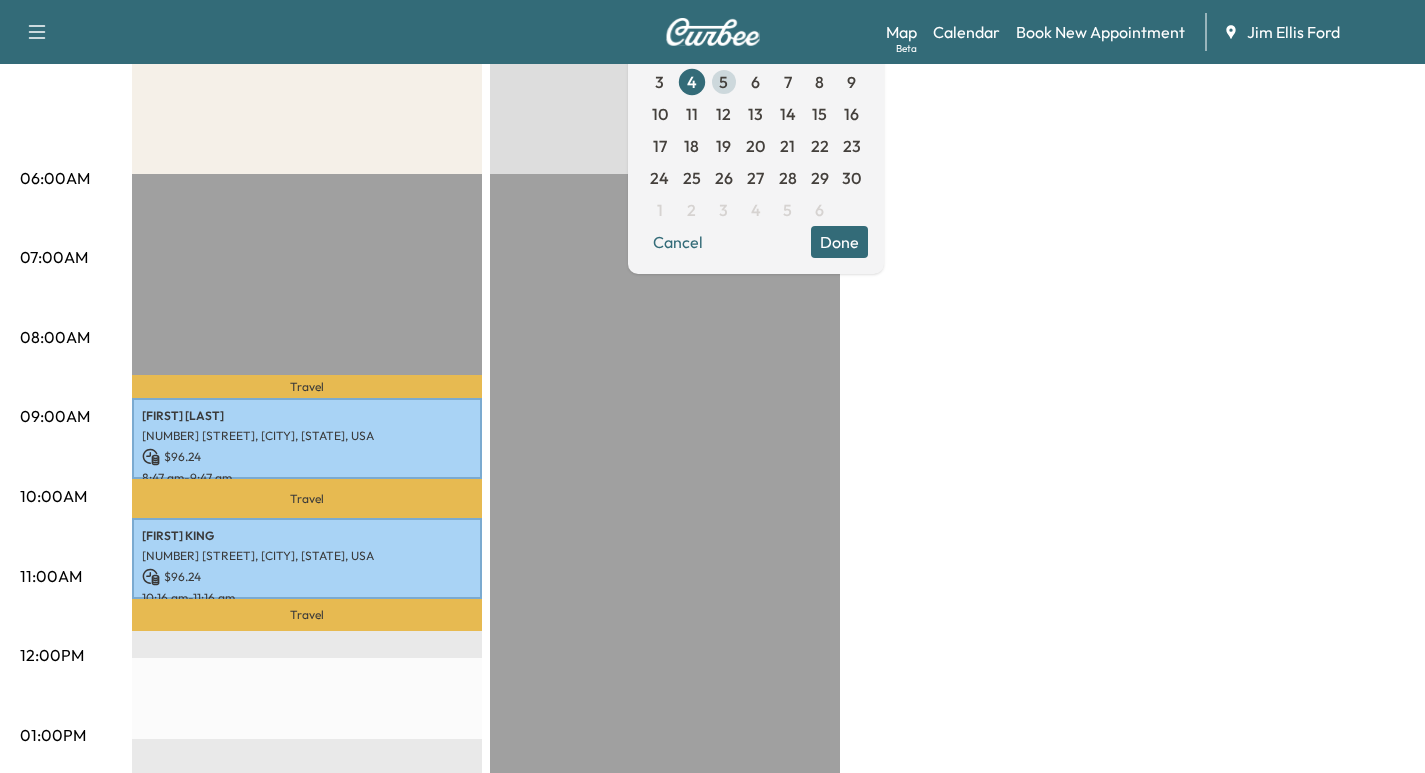 click on "5" at bounding box center [724, 82] 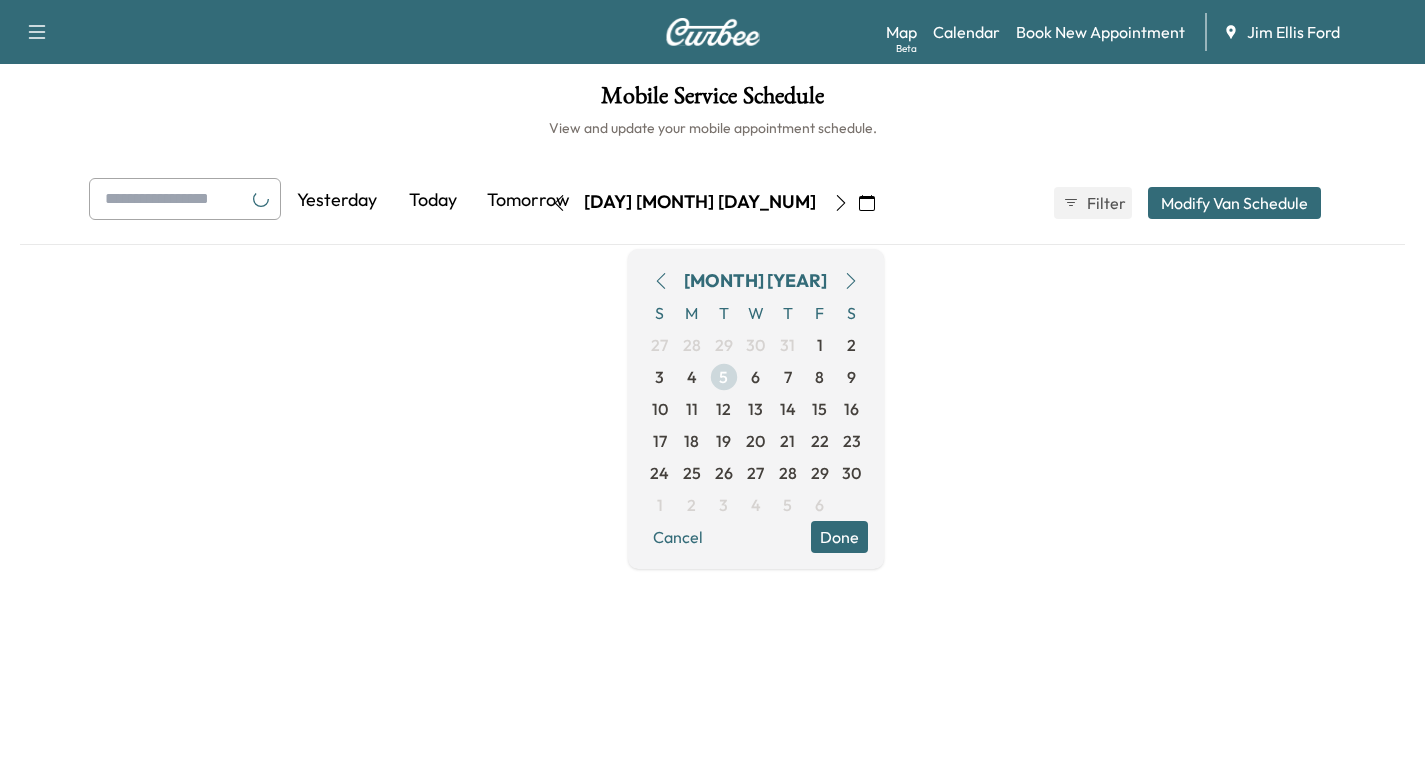 scroll, scrollTop: 0, scrollLeft: 0, axis: both 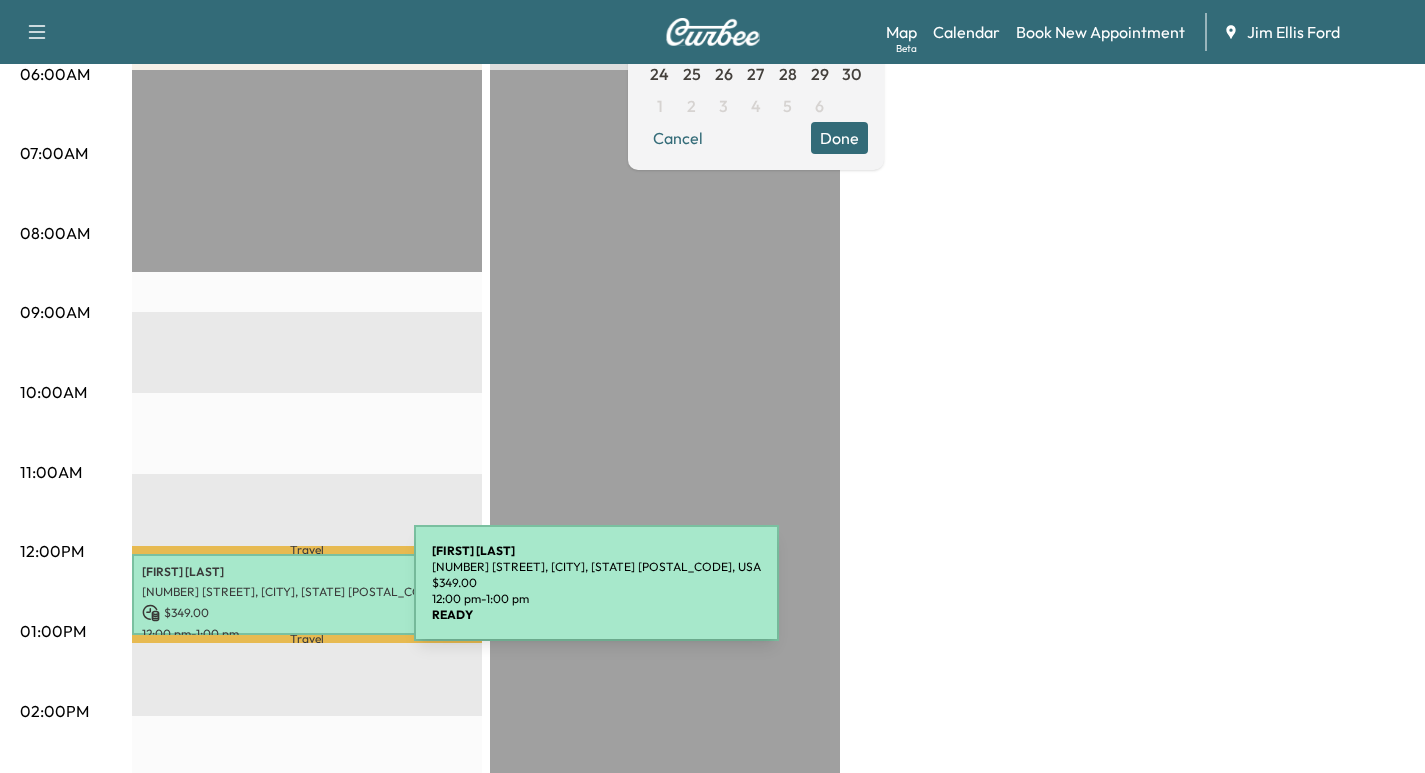 click on "ERIK   POOLE 8830 Roswell Rd, Sandy Springs, GA 30350, USA   $ 349.00 12:00 pm  -  1:00 pm" at bounding box center [307, 594] 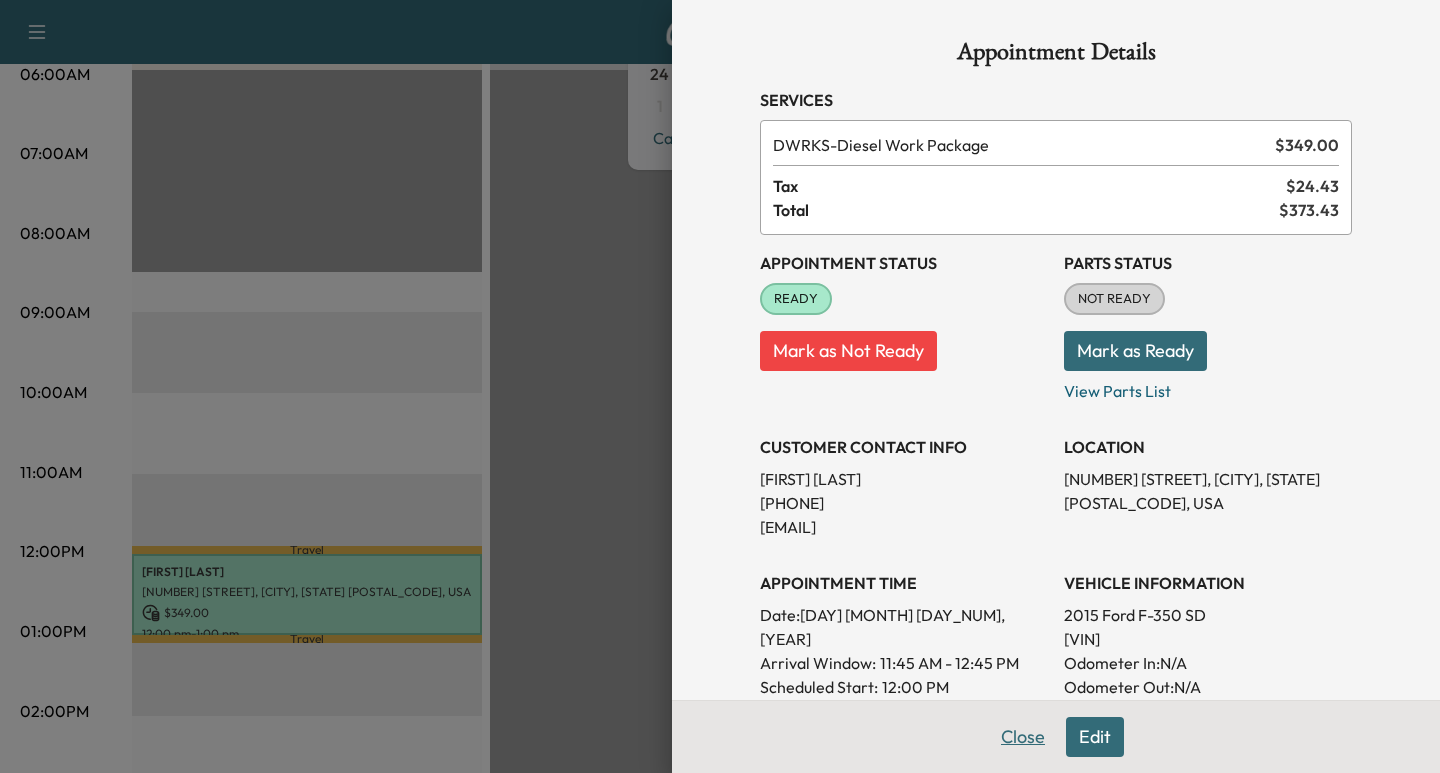 click on "Close" at bounding box center (1023, 737) 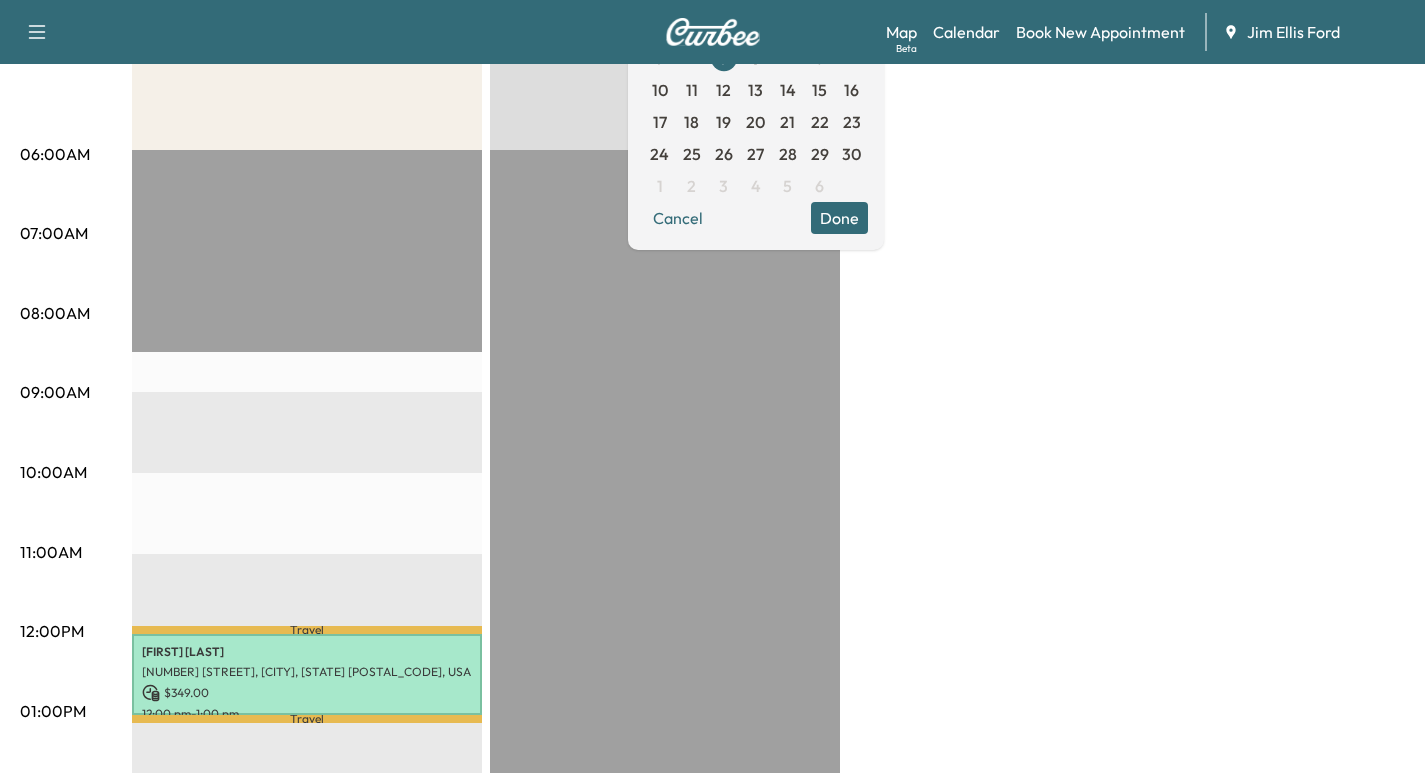 scroll, scrollTop: 273, scrollLeft: 0, axis: vertical 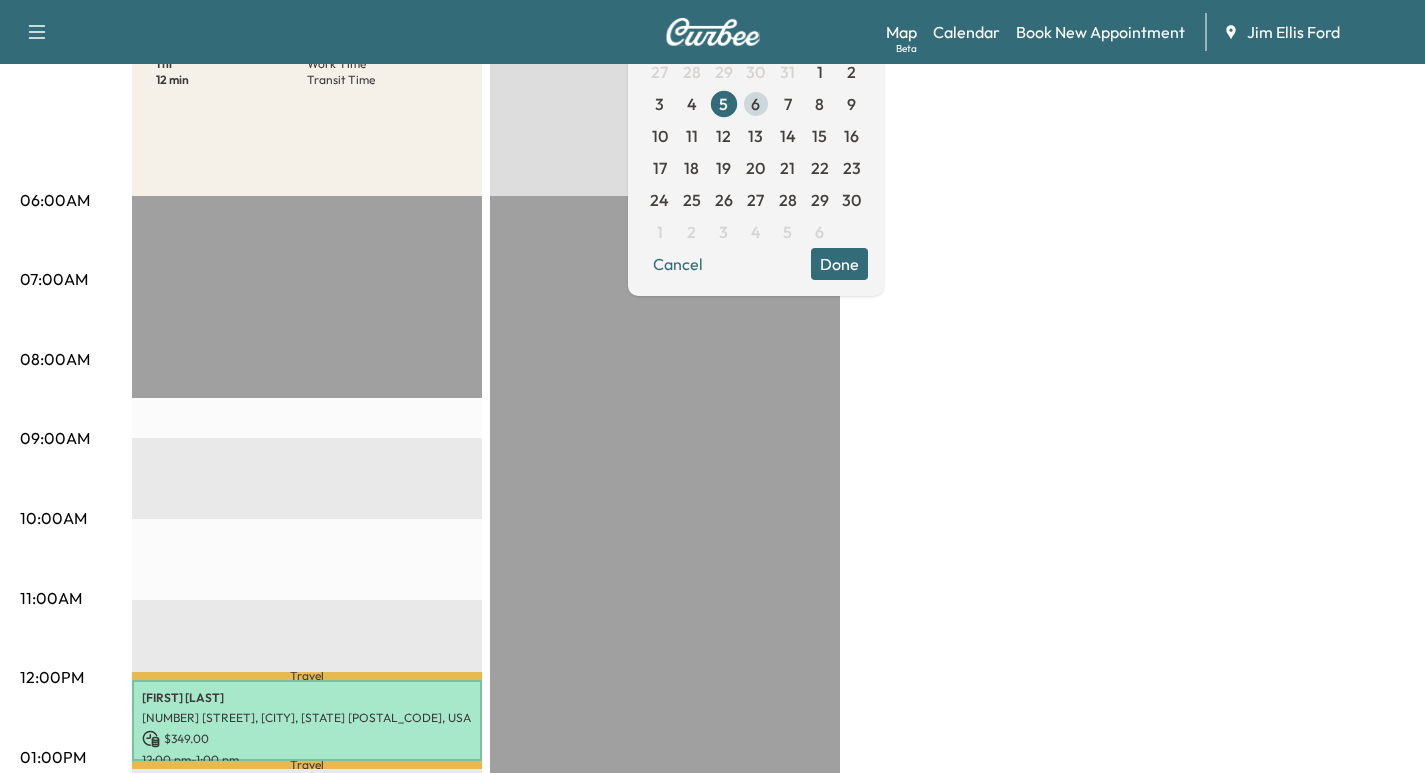 click on "6" at bounding box center (756, 104) 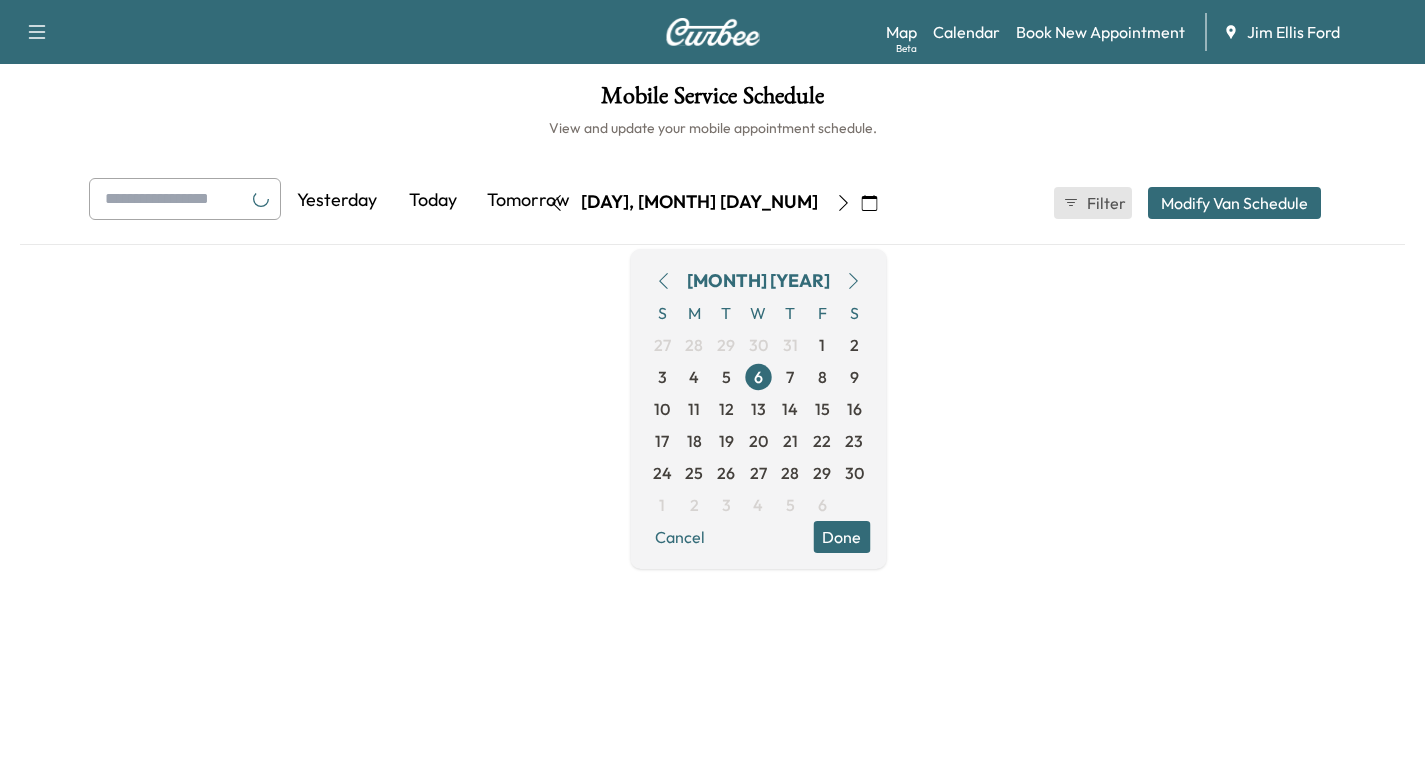 scroll, scrollTop: 0, scrollLeft: 0, axis: both 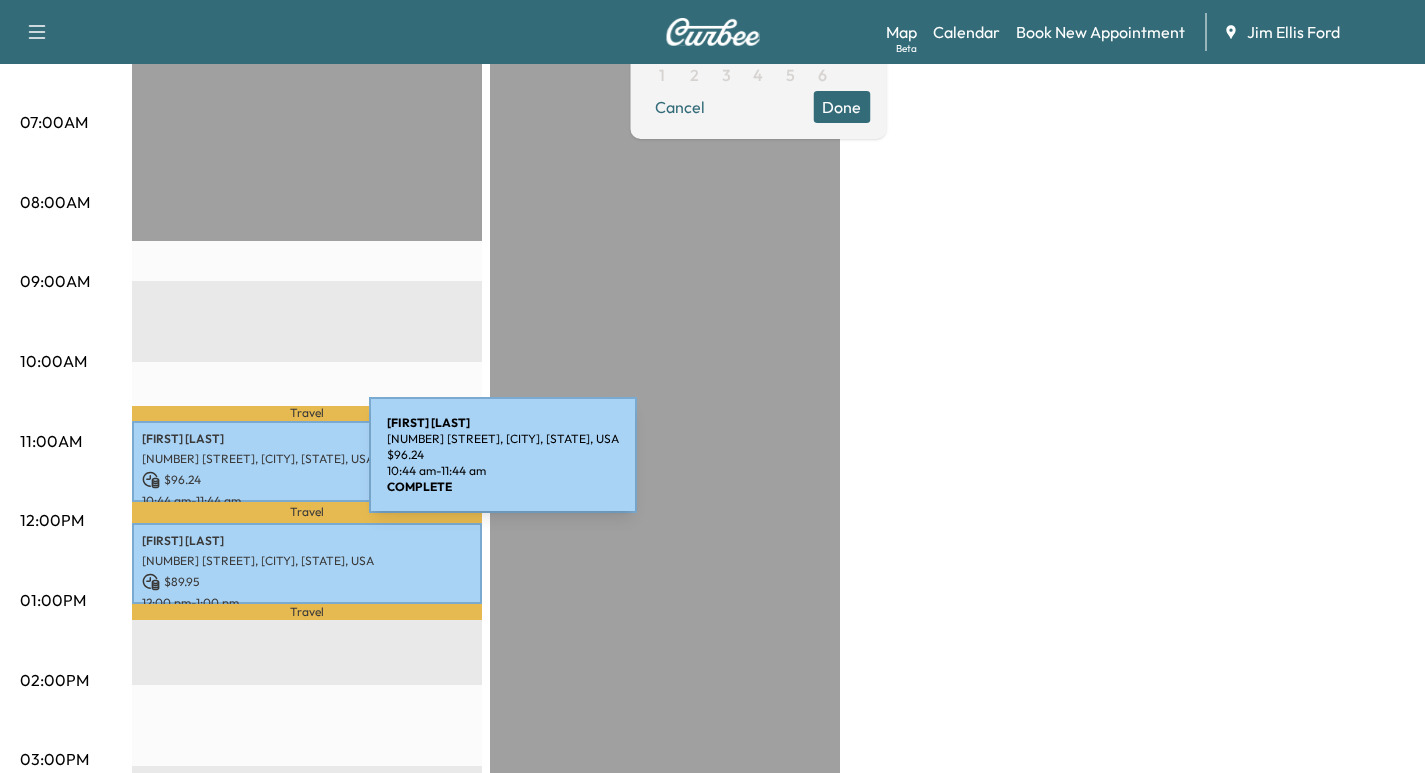 click on "$ 96.24" at bounding box center [307, 480] 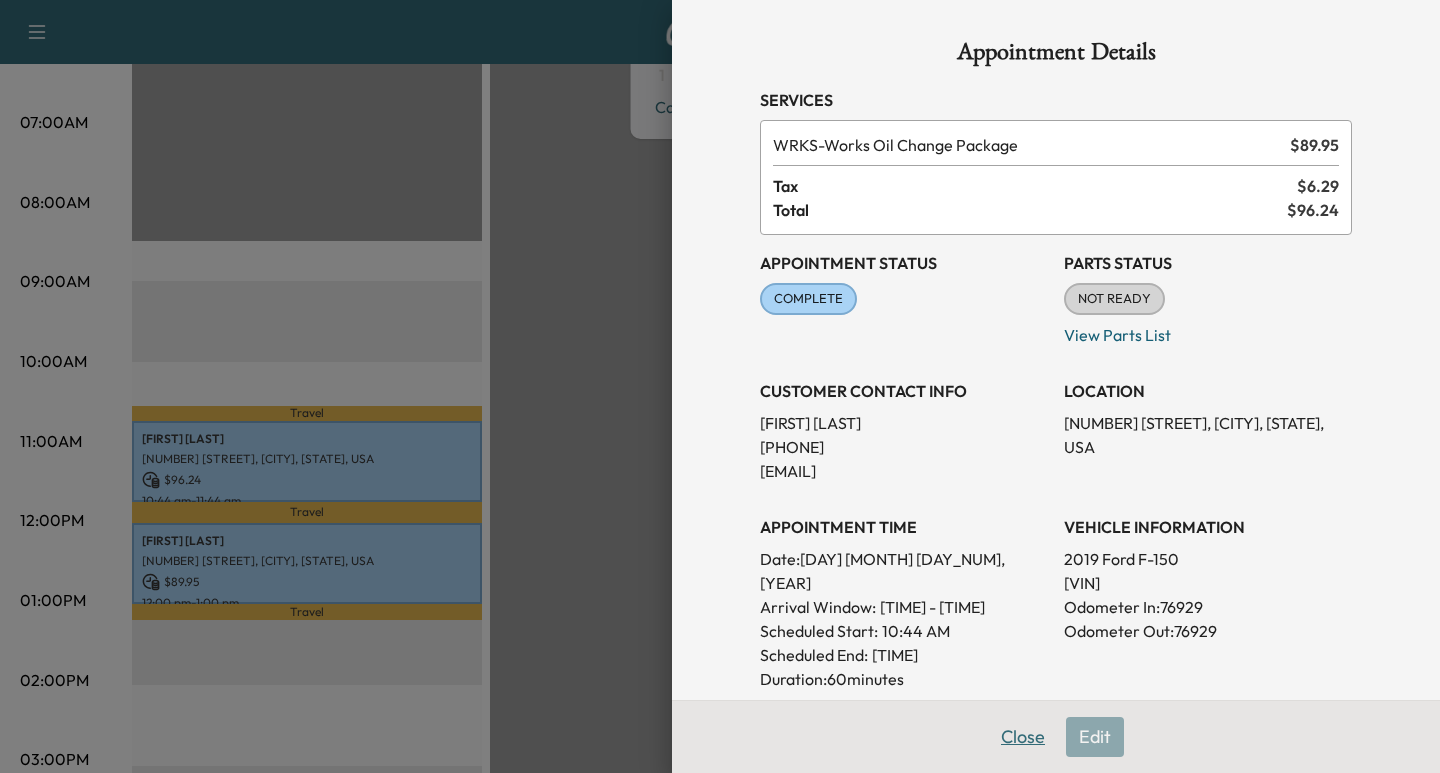 click on "Close" at bounding box center [1023, 737] 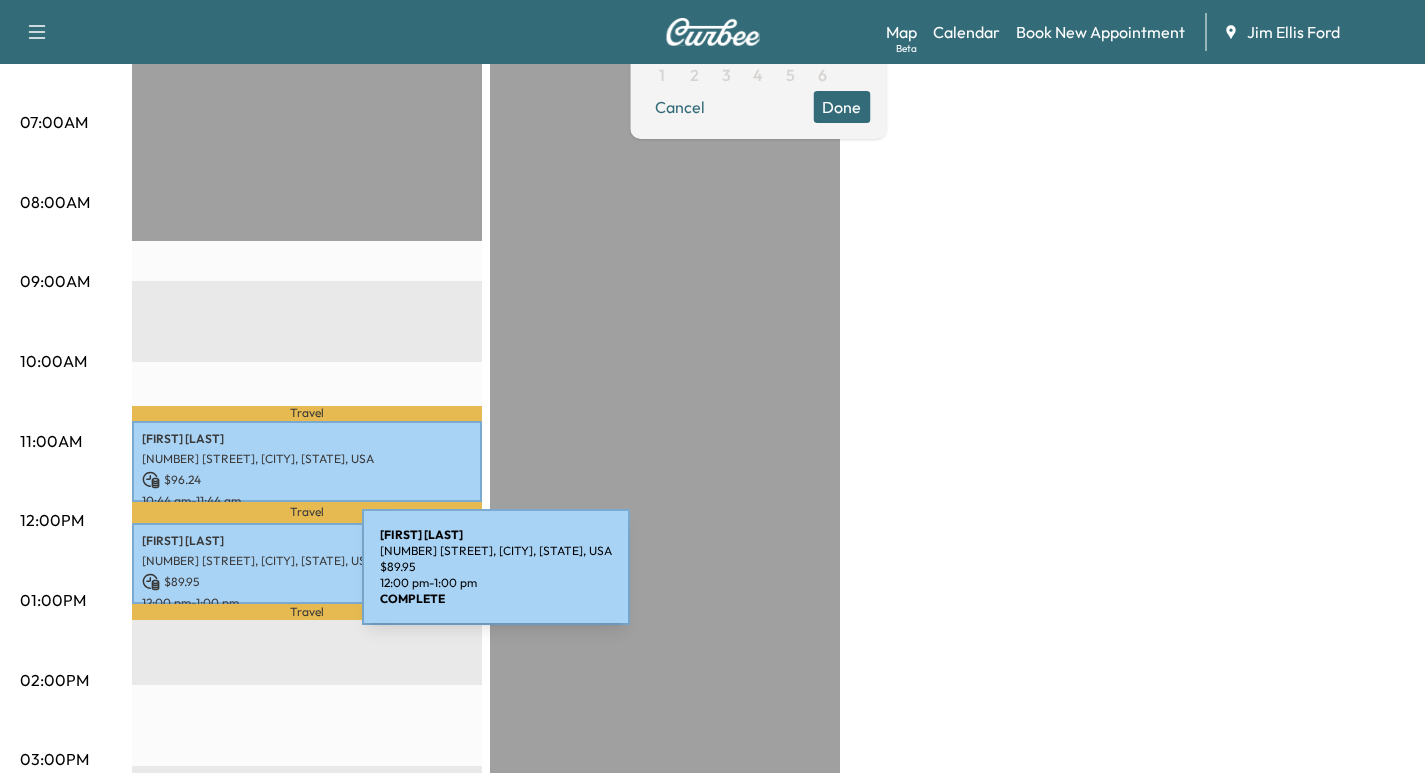 click on "$ 89.95" at bounding box center [307, 582] 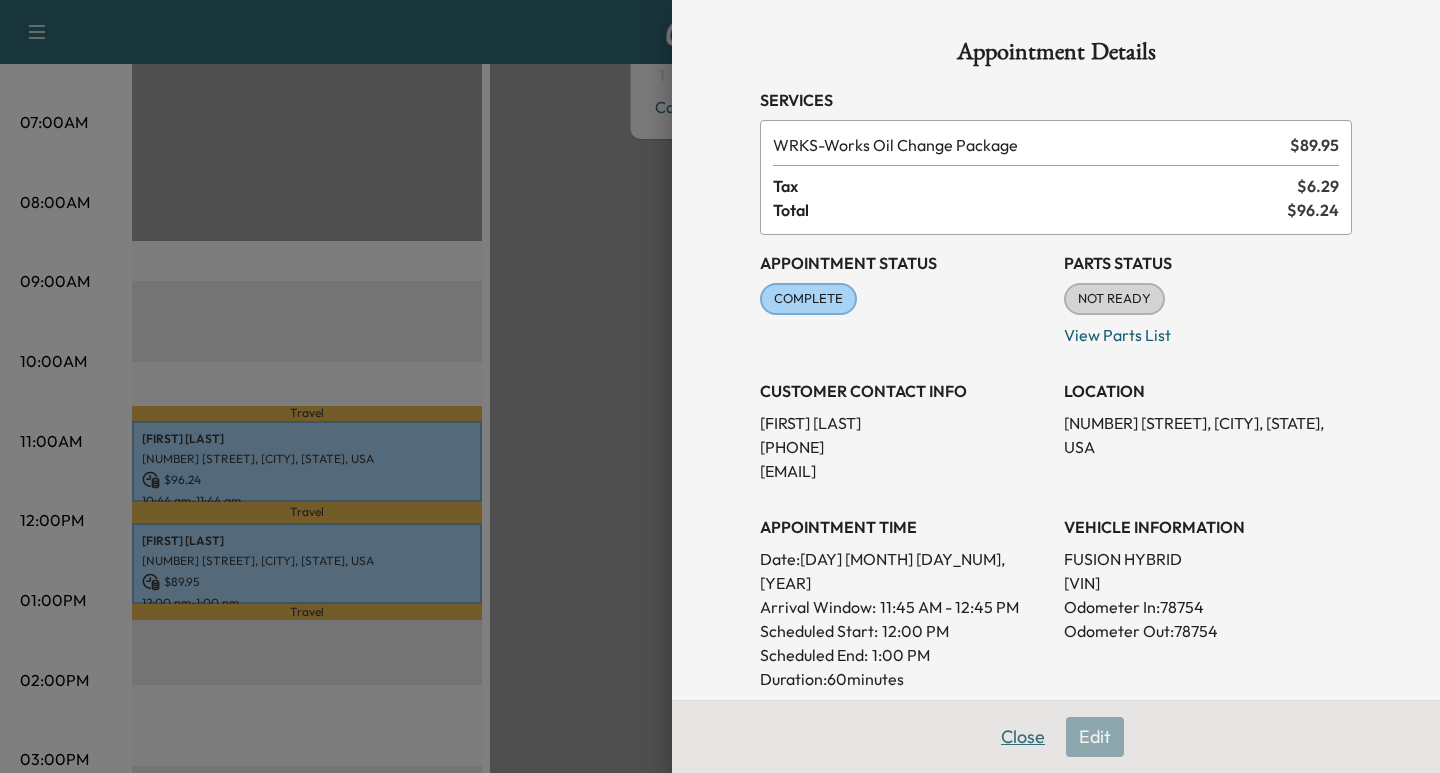 click on "Close" at bounding box center (1023, 737) 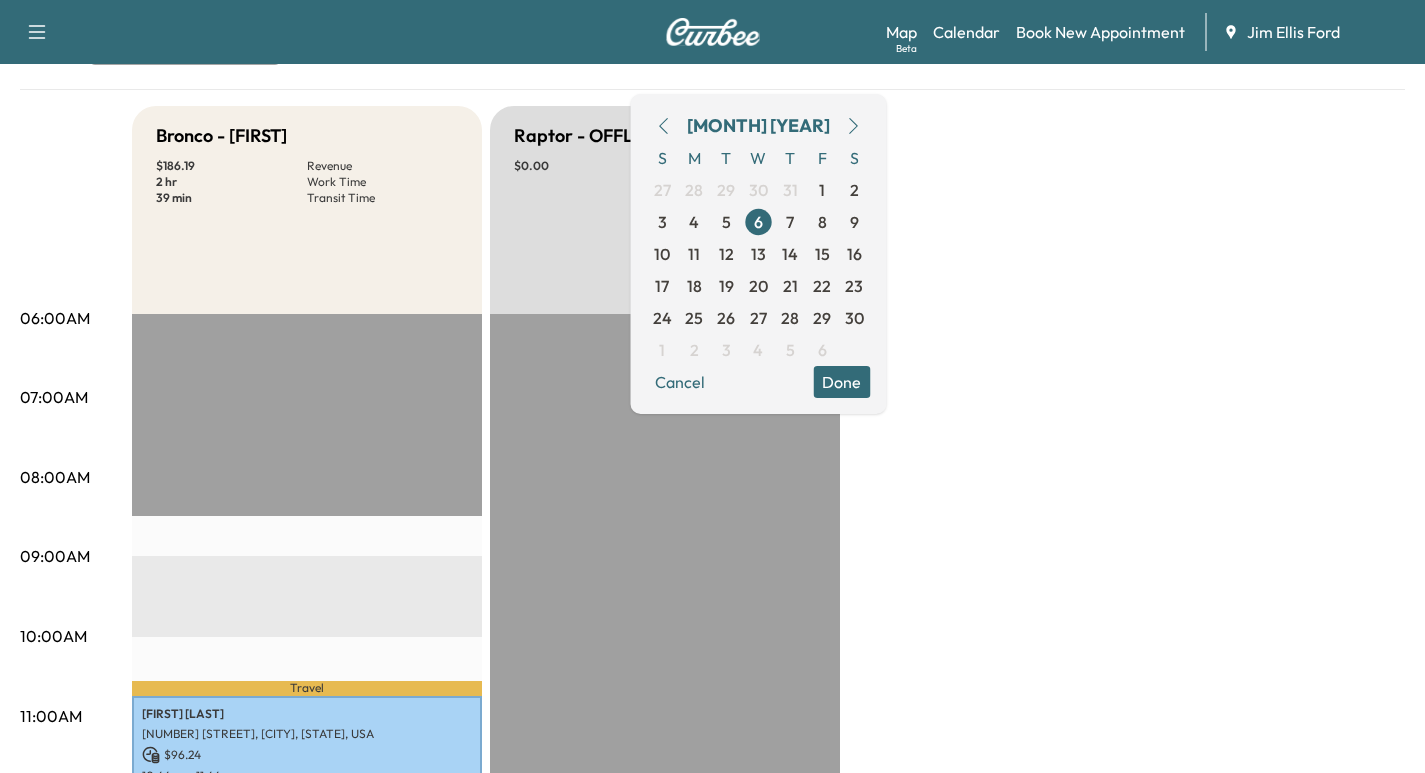 scroll, scrollTop: 109, scrollLeft: 0, axis: vertical 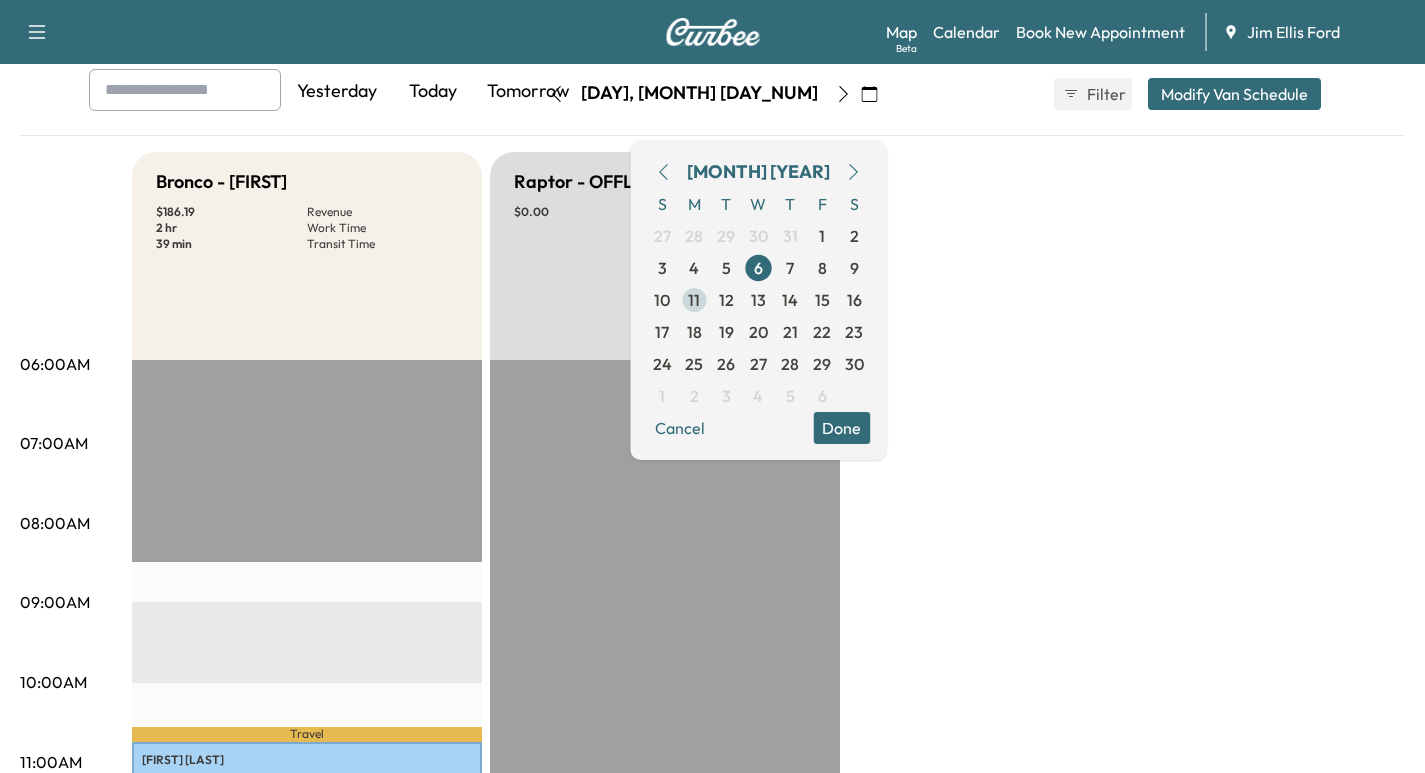click on "11" at bounding box center [694, 300] 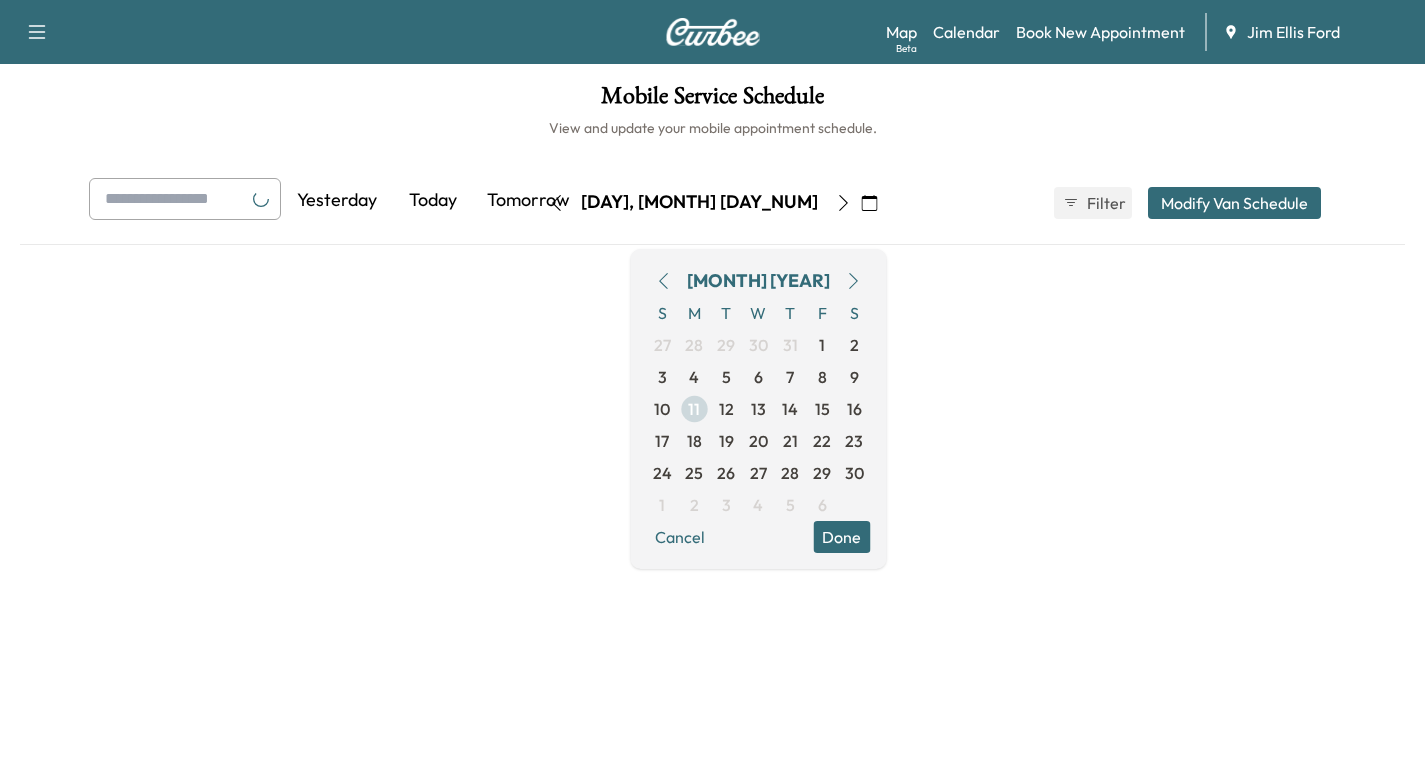 scroll, scrollTop: 0, scrollLeft: 0, axis: both 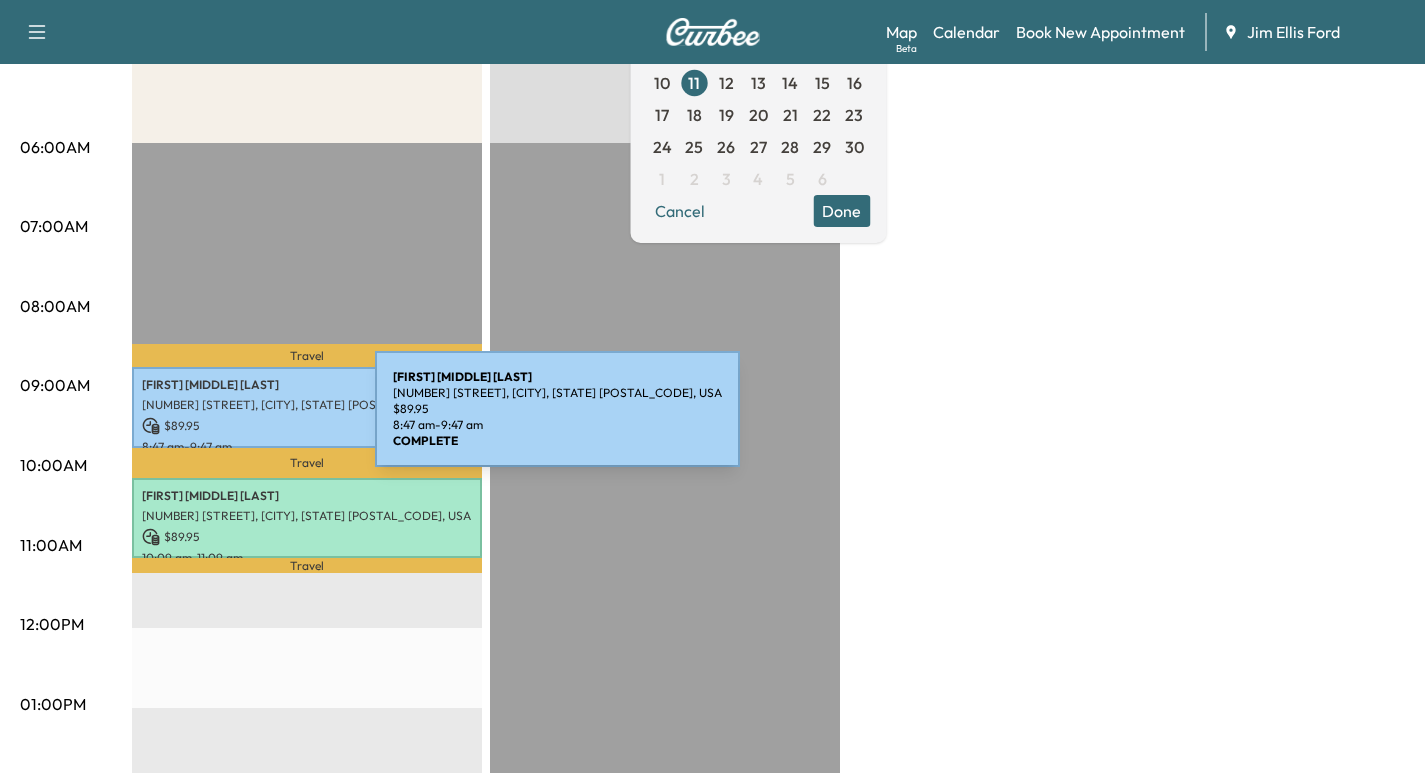 click on "$ 89.95" at bounding box center (307, 426) 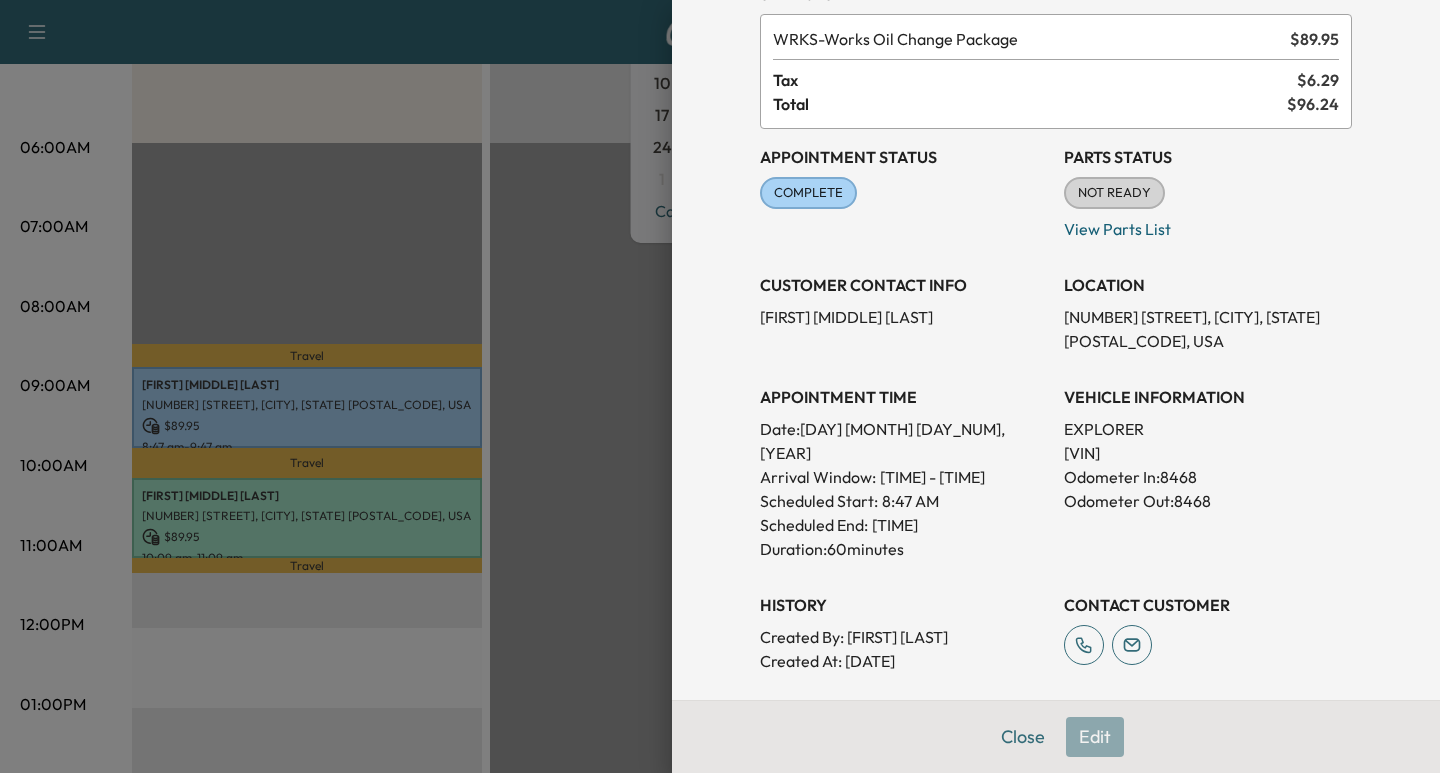 scroll, scrollTop: 119, scrollLeft: 0, axis: vertical 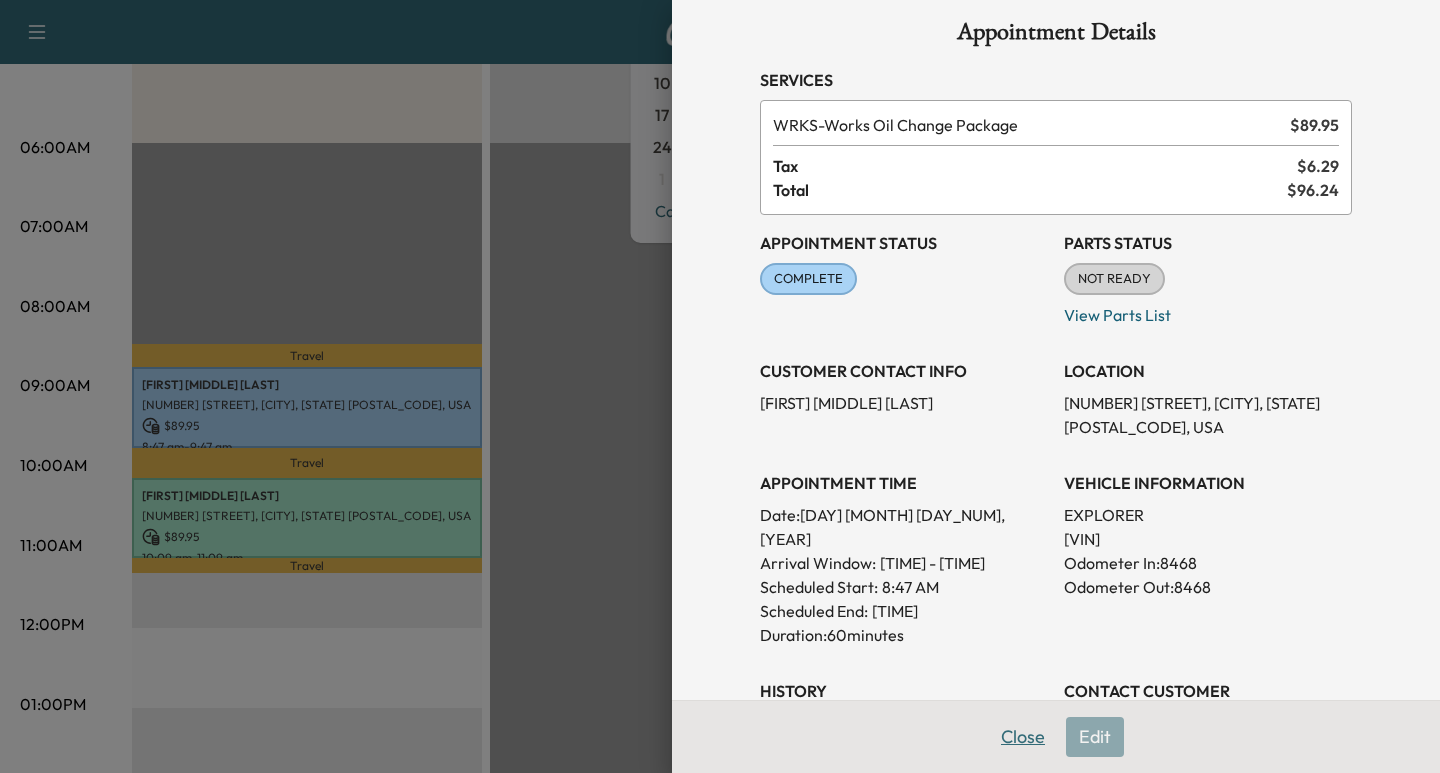 click on "Close" at bounding box center [1023, 737] 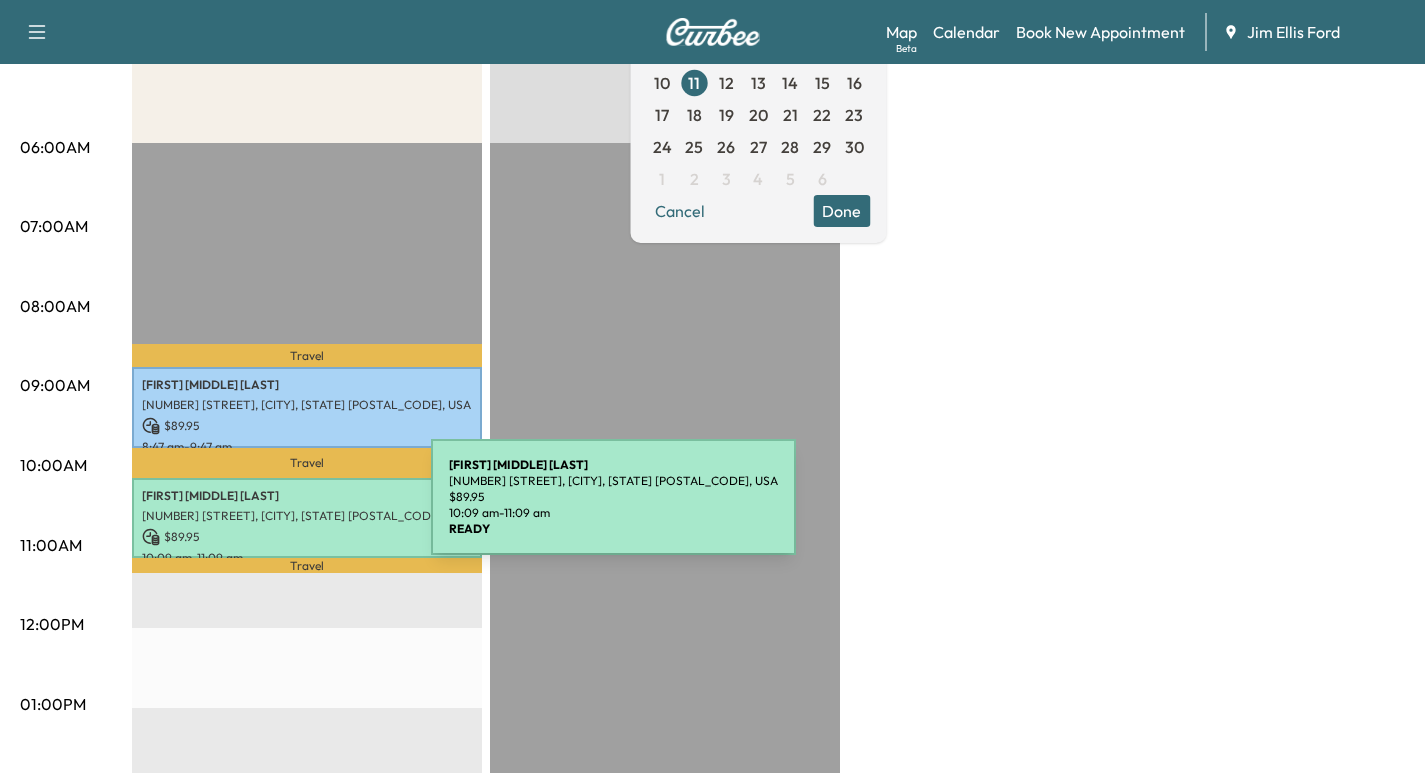 click on "100 Perimeter Lofts Cir, Dunwoody, GA 30346, USA" at bounding box center [307, 516] 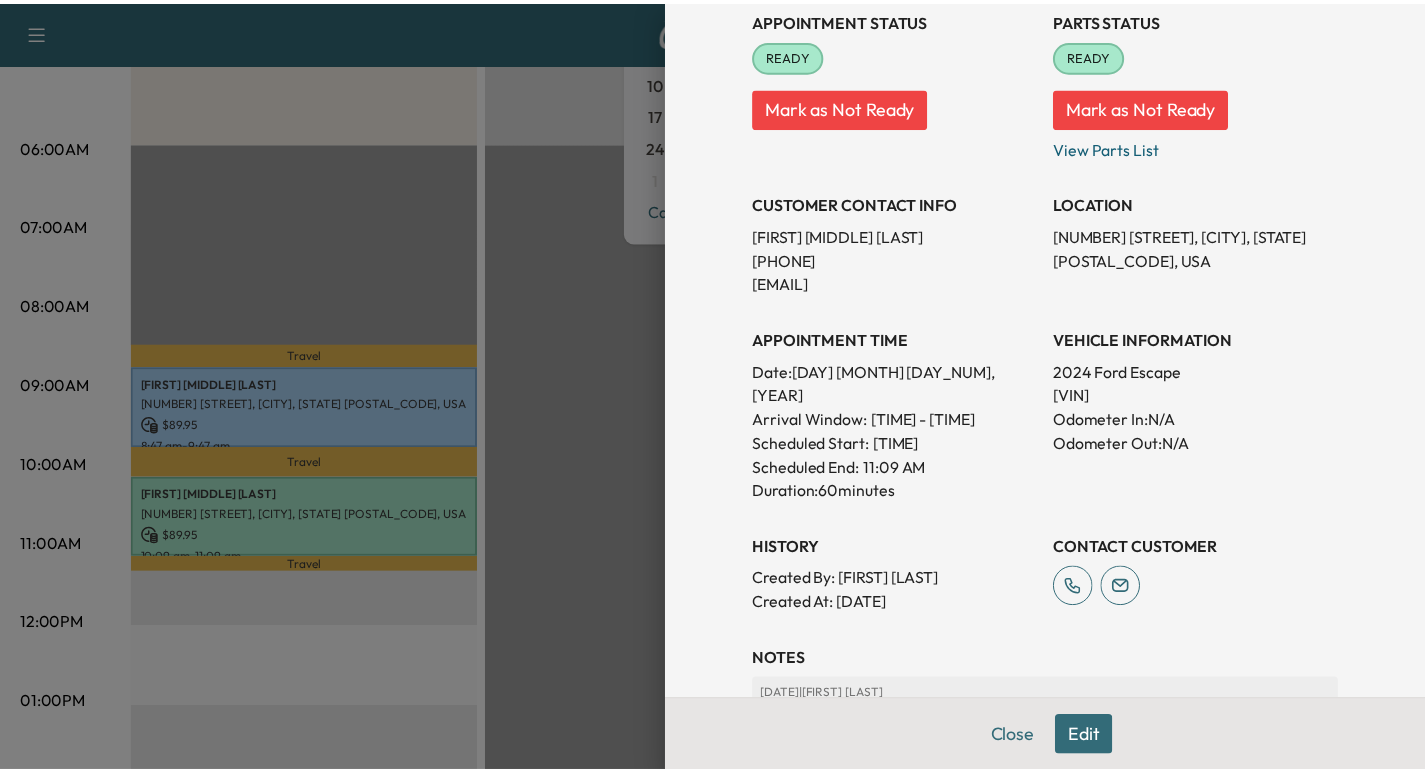 scroll, scrollTop: 246, scrollLeft: 0, axis: vertical 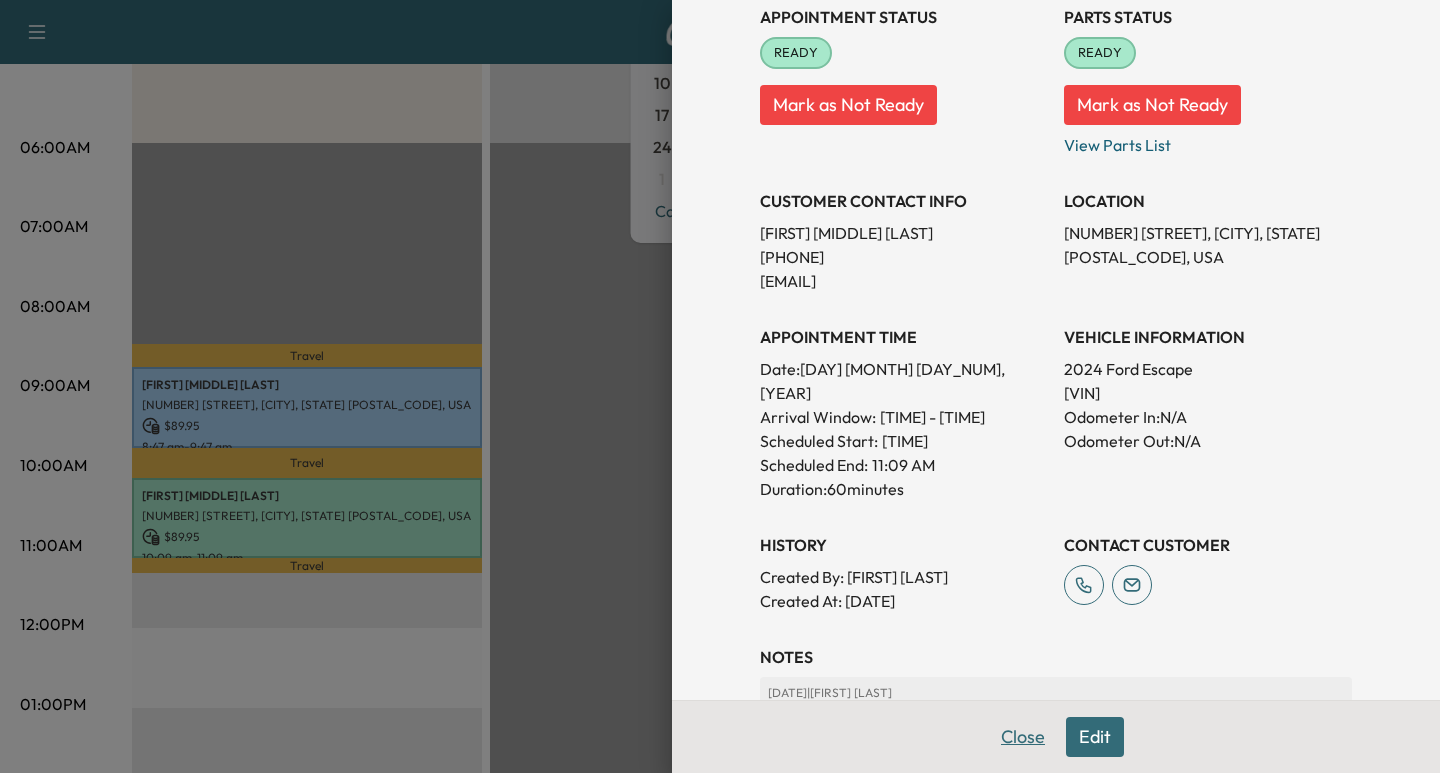 drag, startPoint x: 1014, startPoint y: 741, endPoint x: 1096, endPoint y: 634, distance: 134.80727 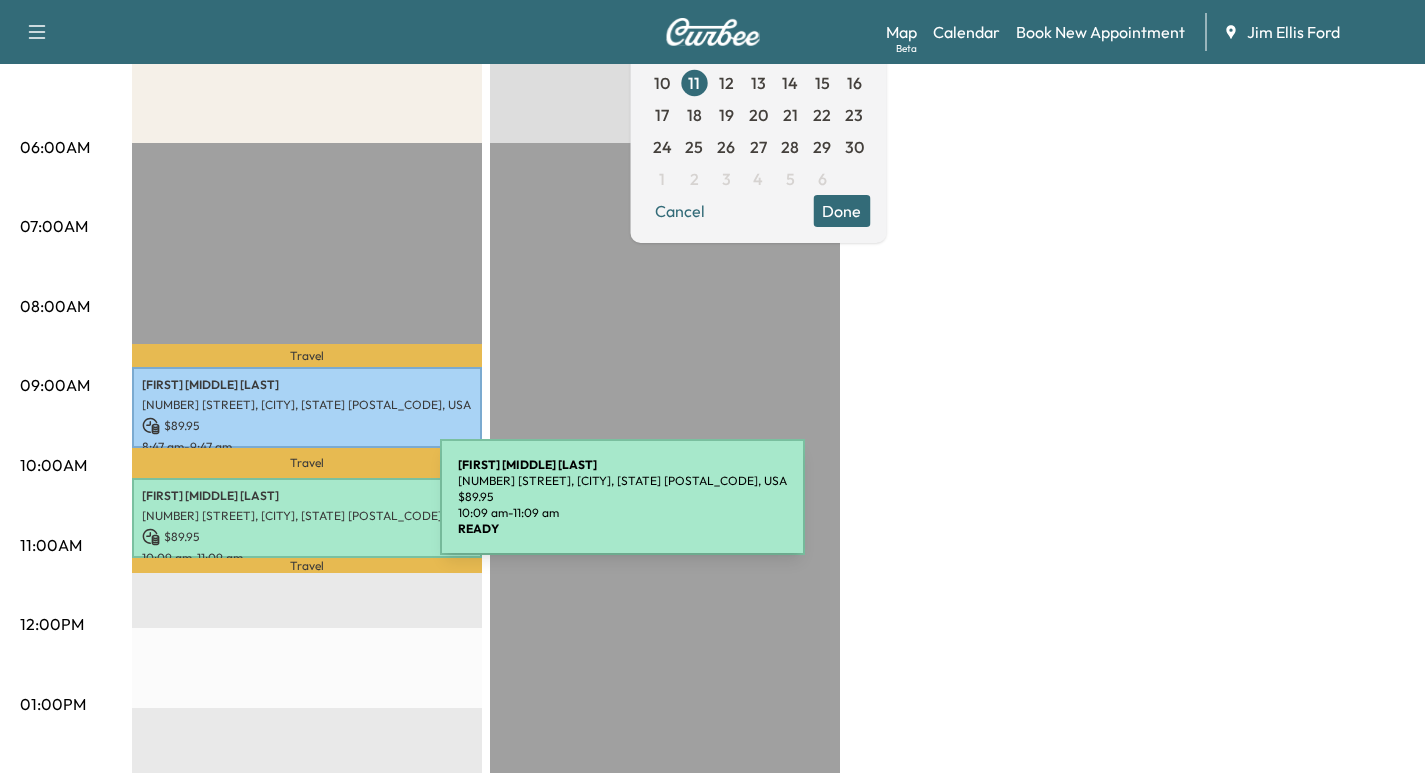 click on "100 Perimeter Lofts Cir, Dunwoody, GA 30346, USA" at bounding box center [307, 516] 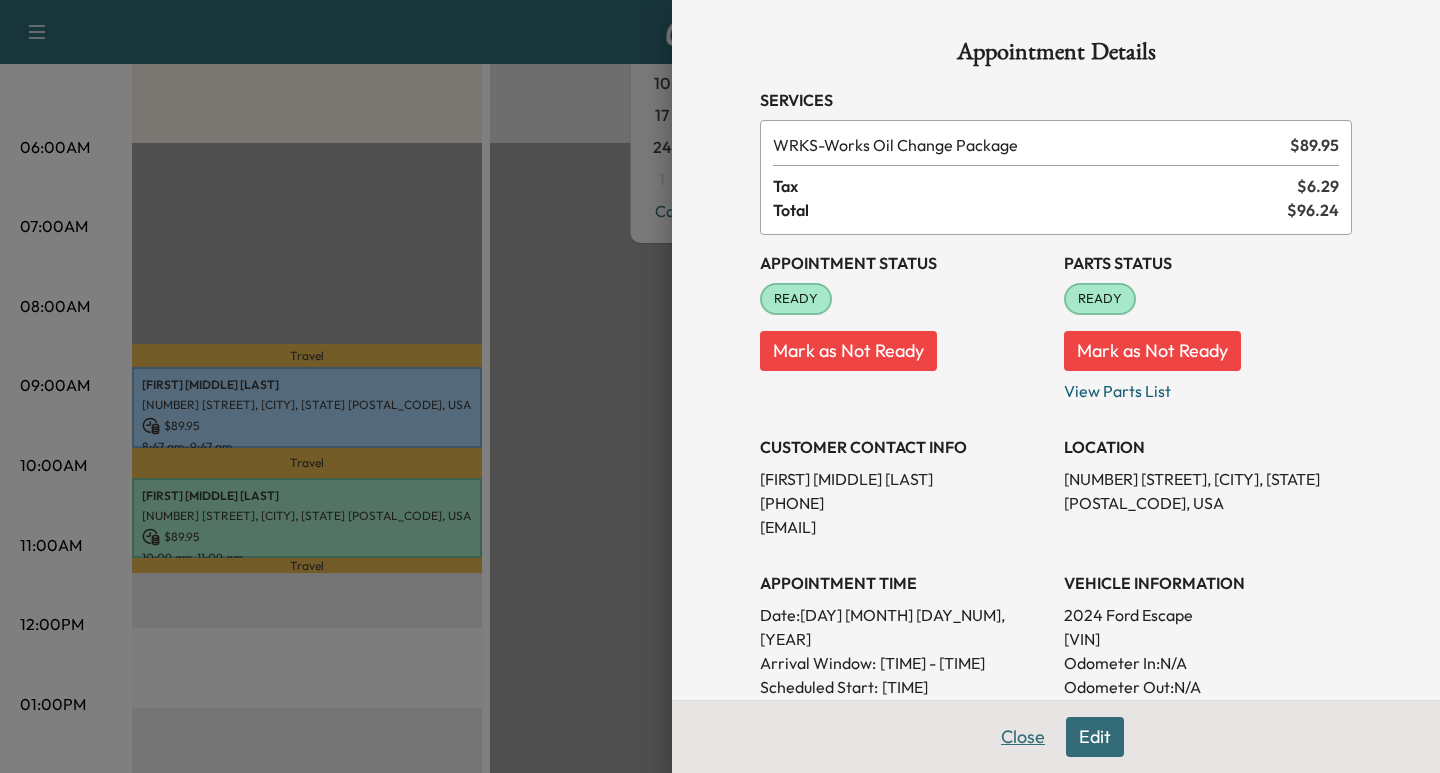 drag, startPoint x: 989, startPoint y: 736, endPoint x: 1074, endPoint y: 732, distance: 85.09406 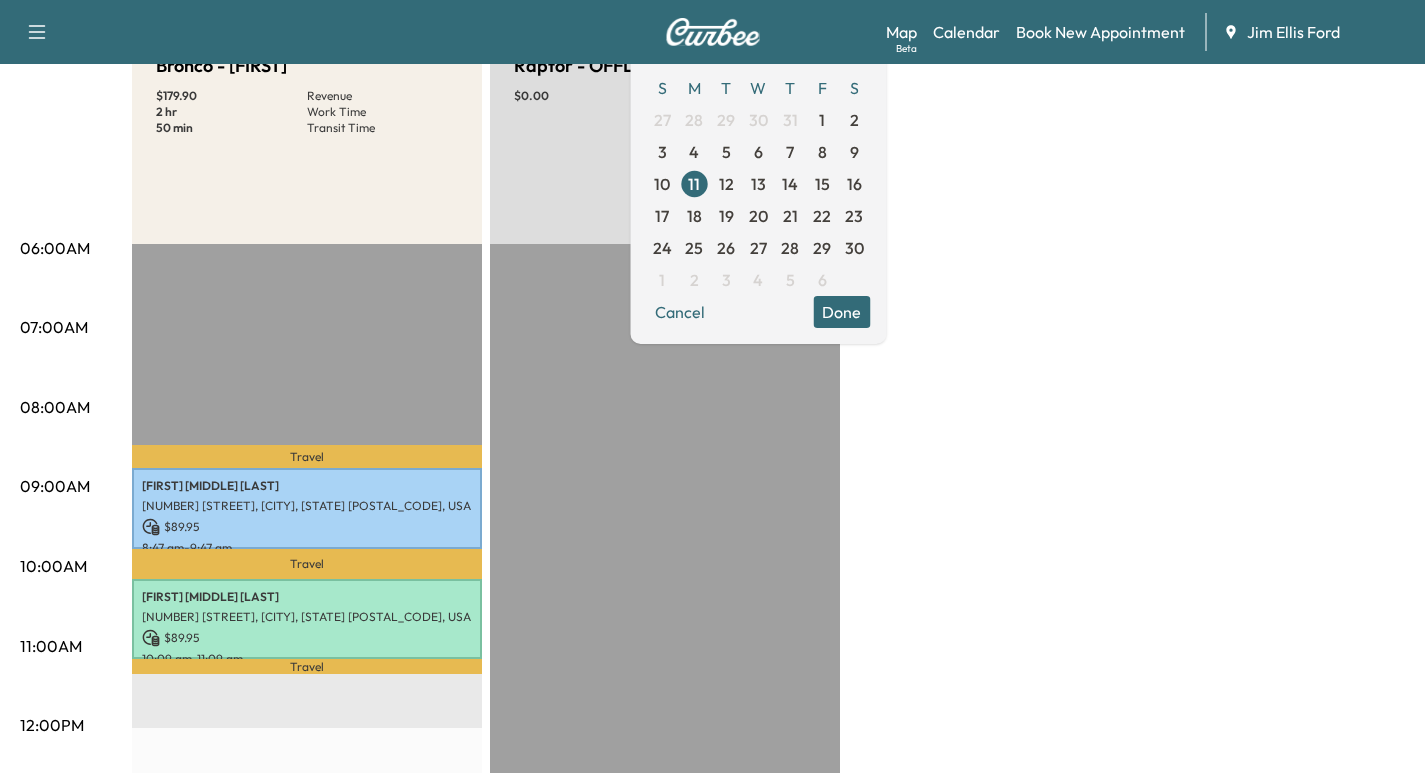 scroll, scrollTop: 213, scrollLeft: 0, axis: vertical 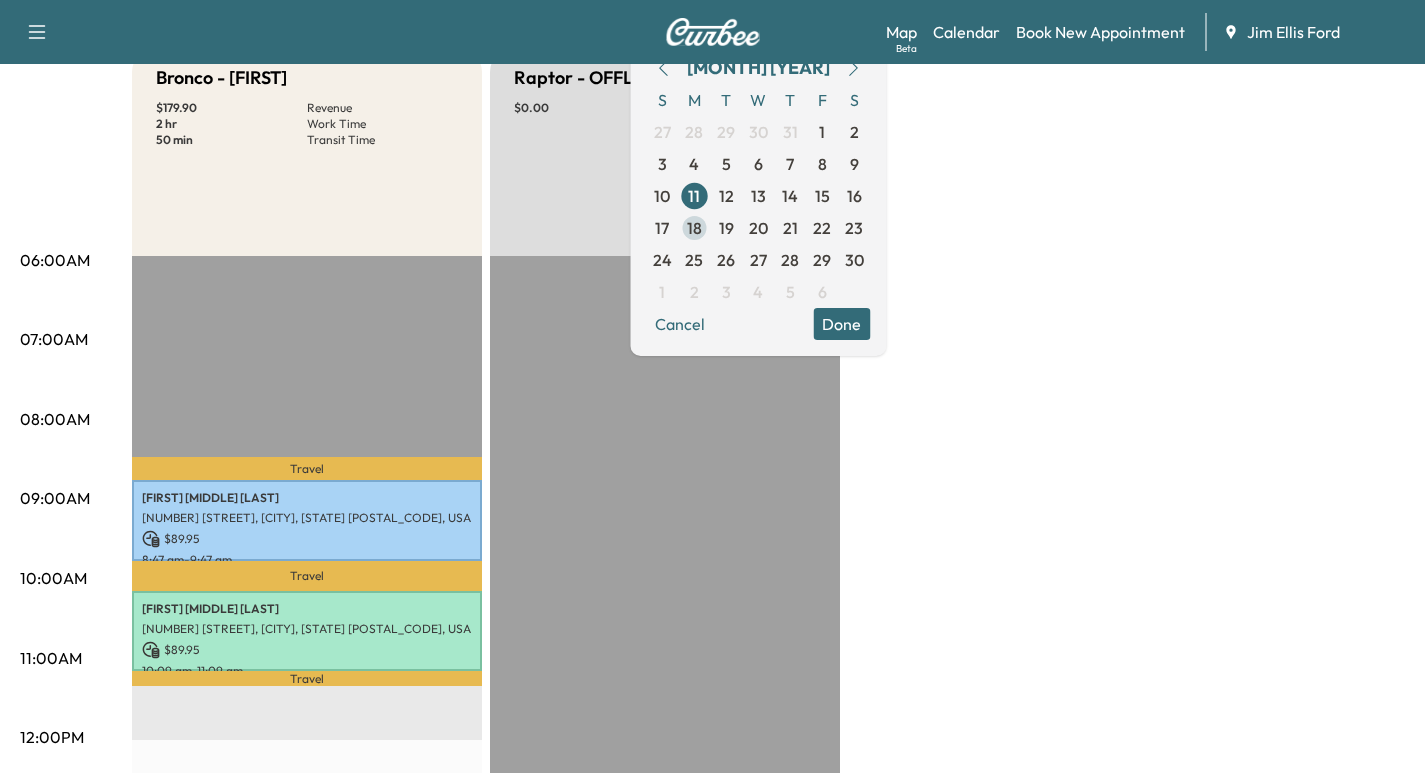 click on "18" at bounding box center [694, 228] 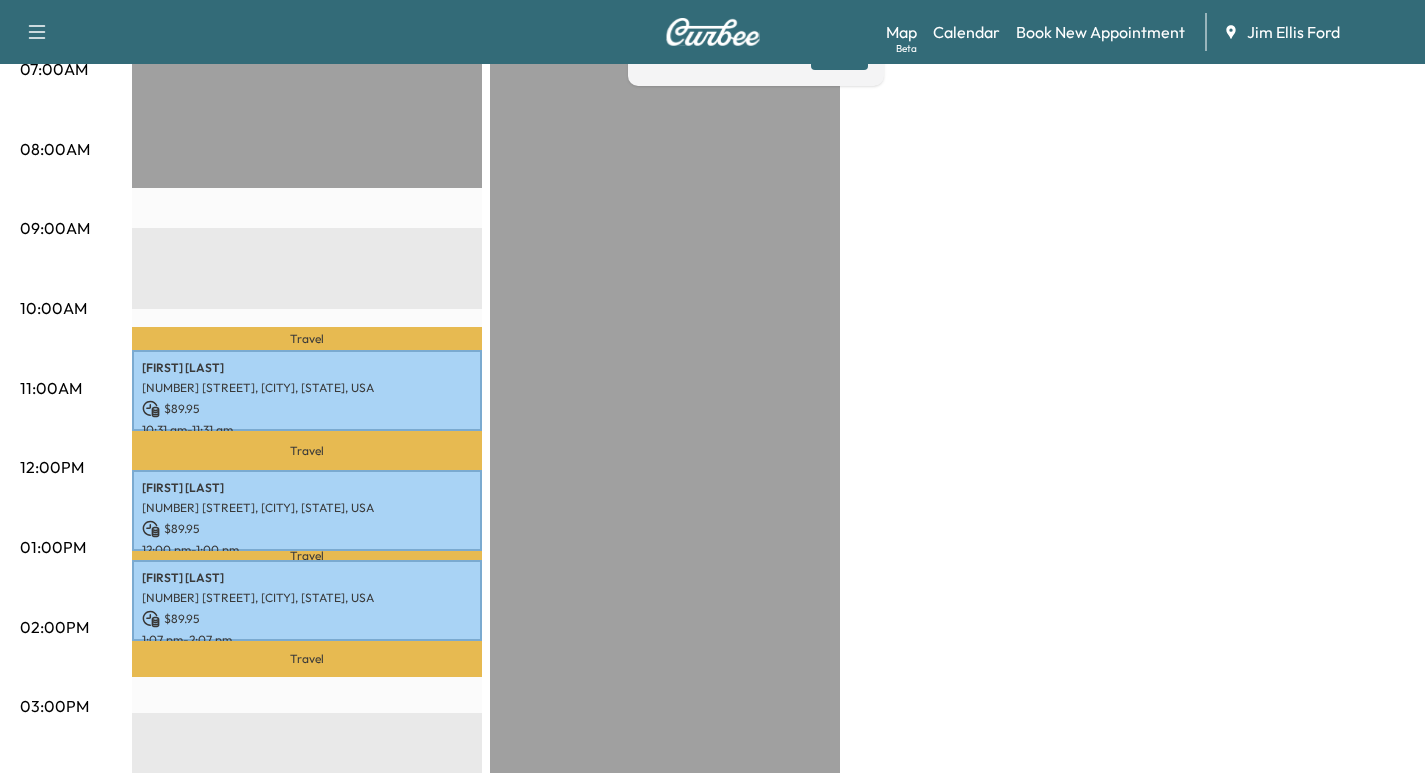 scroll, scrollTop: 496, scrollLeft: 0, axis: vertical 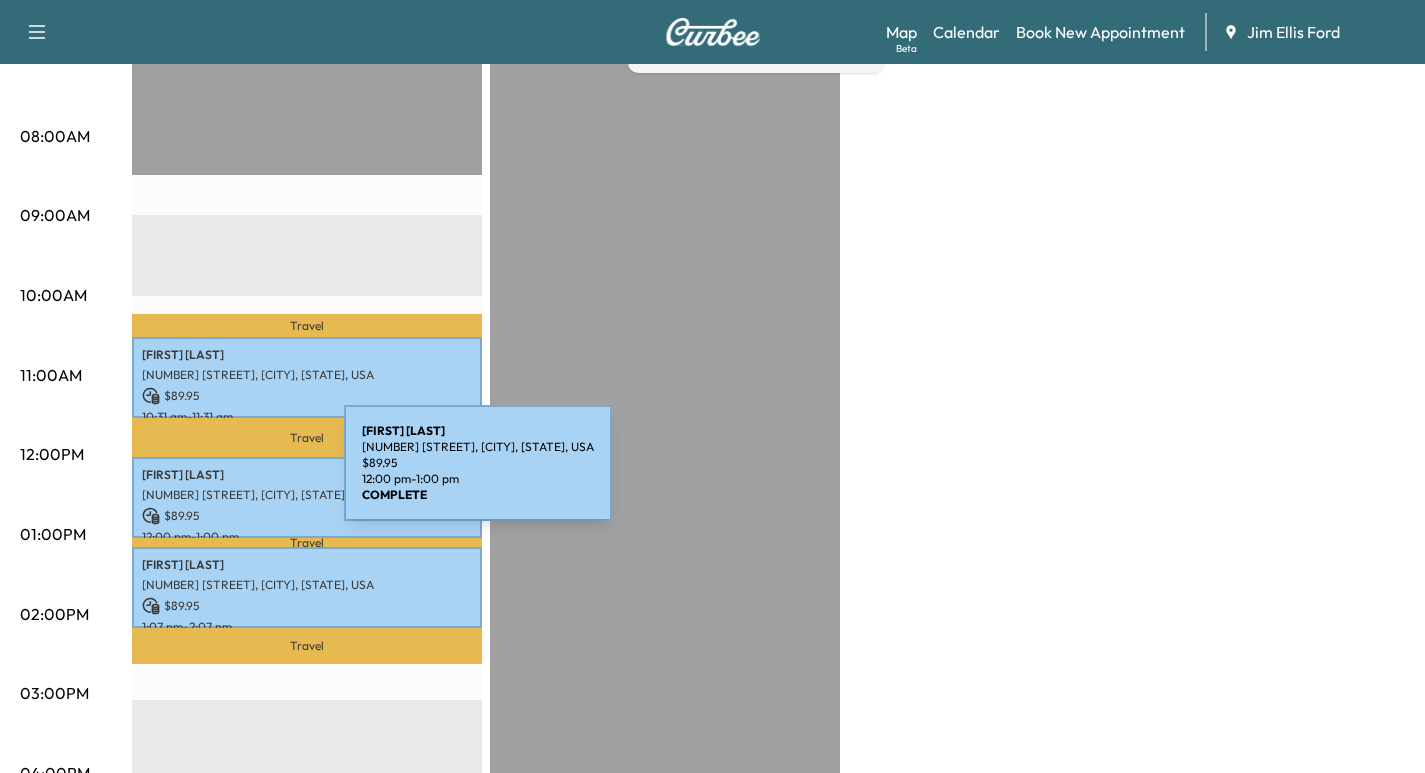 click on "LANCE   CRALL" at bounding box center (307, 475) 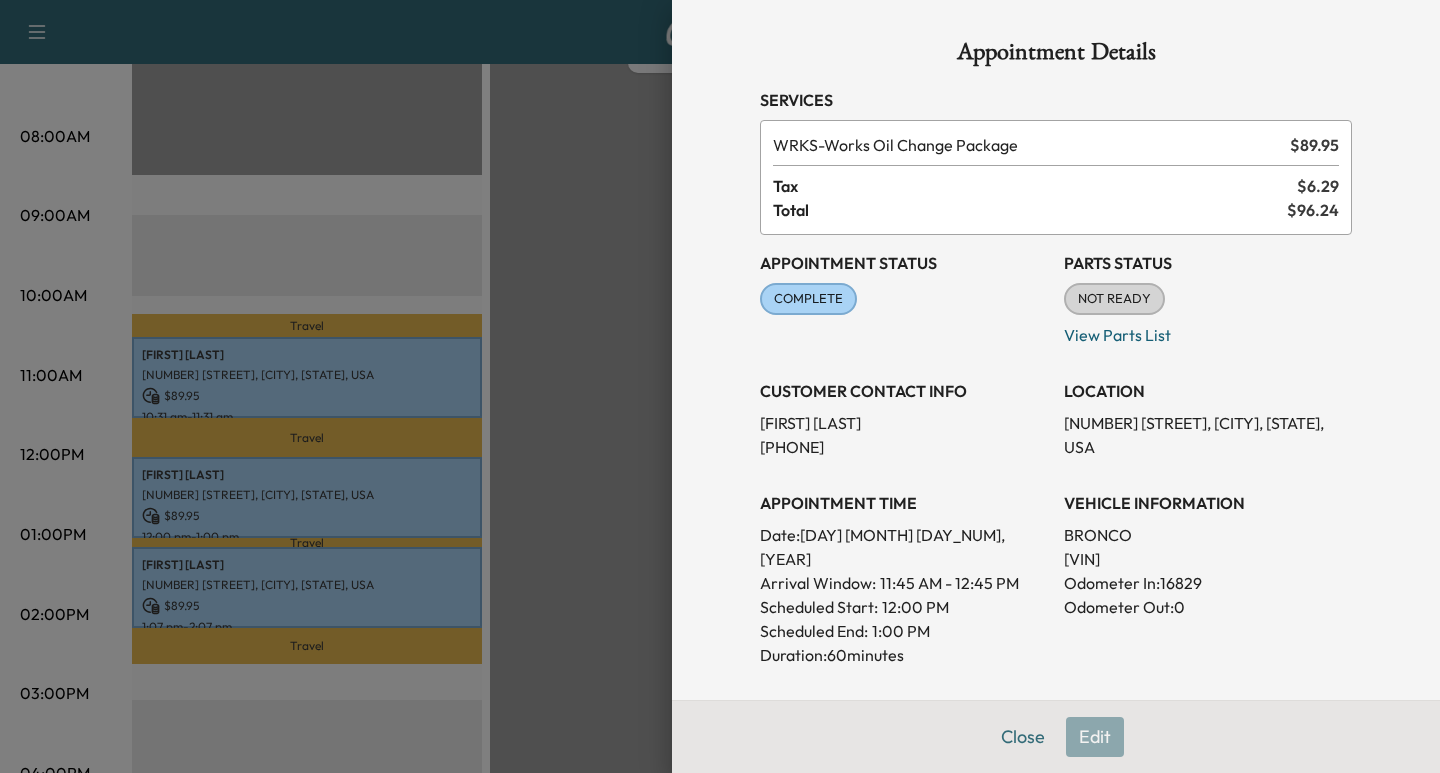 drag, startPoint x: 1013, startPoint y: 735, endPoint x: 1029, endPoint y: 680, distance: 57.280014 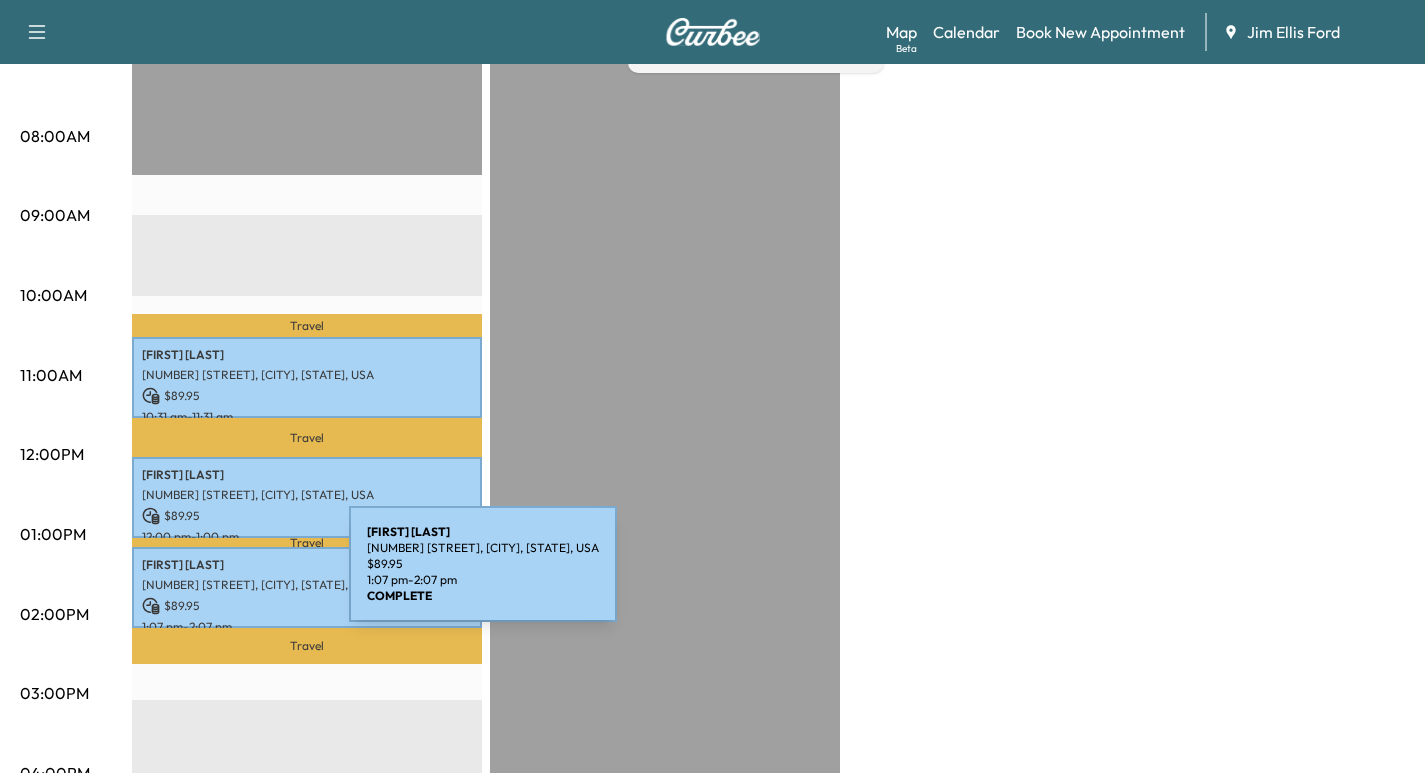click on "4100 RUE ANTOINETTE, STONE MTN, GA, USA" at bounding box center [307, 585] 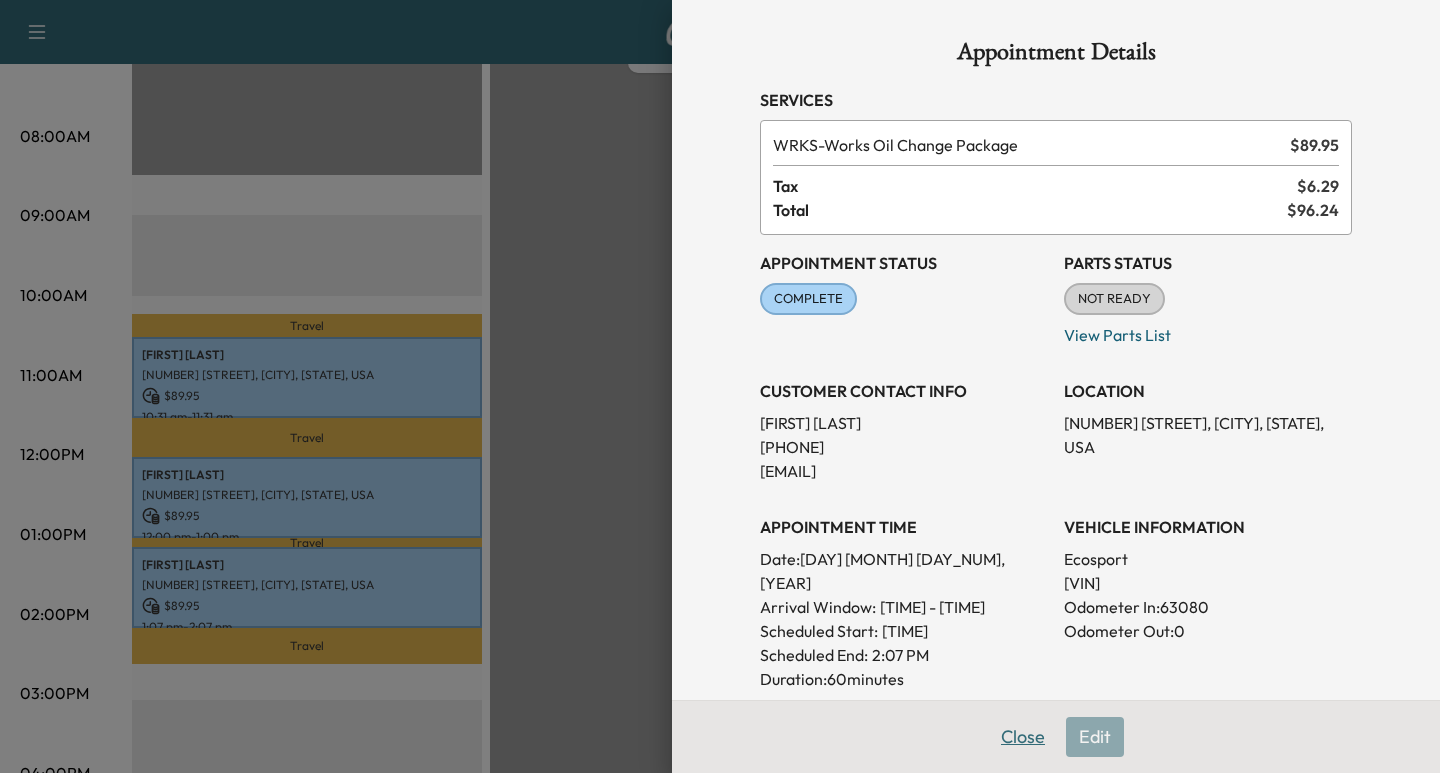 click on "Close" at bounding box center [1023, 737] 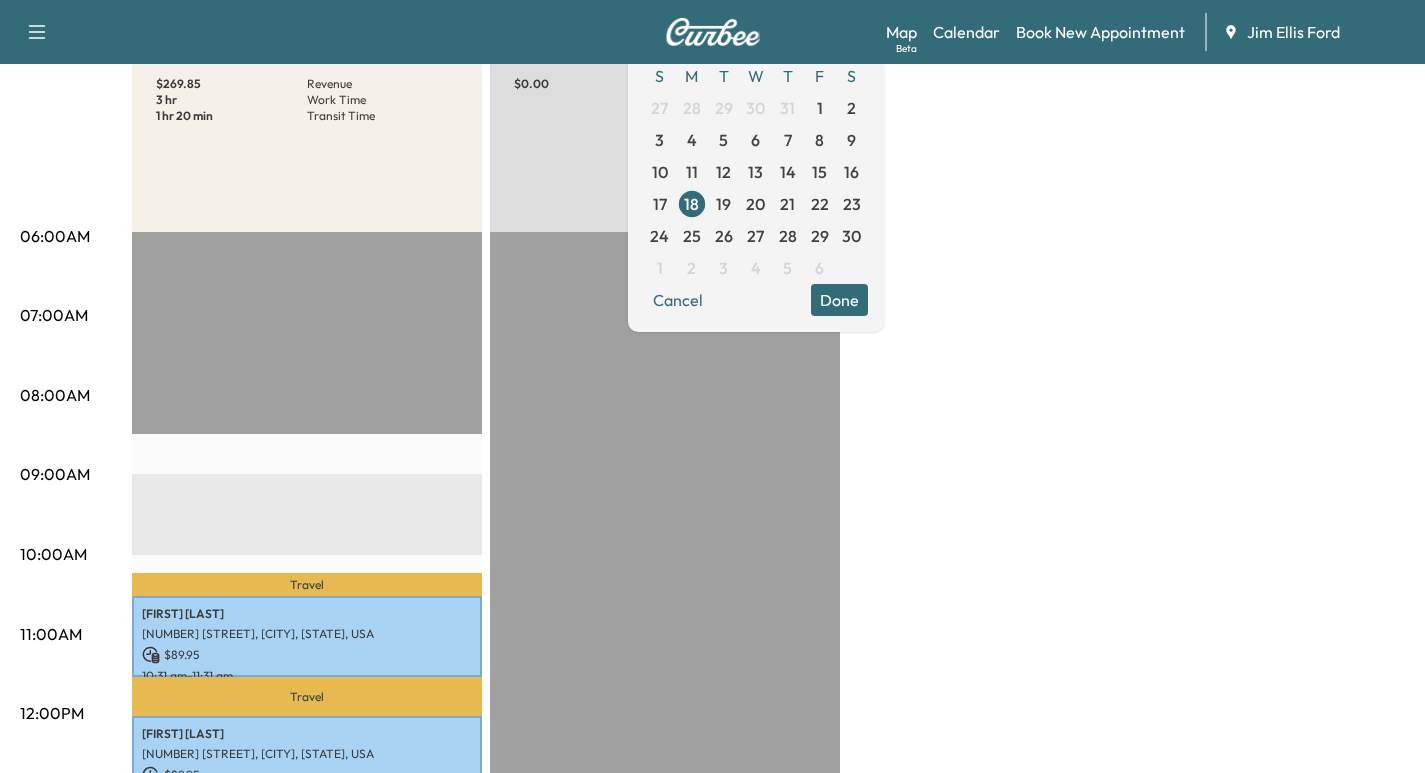 scroll, scrollTop: 222, scrollLeft: 0, axis: vertical 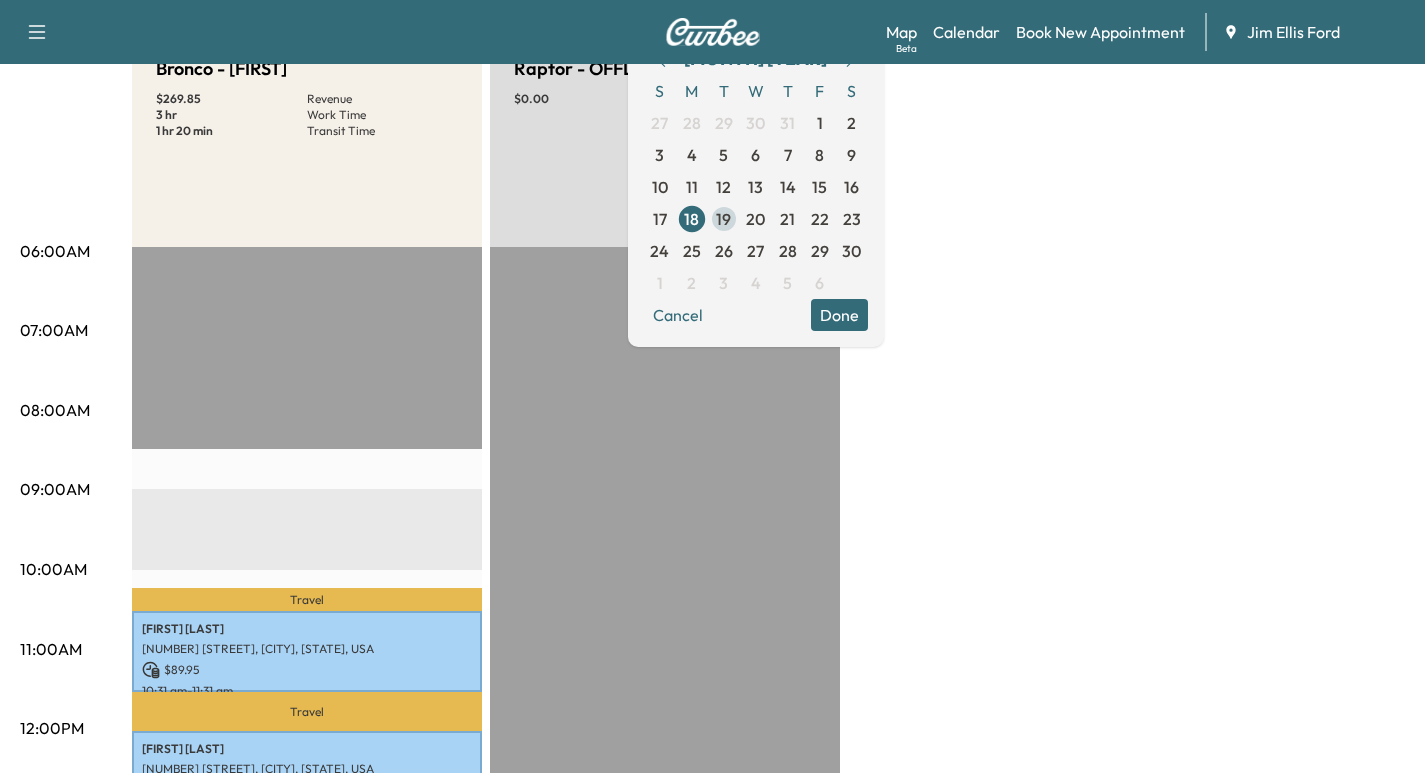 click on "19" at bounding box center [723, 219] 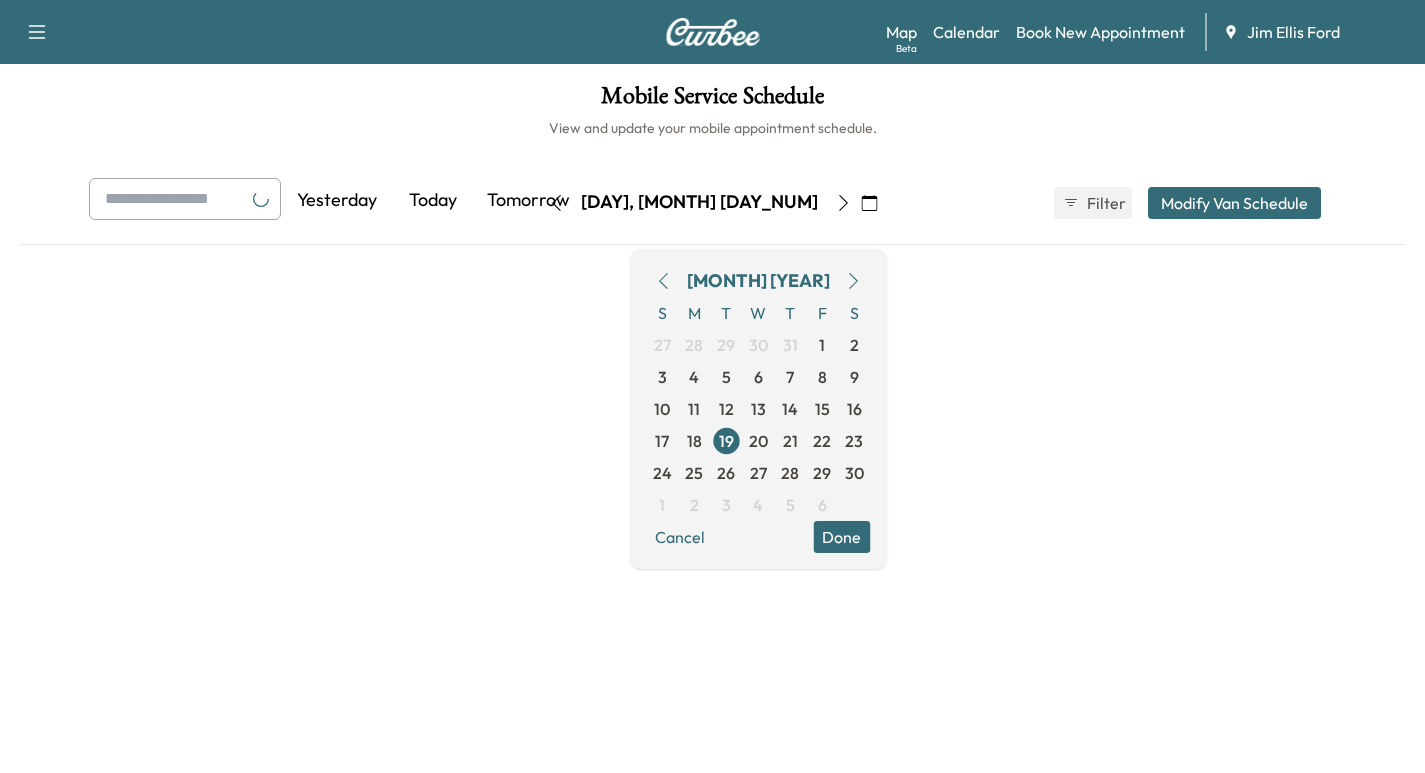 scroll, scrollTop: 0, scrollLeft: 0, axis: both 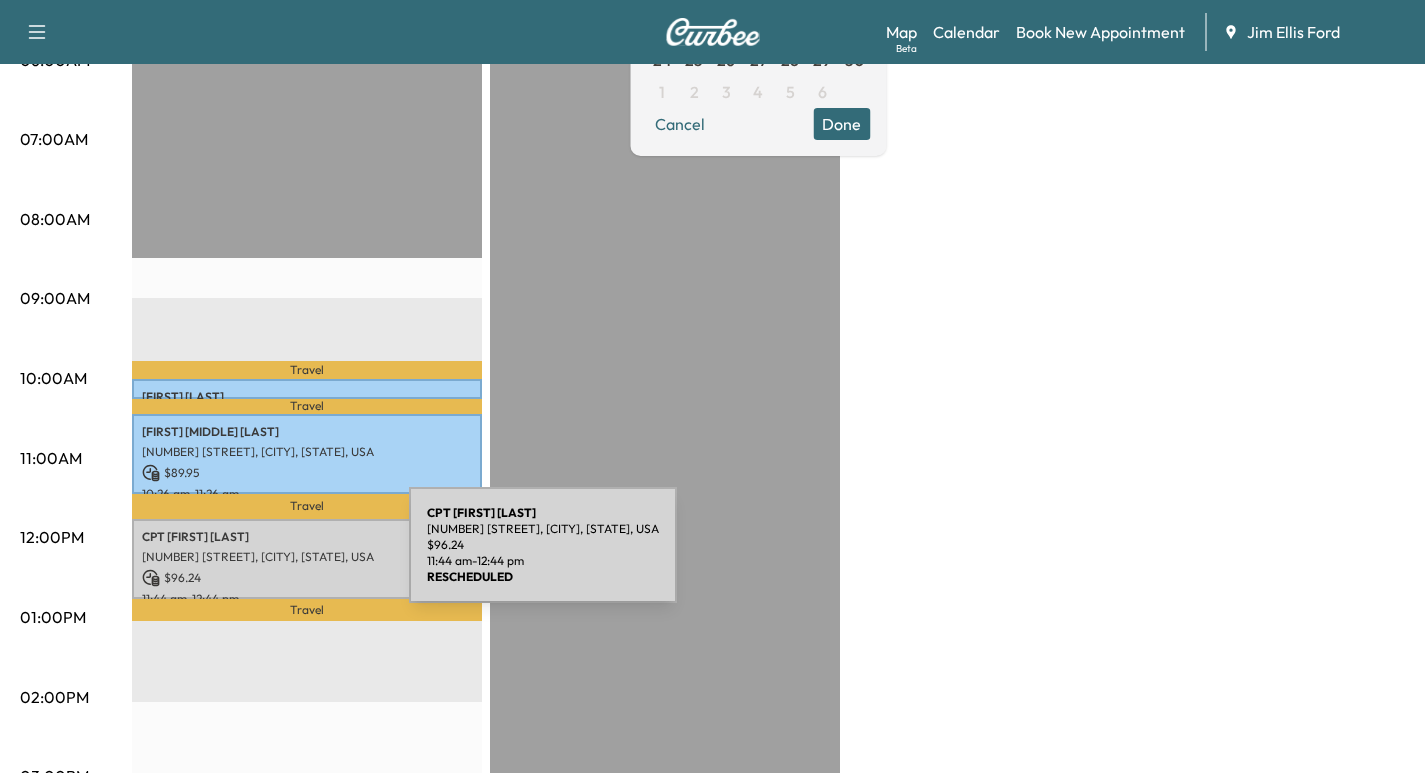 click on "3940 LOWER ROSWELL RD, MARIETTA, GA, USA" at bounding box center [307, 557] 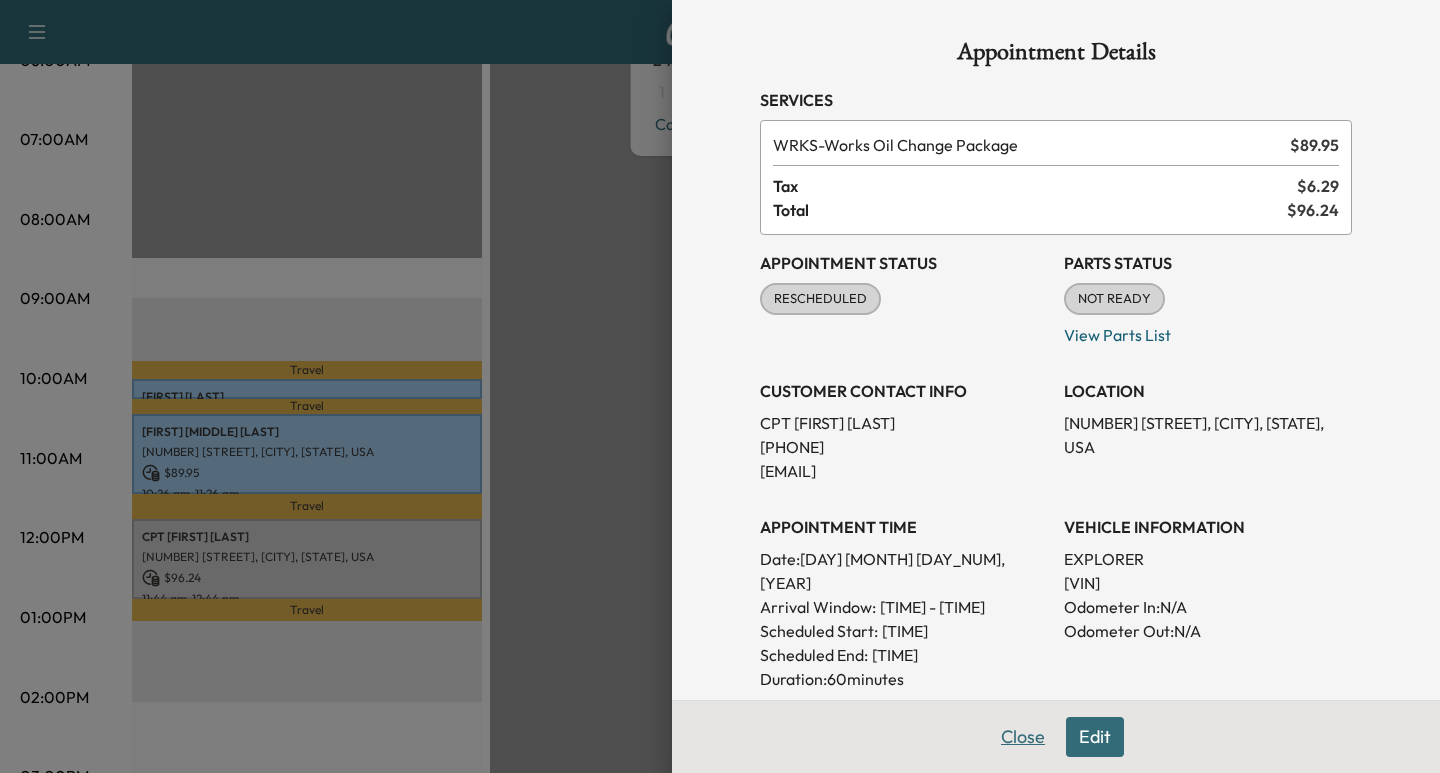 click on "Close" at bounding box center (1023, 737) 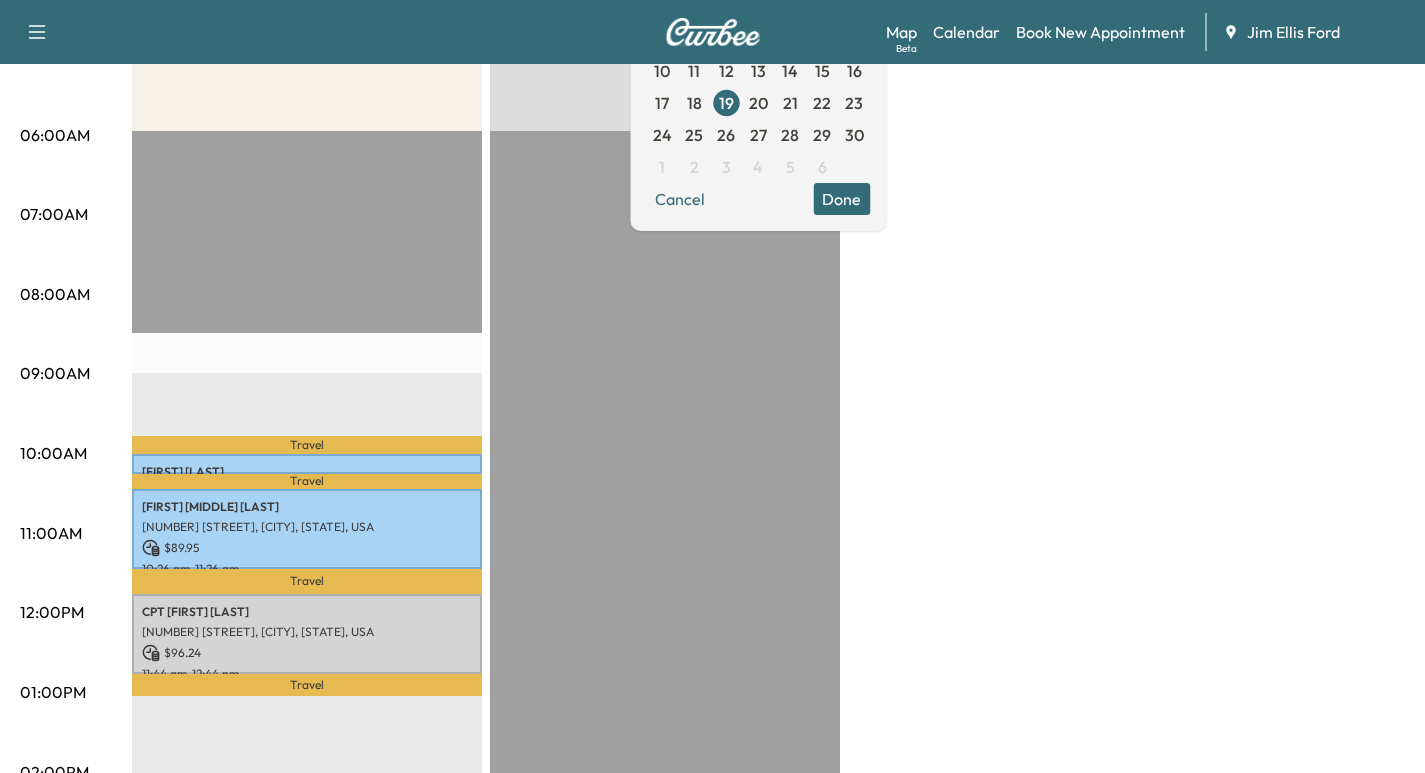 scroll, scrollTop: 179, scrollLeft: 0, axis: vertical 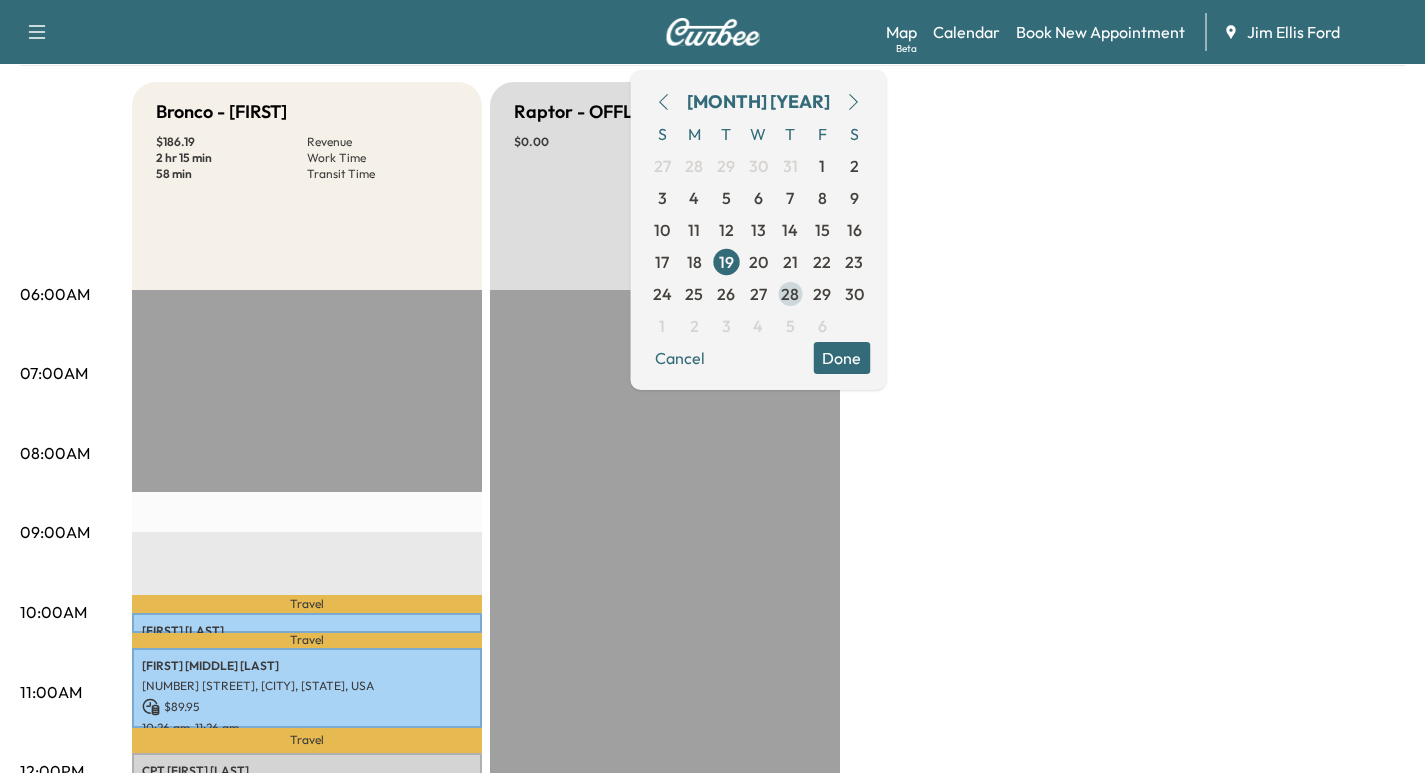 click on "28" at bounding box center (790, 294) 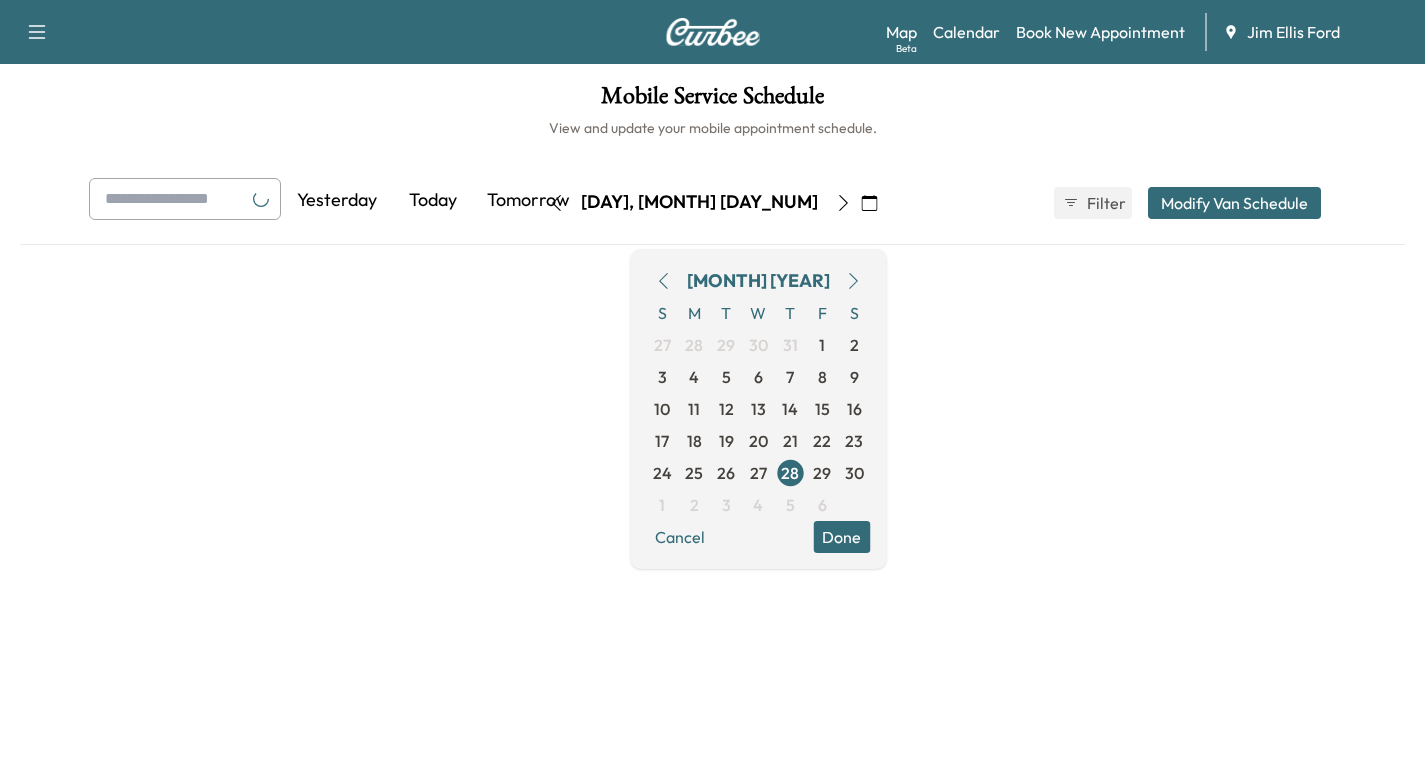 scroll, scrollTop: 0, scrollLeft: 0, axis: both 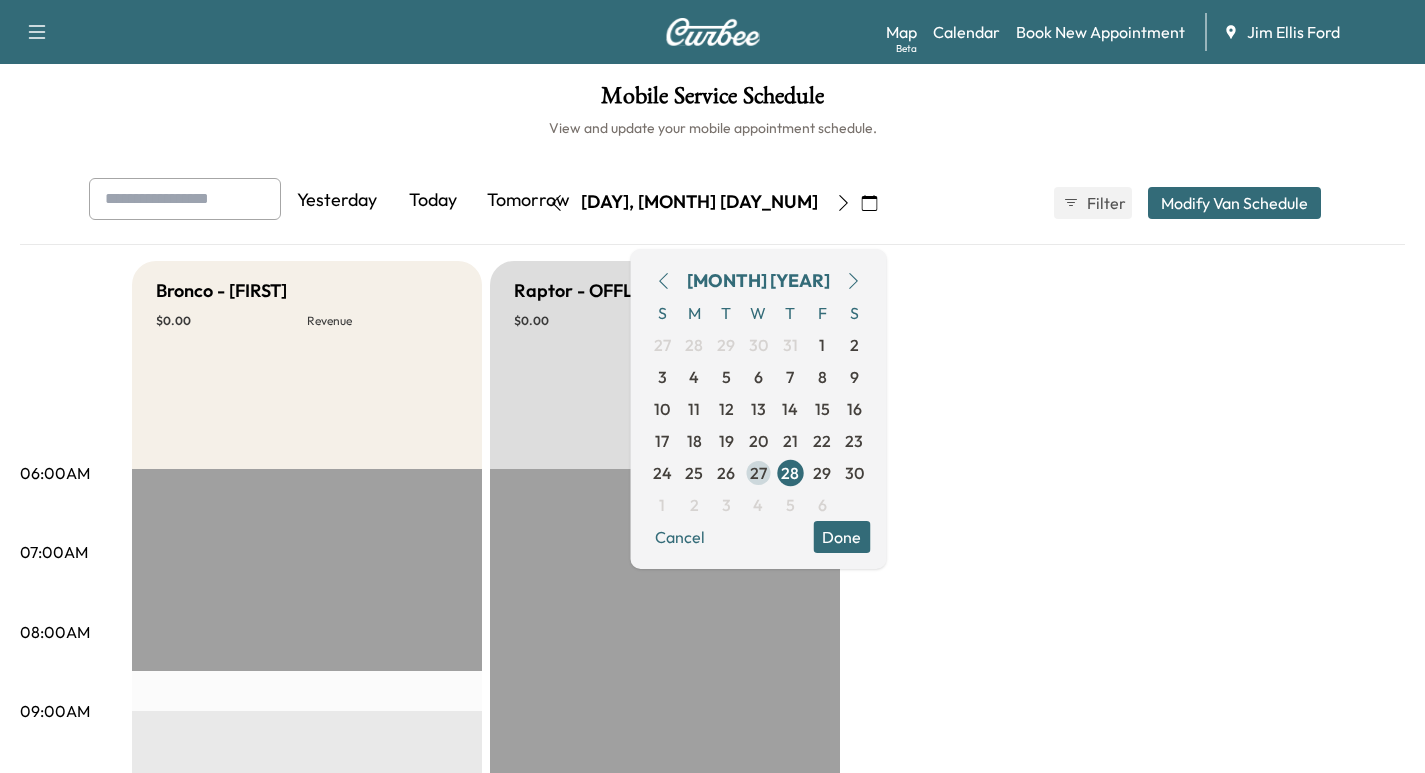 click on "27" at bounding box center [758, 473] 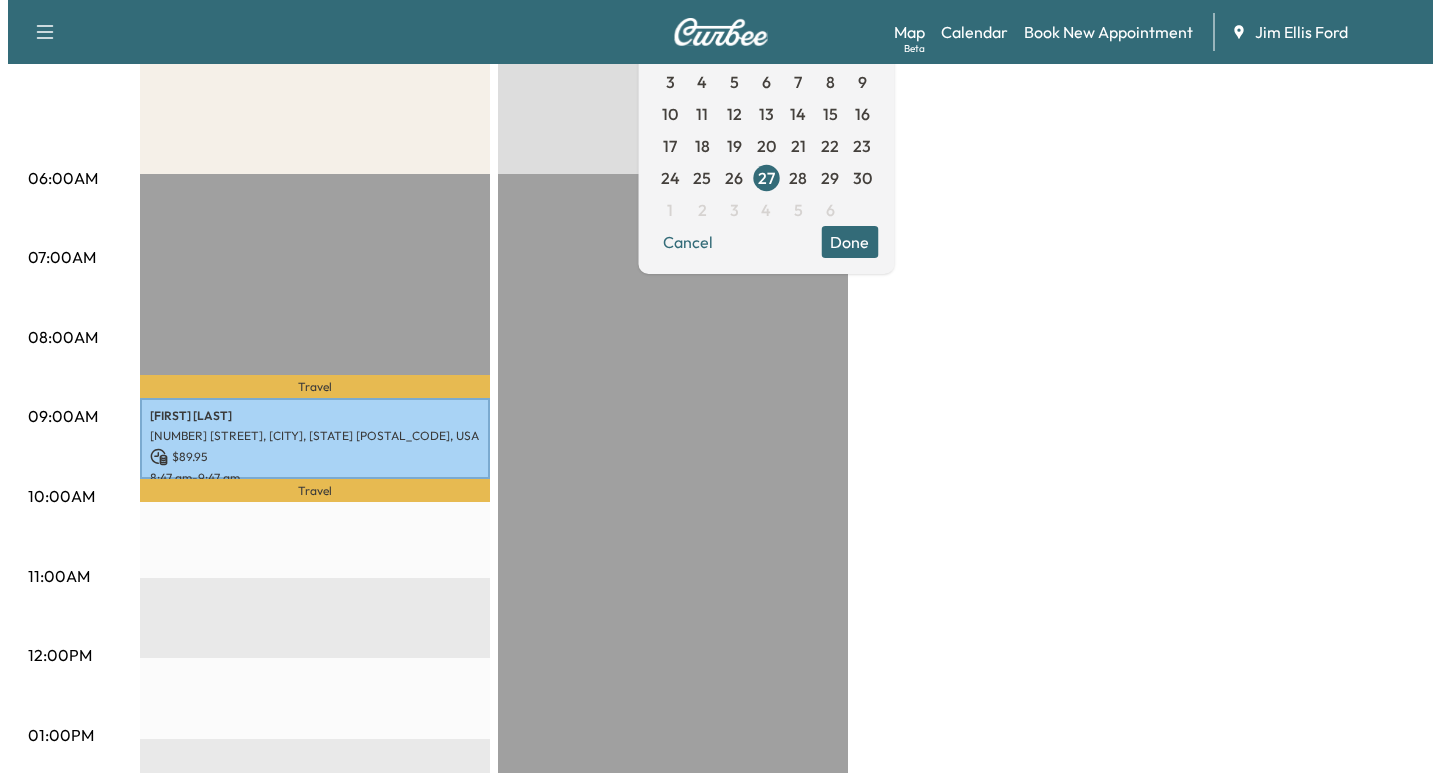 scroll, scrollTop: 329, scrollLeft: 0, axis: vertical 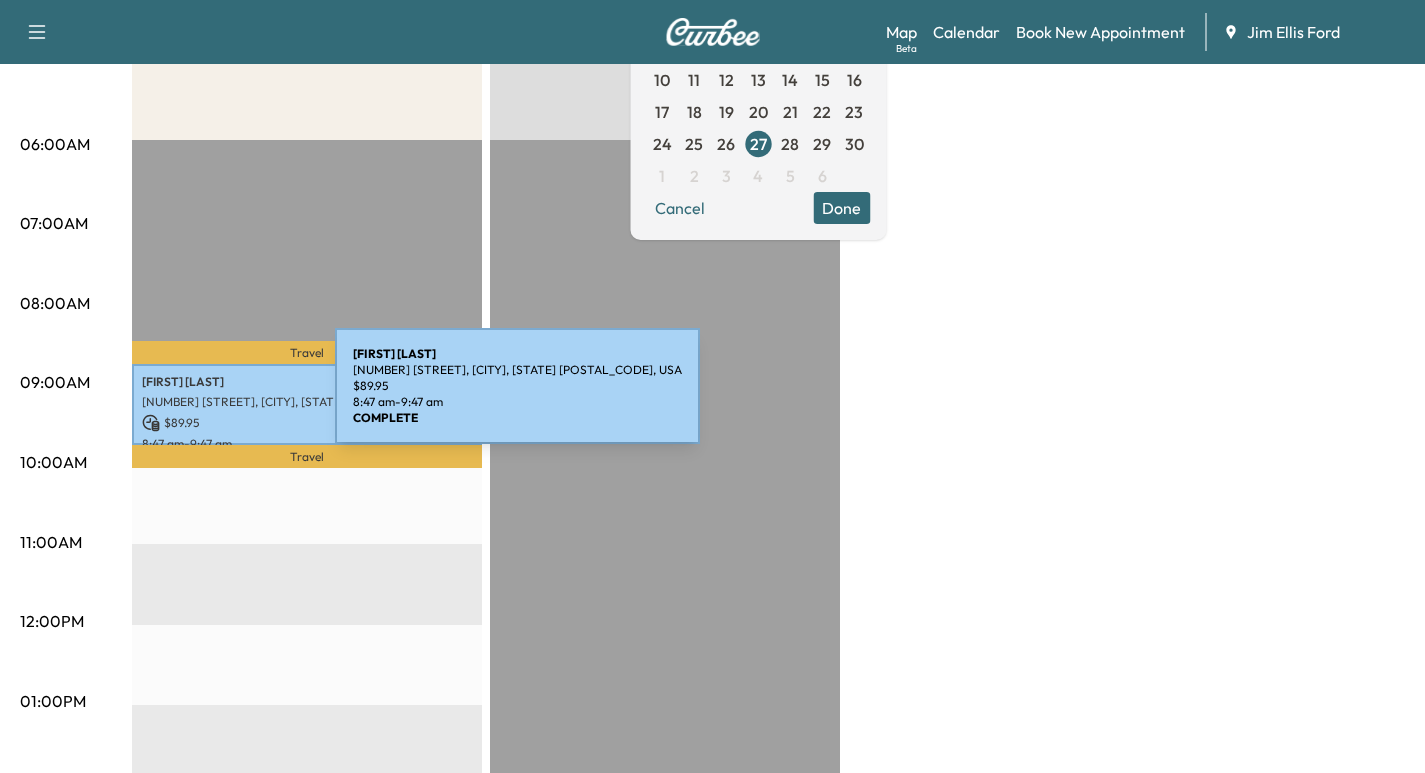 click on "720 N River Forest Dr, Marietta, GA 30068, USA" at bounding box center [307, 402] 